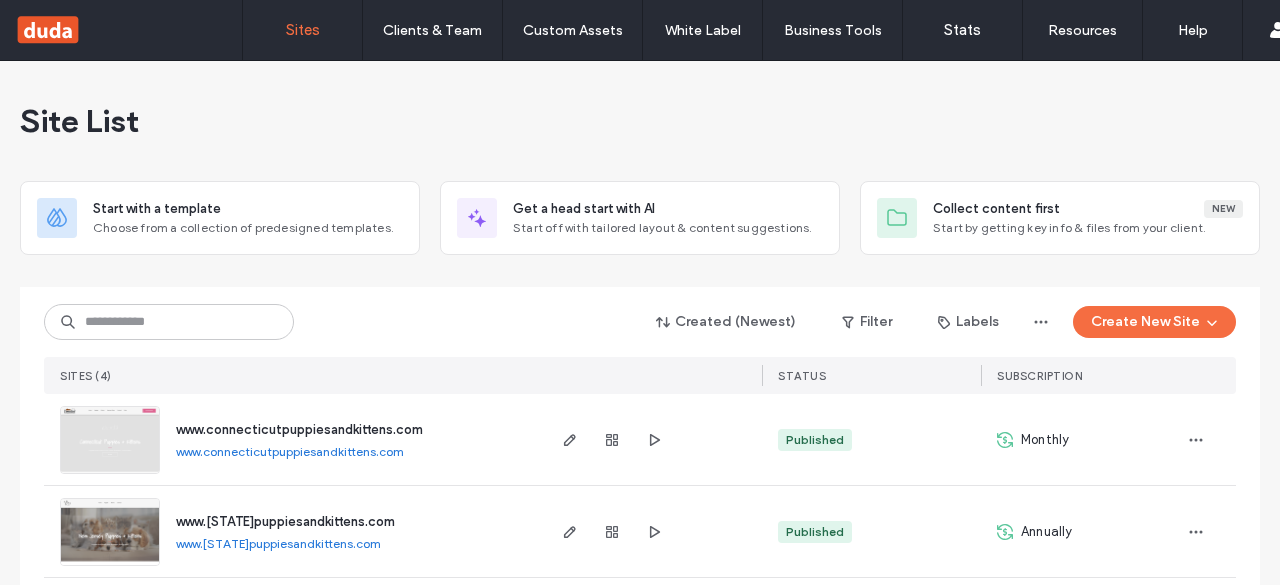 scroll, scrollTop: 0, scrollLeft: 0, axis: both 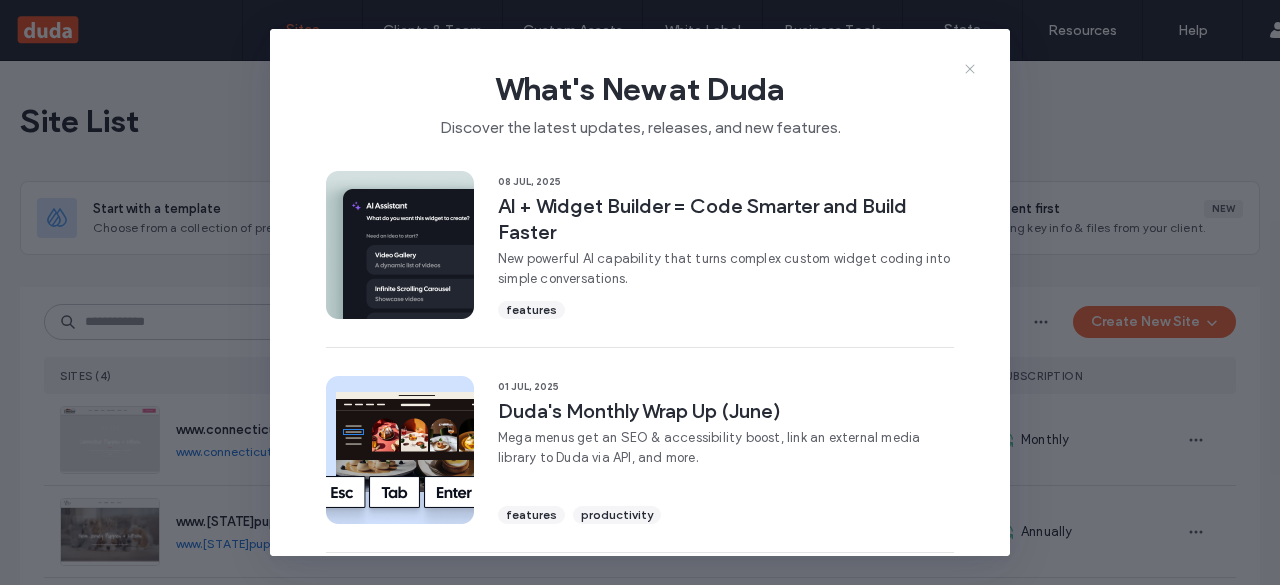 click 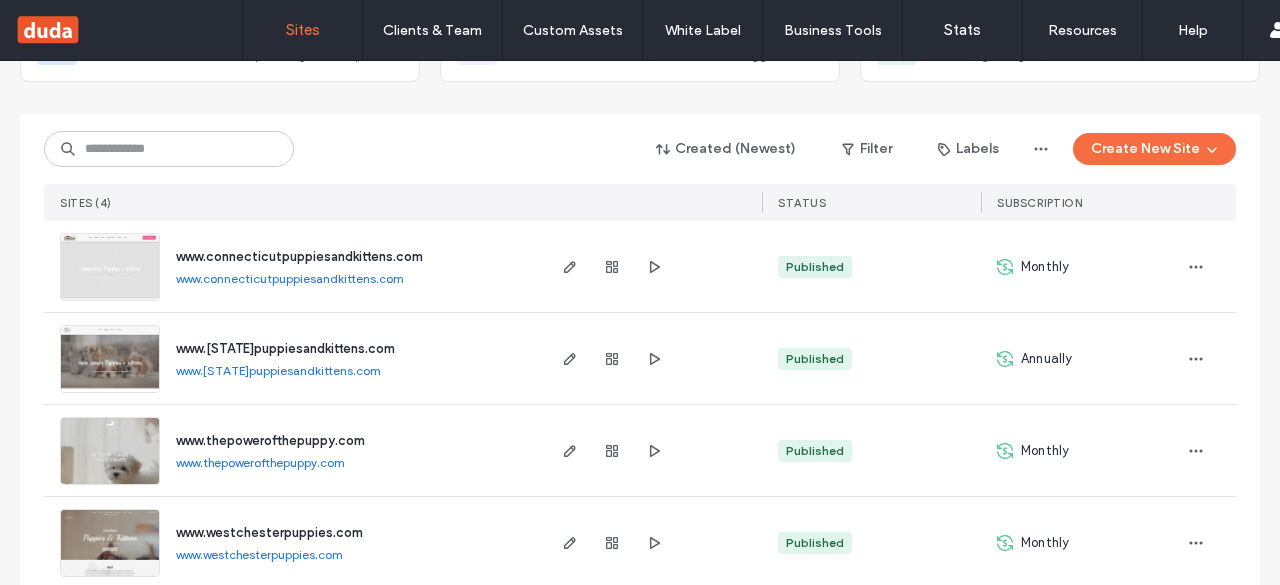 scroll, scrollTop: 174, scrollLeft: 0, axis: vertical 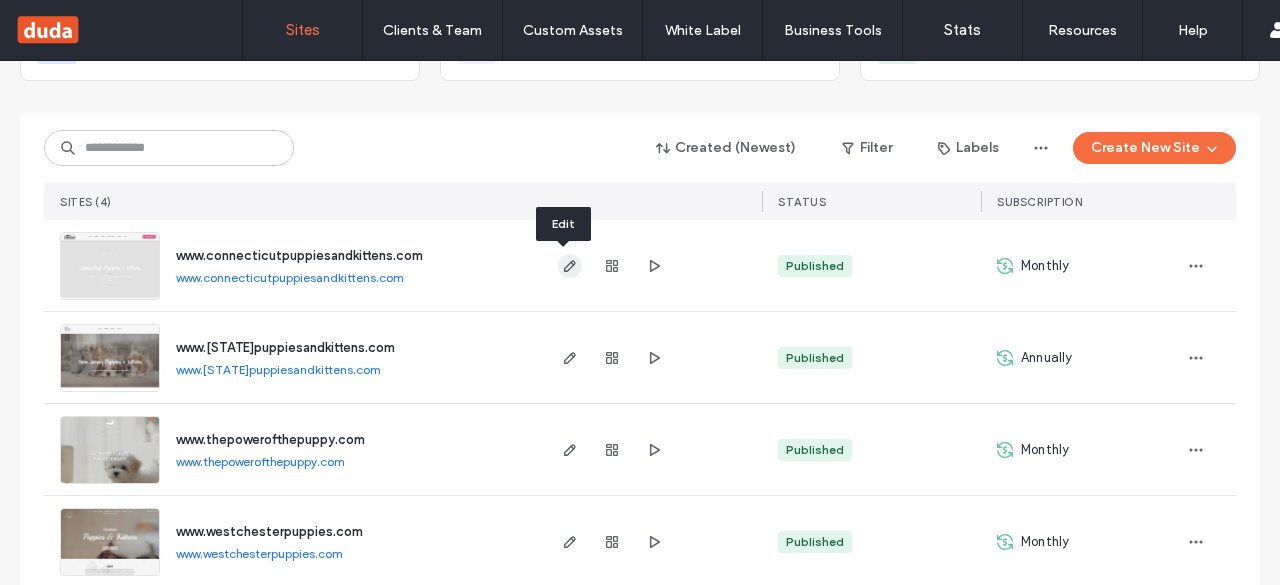 click 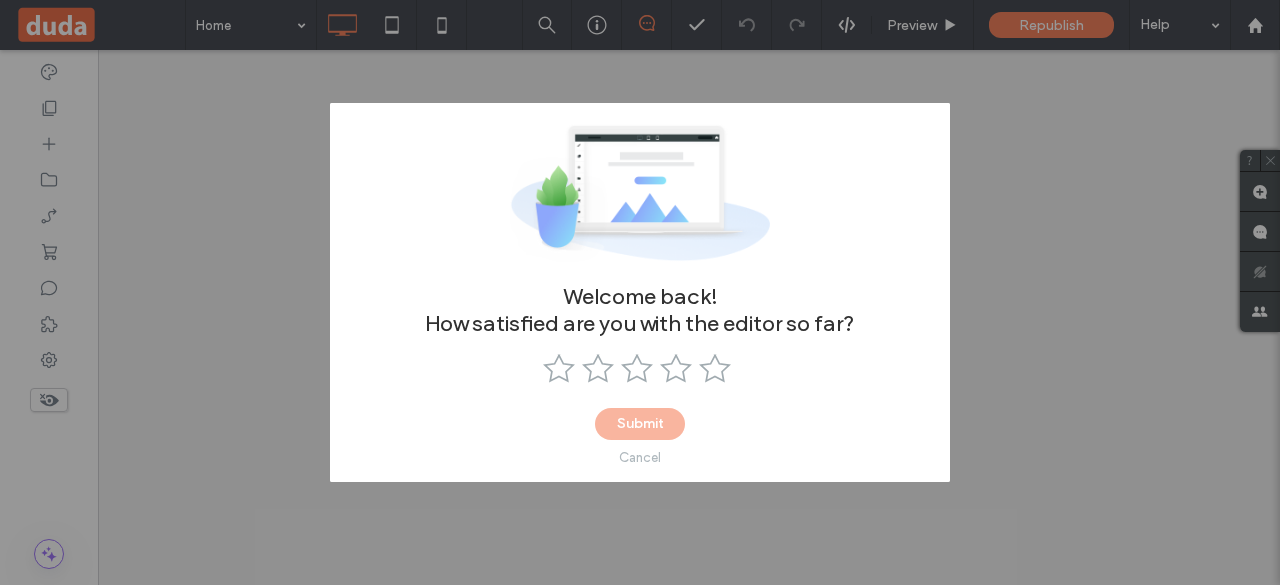 scroll, scrollTop: 0, scrollLeft: 0, axis: both 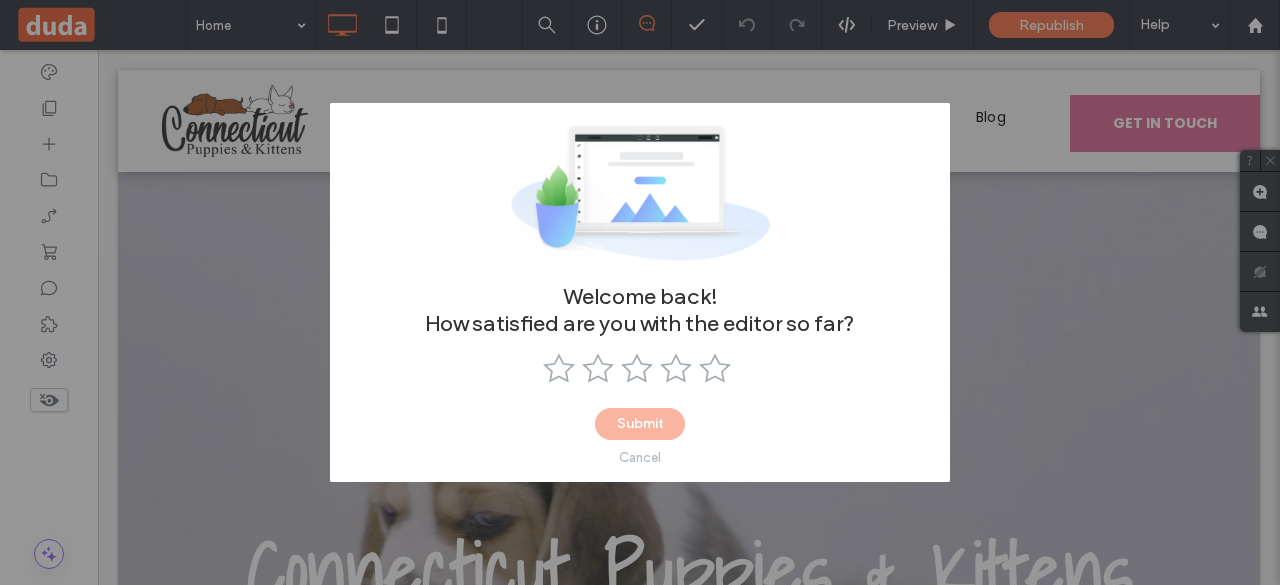click on "Cancel" at bounding box center (640, 457) 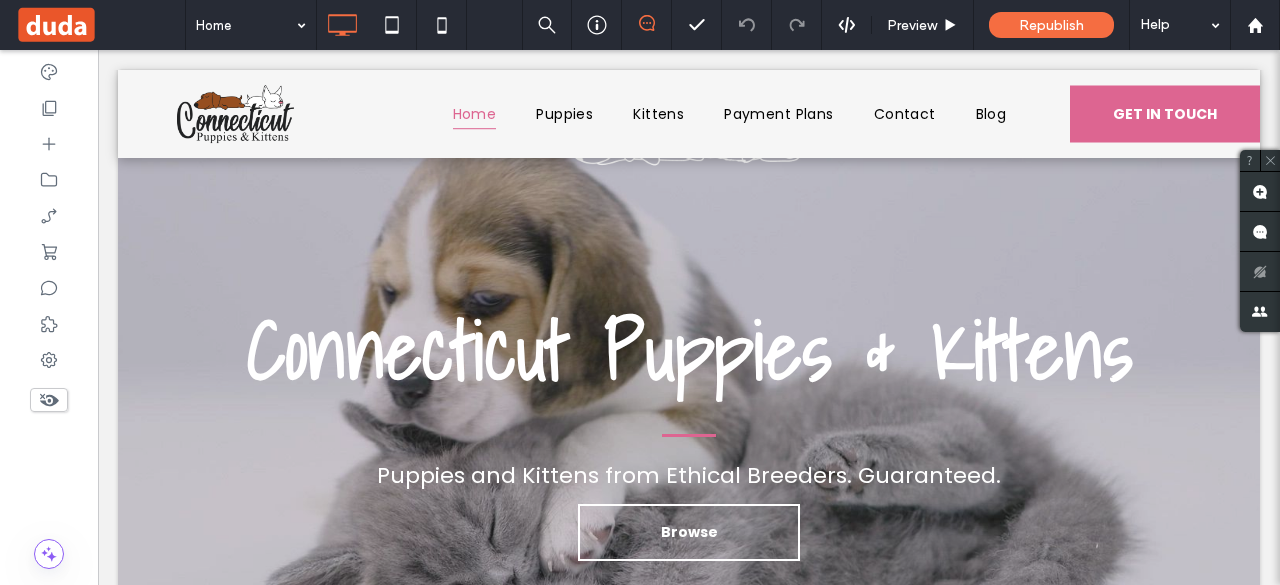 scroll, scrollTop: 218, scrollLeft: 0, axis: vertical 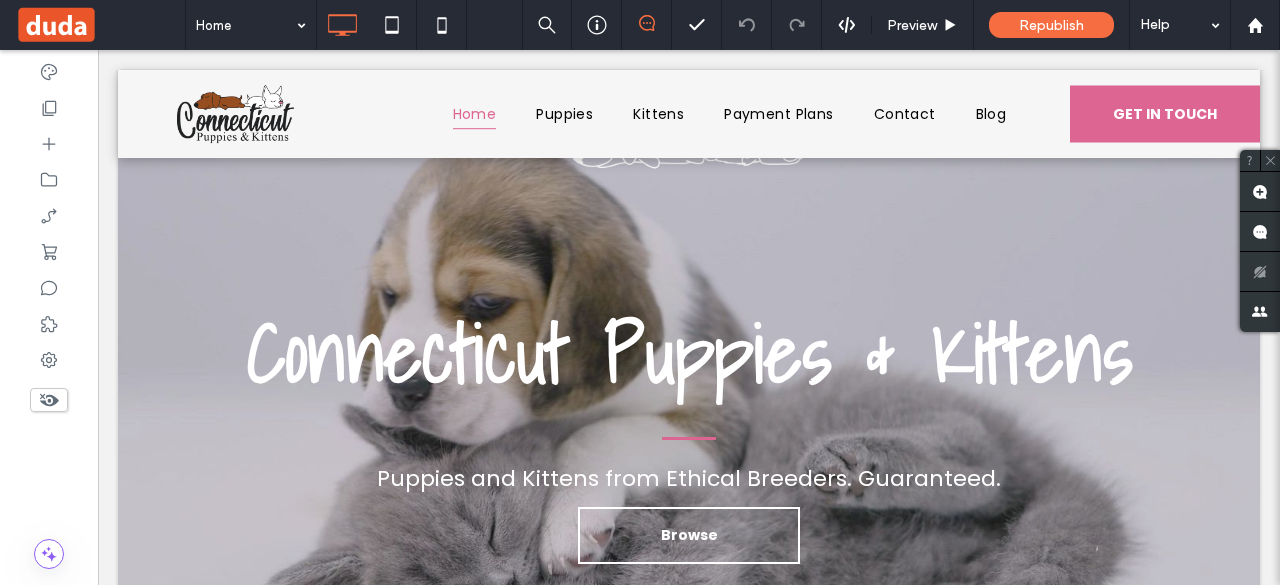 click at bounding box center (689, 373) 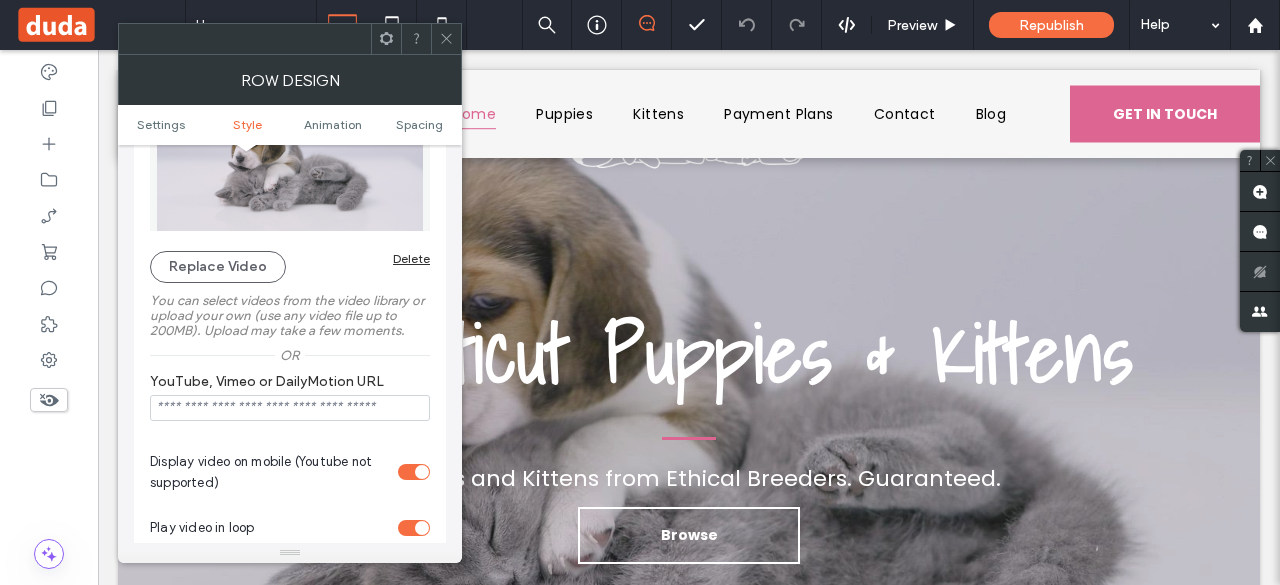 scroll, scrollTop: 404, scrollLeft: 0, axis: vertical 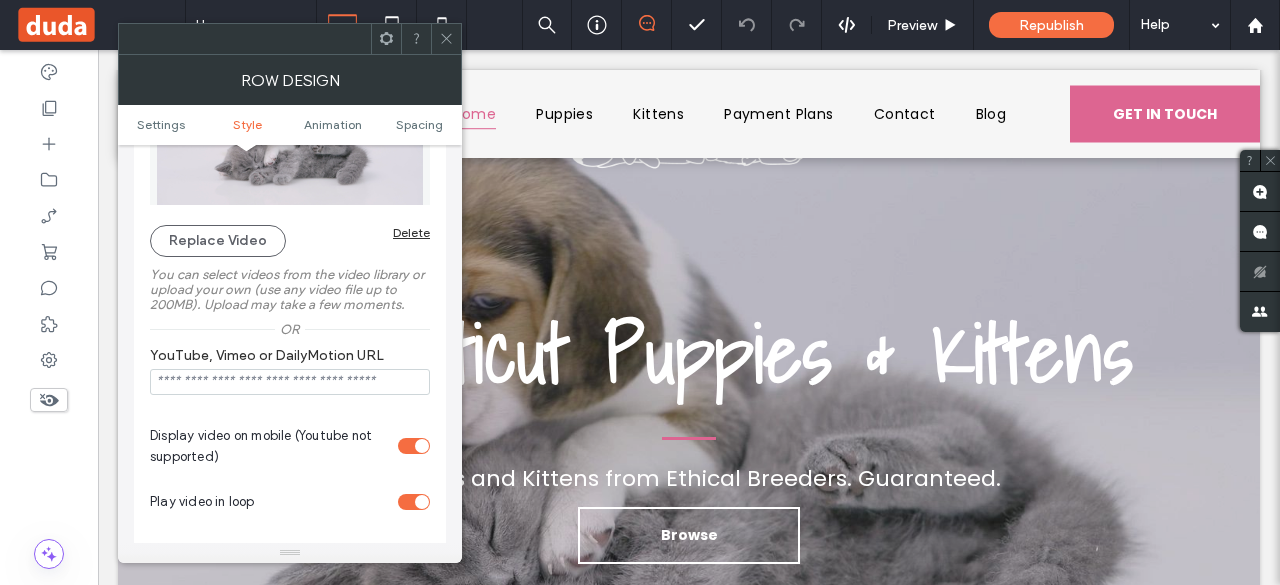 click at bounding box center (290, 39) 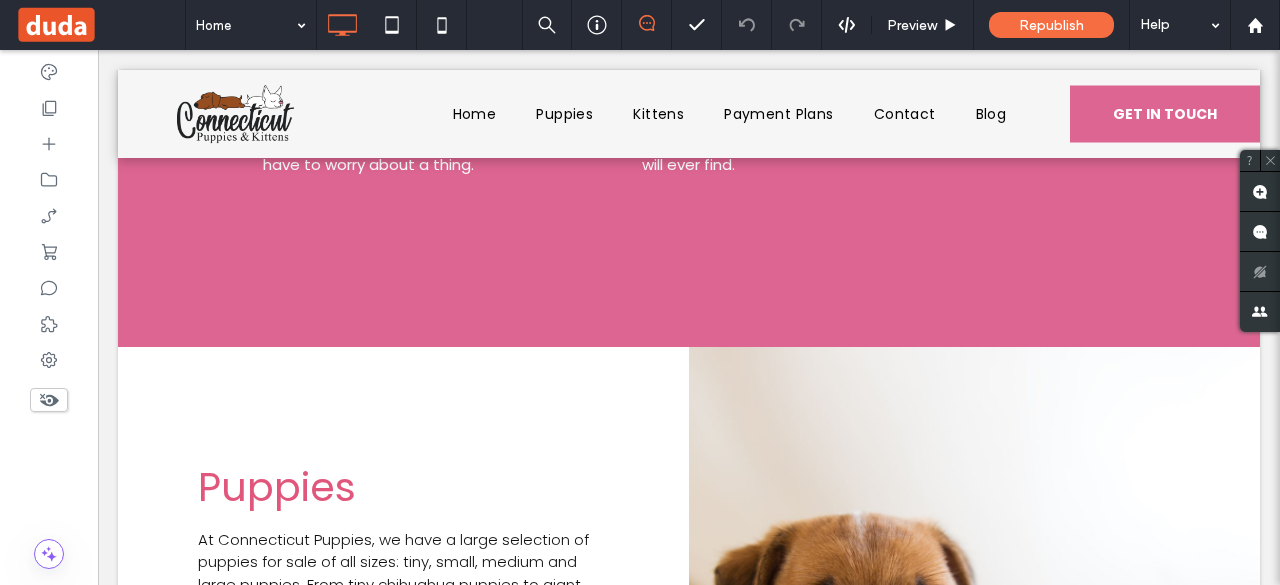 scroll, scrollTop: 2475, scrollLeft: 0, axis: vertical 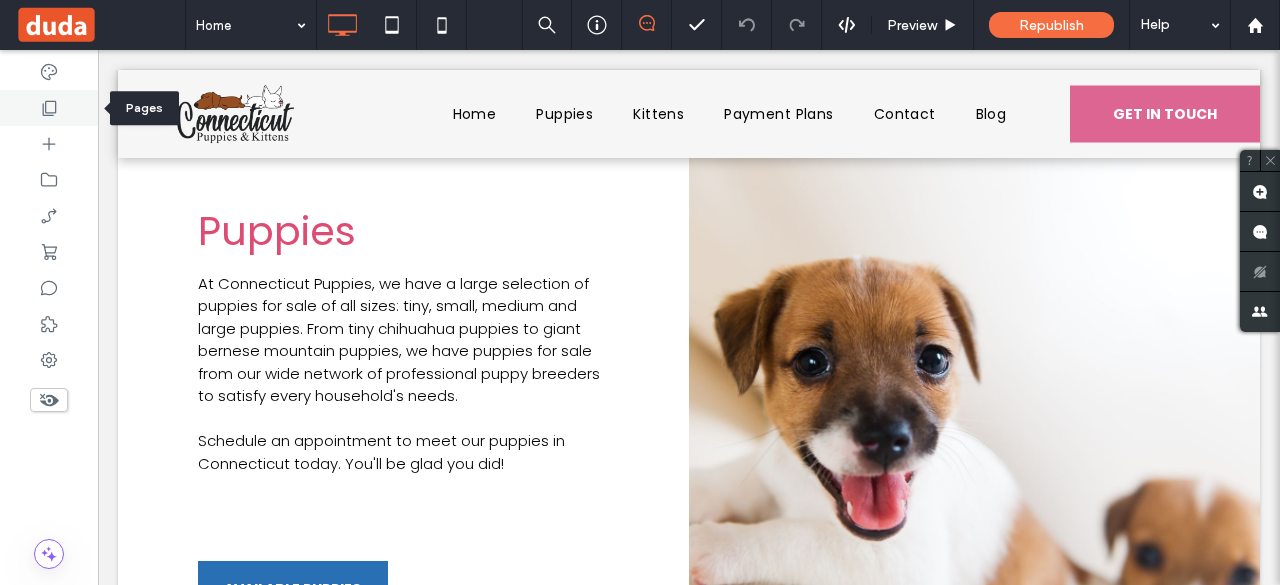 click at bounding box center [49, 108] 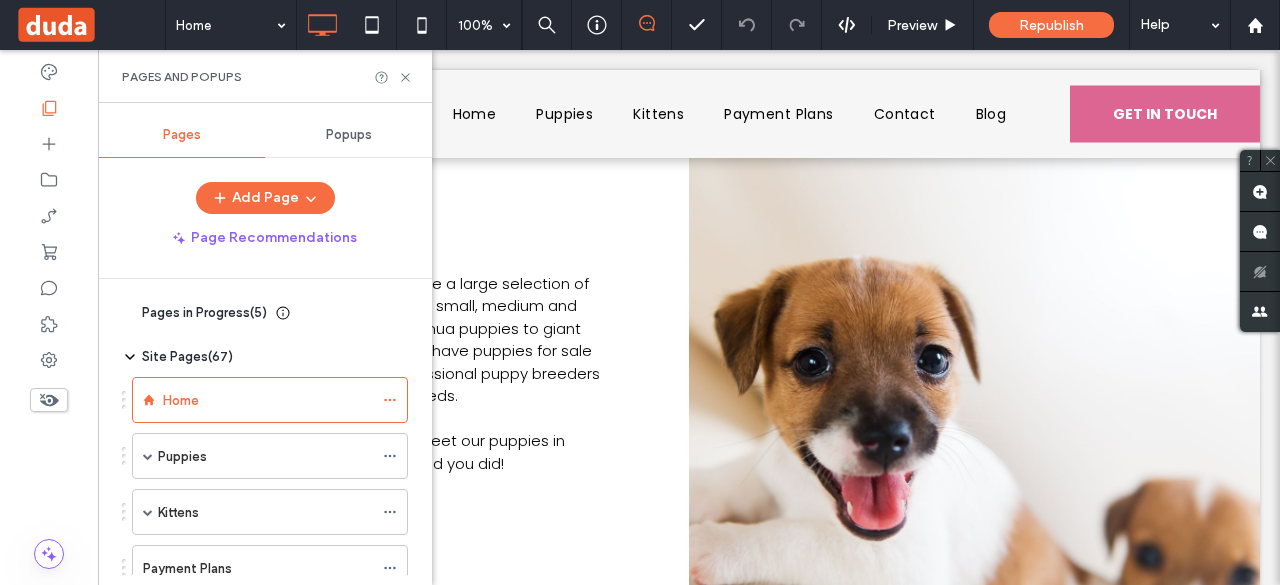 click on "Popups" at bounding box center [348, 135] 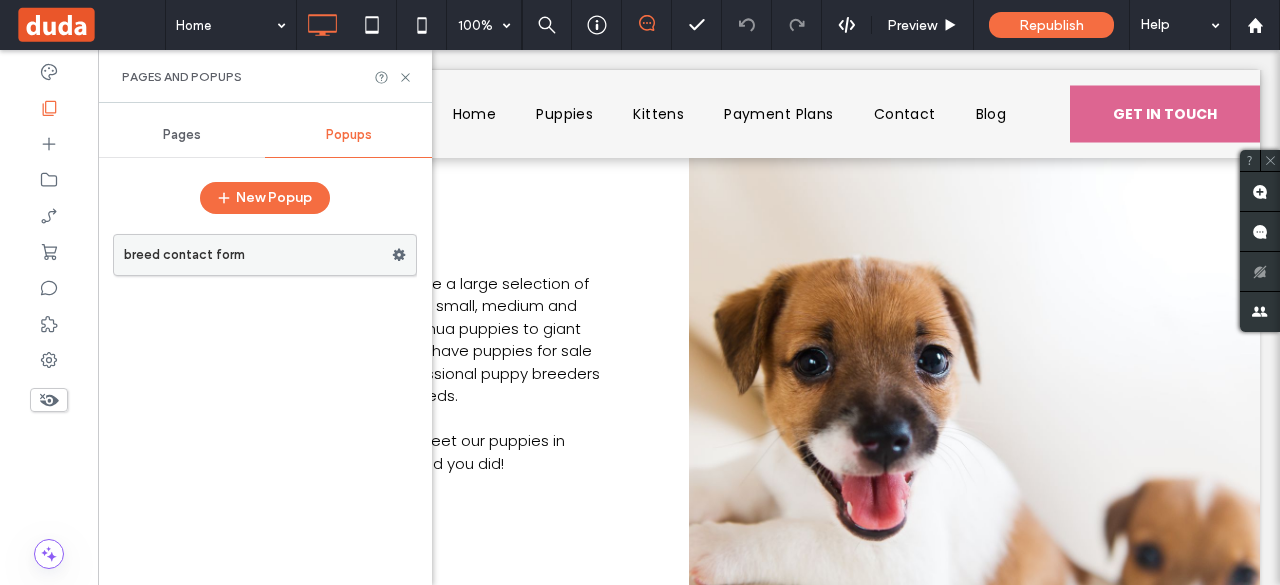 click on "breed contact form" at bounding box center (258, 255) 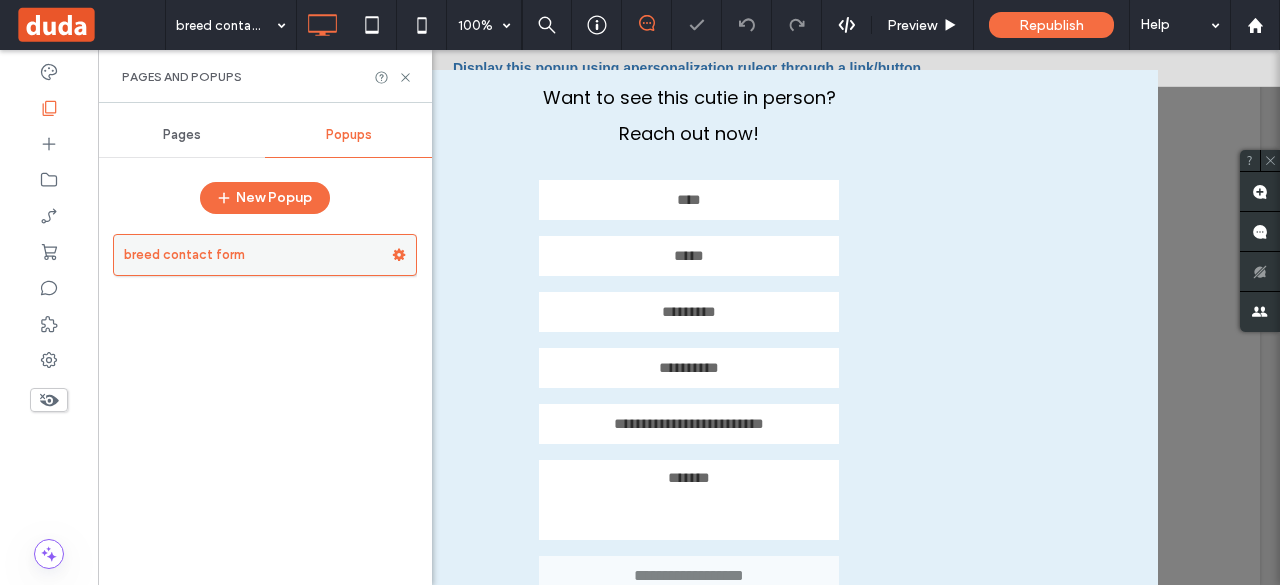 scroll, scrollTop: 0, scrollLeft: 0, axis: both 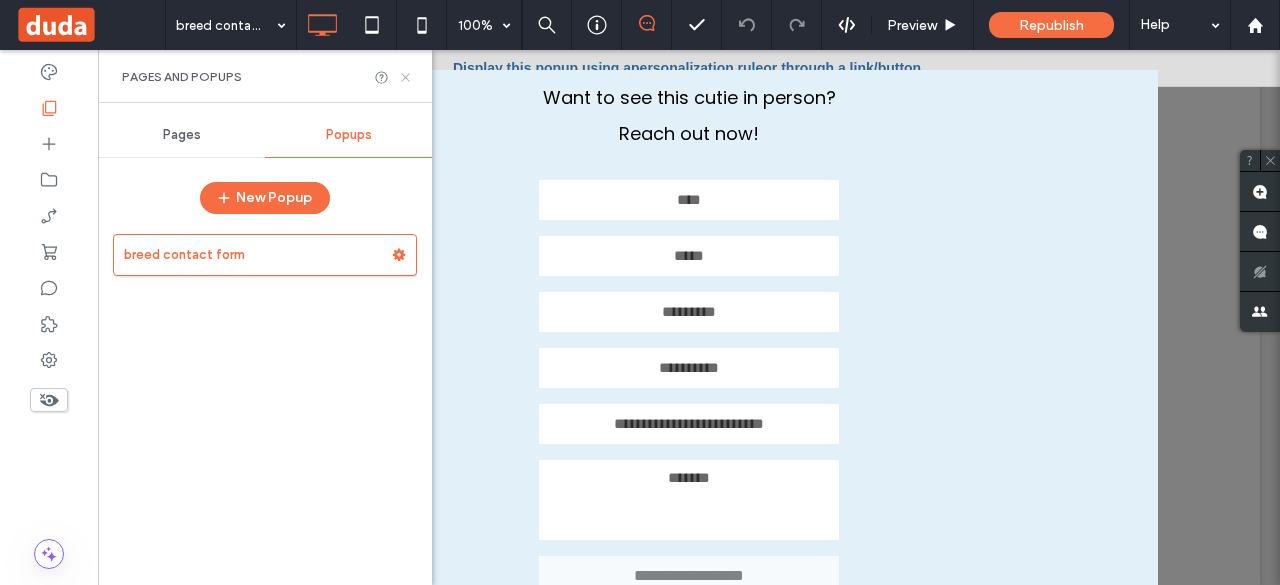 click 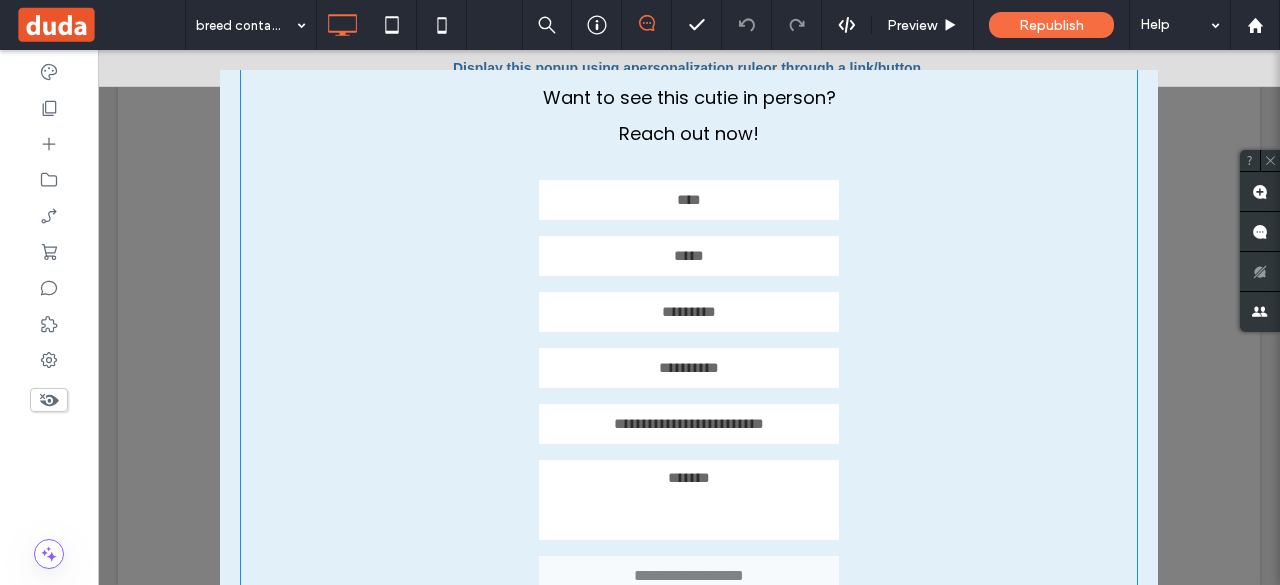 scroll, scrollTop: 57, scrollLeft: 0, axis: vertical 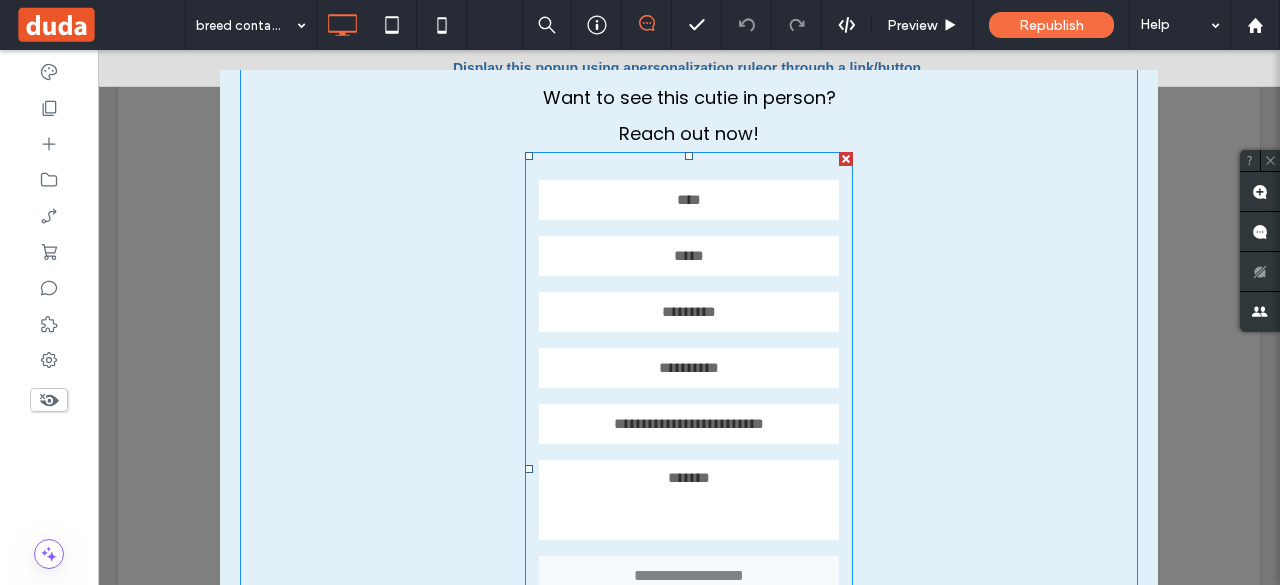 click on "**********" at bounding box center [689, 469] 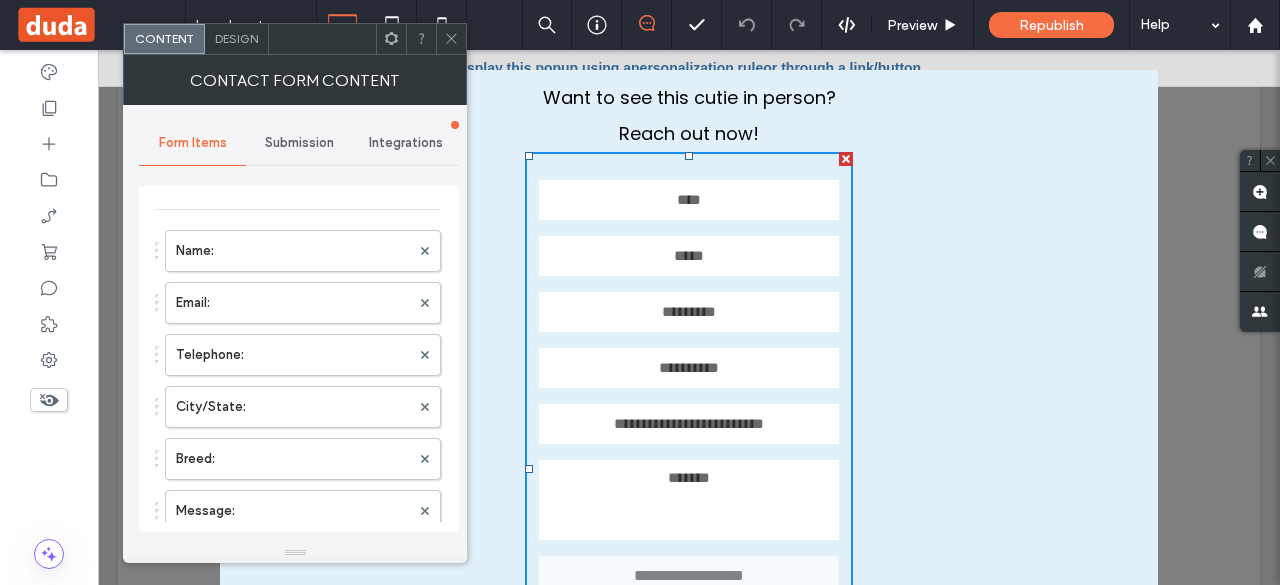 scroll, scrollTop: 0, scrollLeft: 0, axis: both 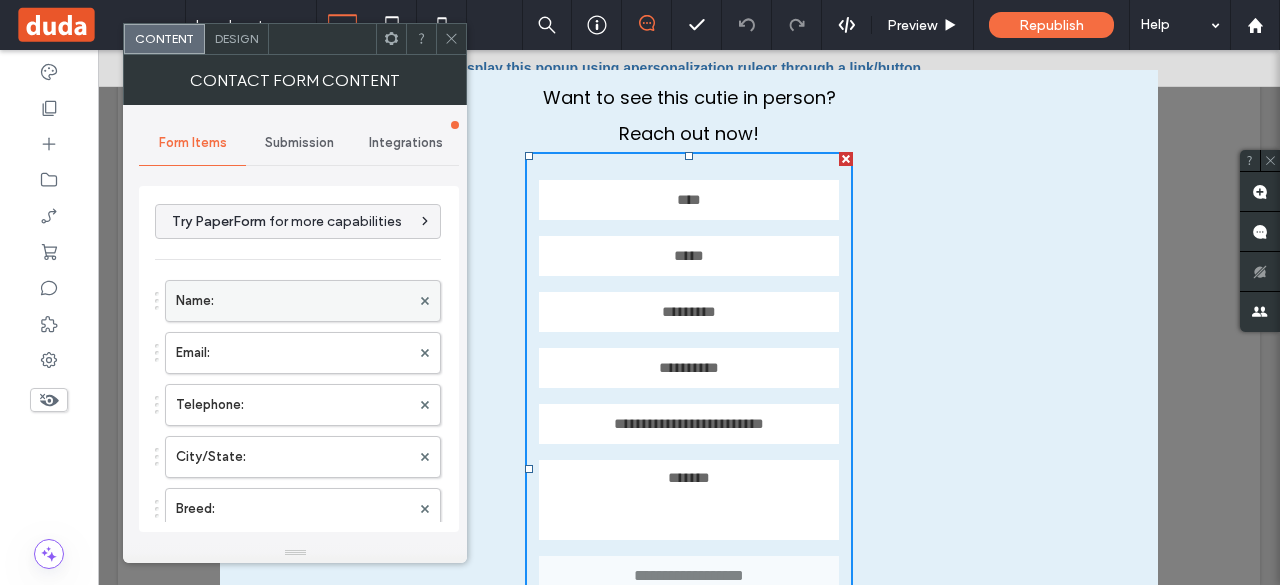 click on "Name:" at bounding box center [293, 301] 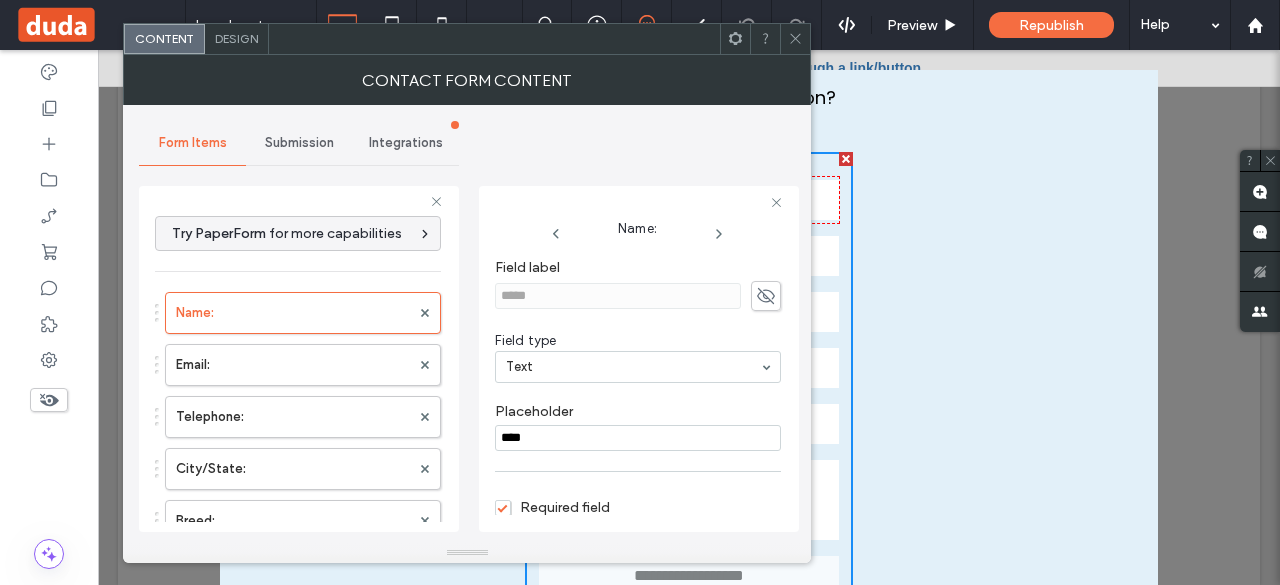 scroll, scrollTop: 121, scrollLeft: 0, axis: vertical 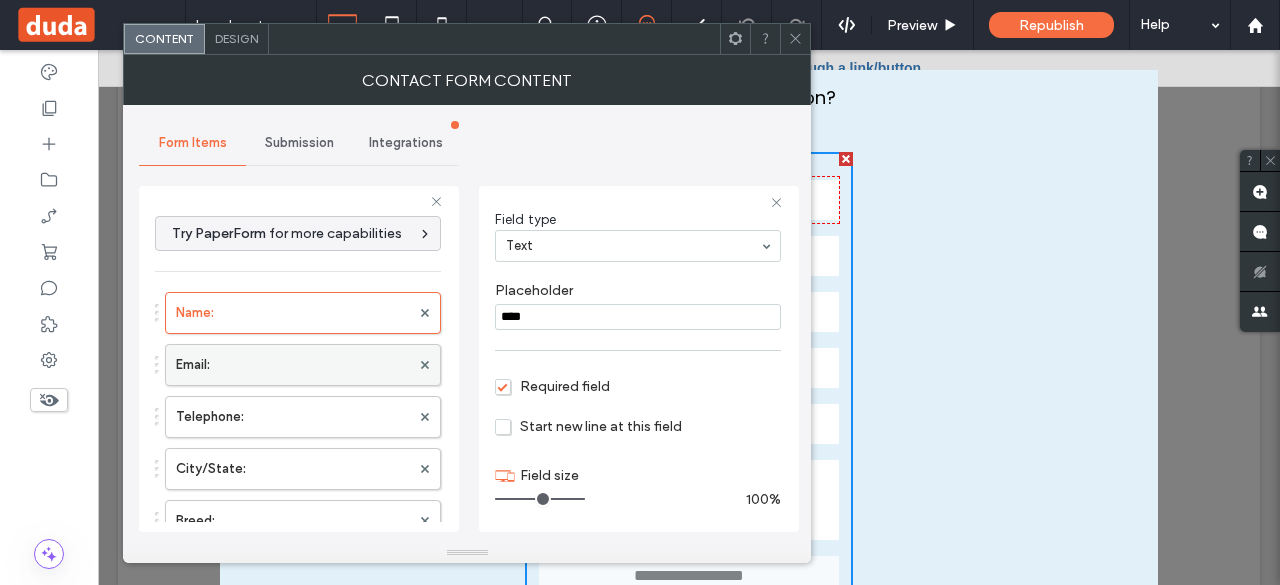 click on "Email:" at bounding box center [293, 365] 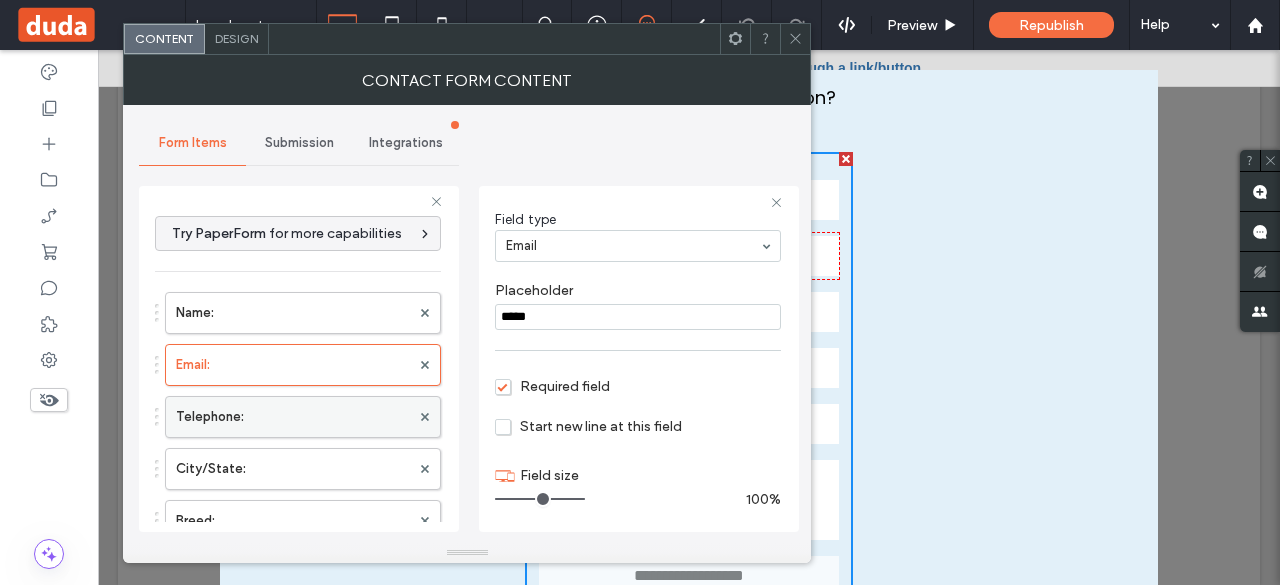 click on "Telephone:" at bounding box center [293, 417] 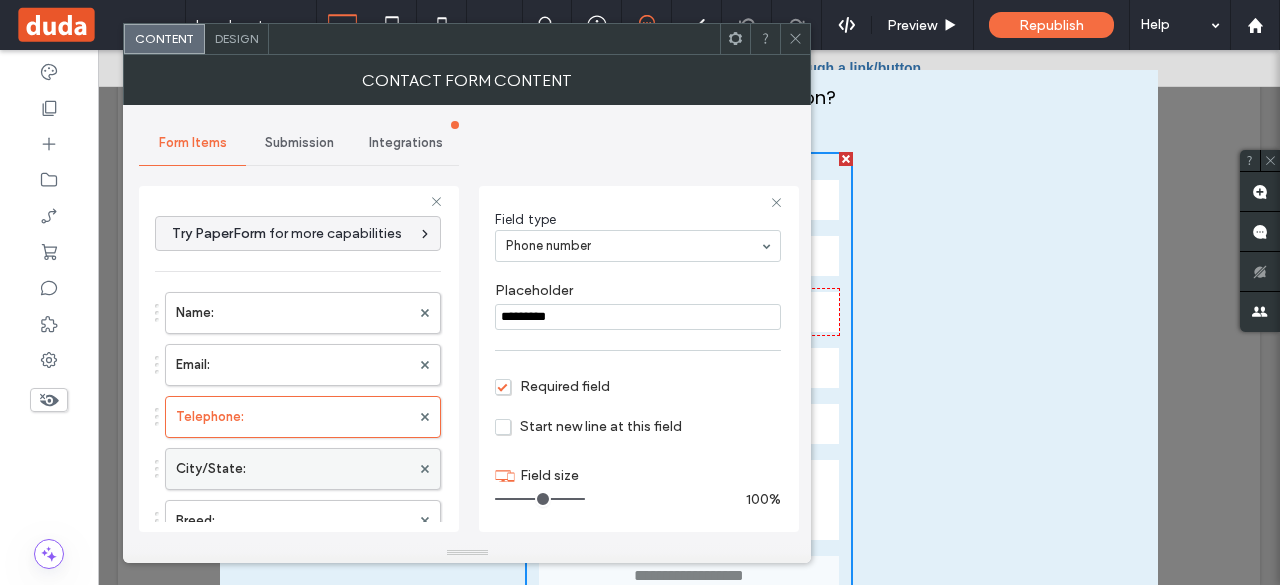 click on "City/State:" at bounding box center [293, 469] 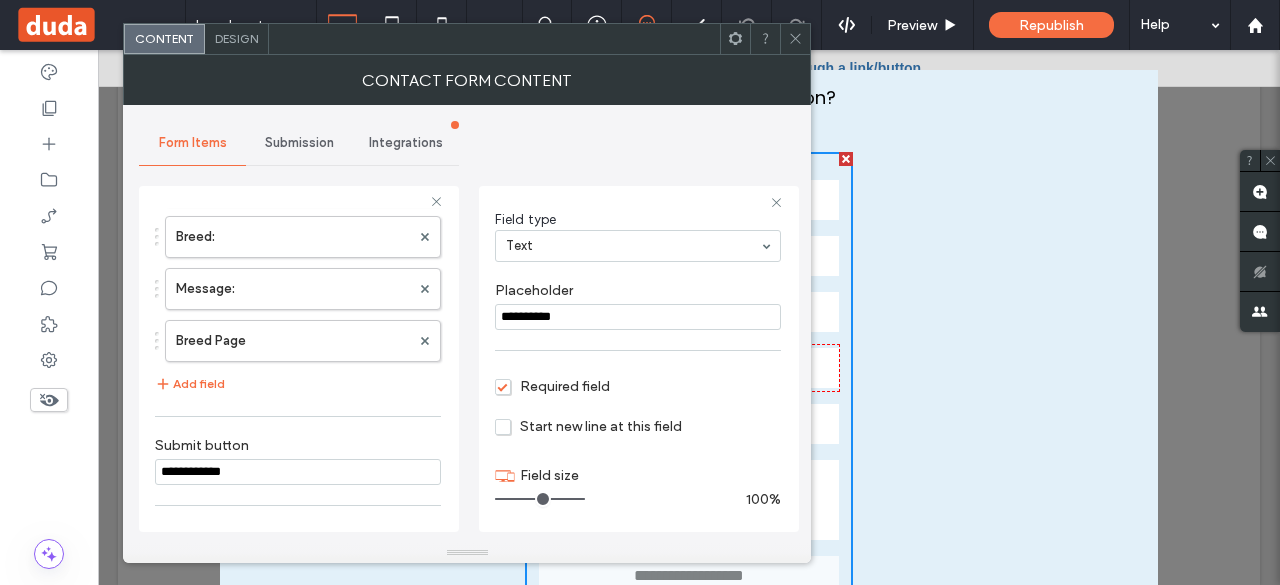 scroll, scrollTop: 292, scrollLeft: 0, axis: vertical 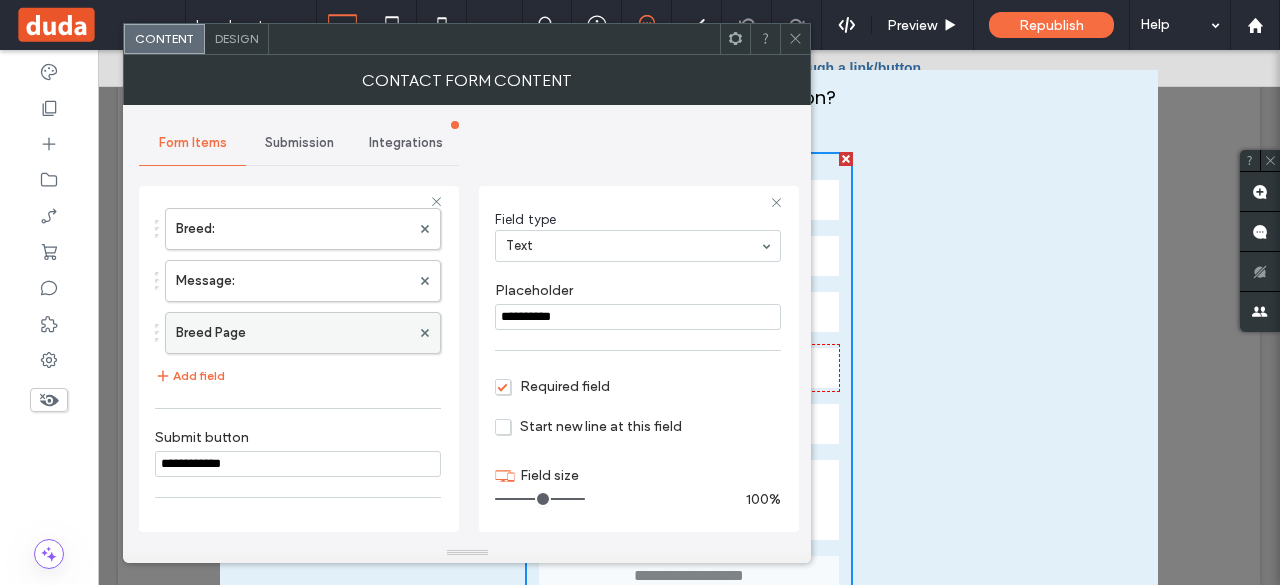 click on "Breed Page" at bounding box center [293, 333] 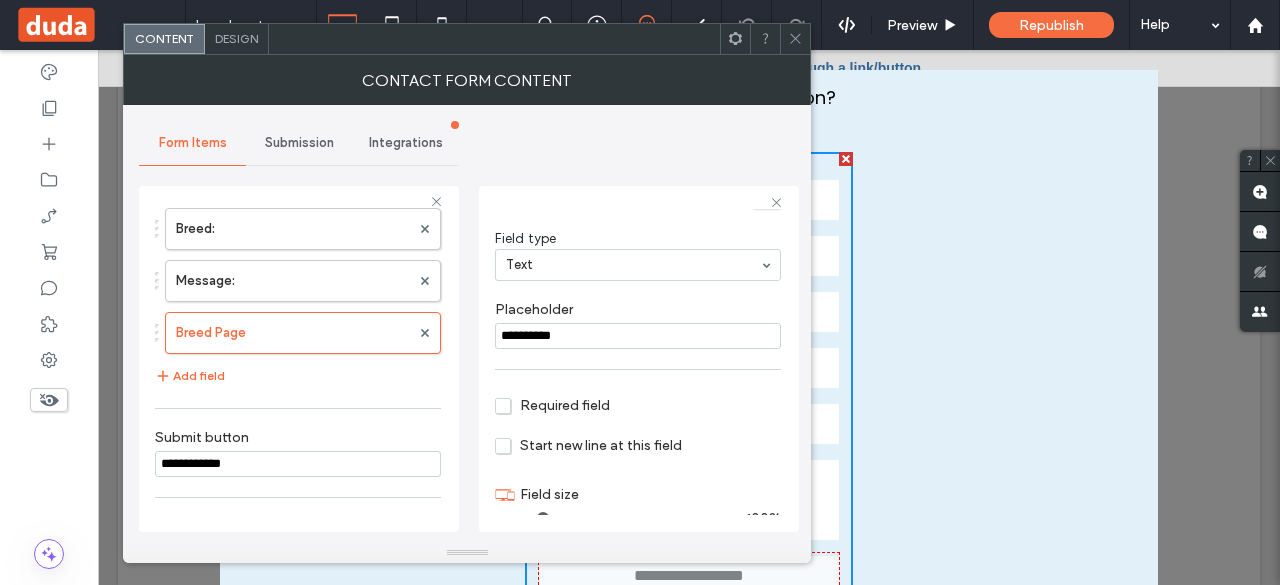 scroll, scrollTop: 121, scrollLeft: 0, axis: vertical 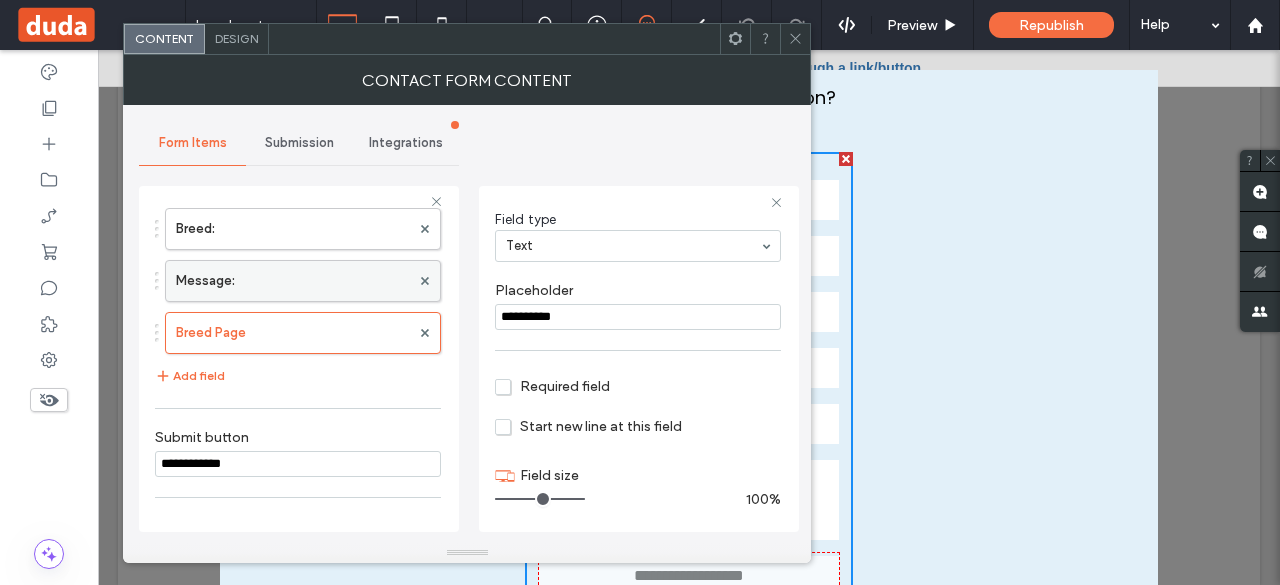 click on "Message:" at bounding box center [293, 281] 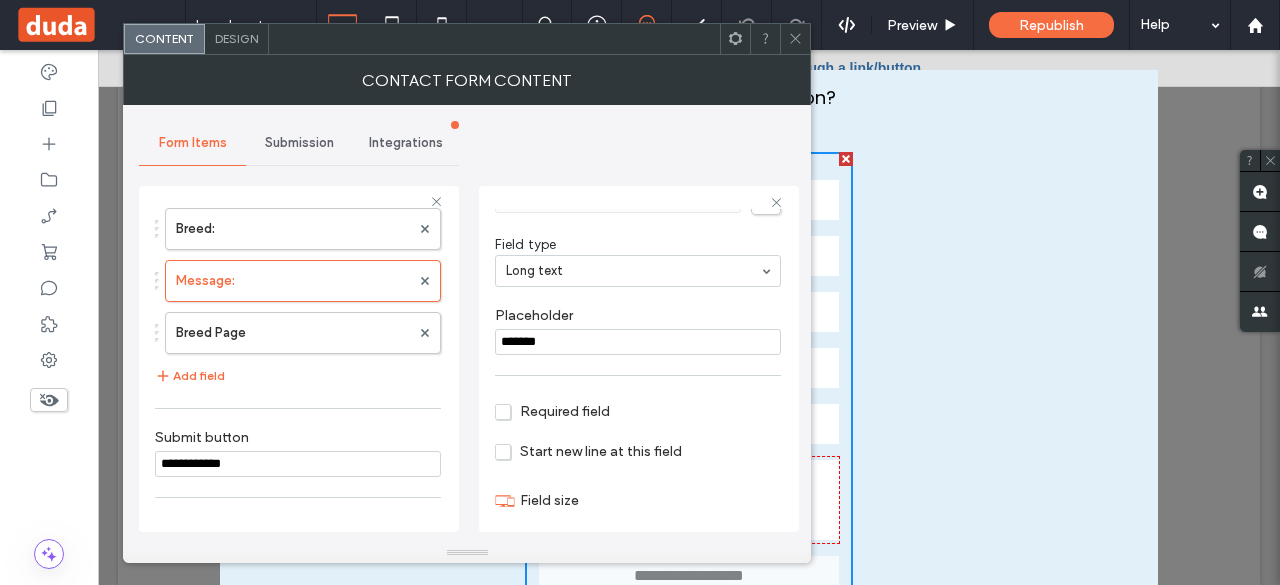 scroll, scrollTop: 107, scrollLeft: 0, axis: vertical 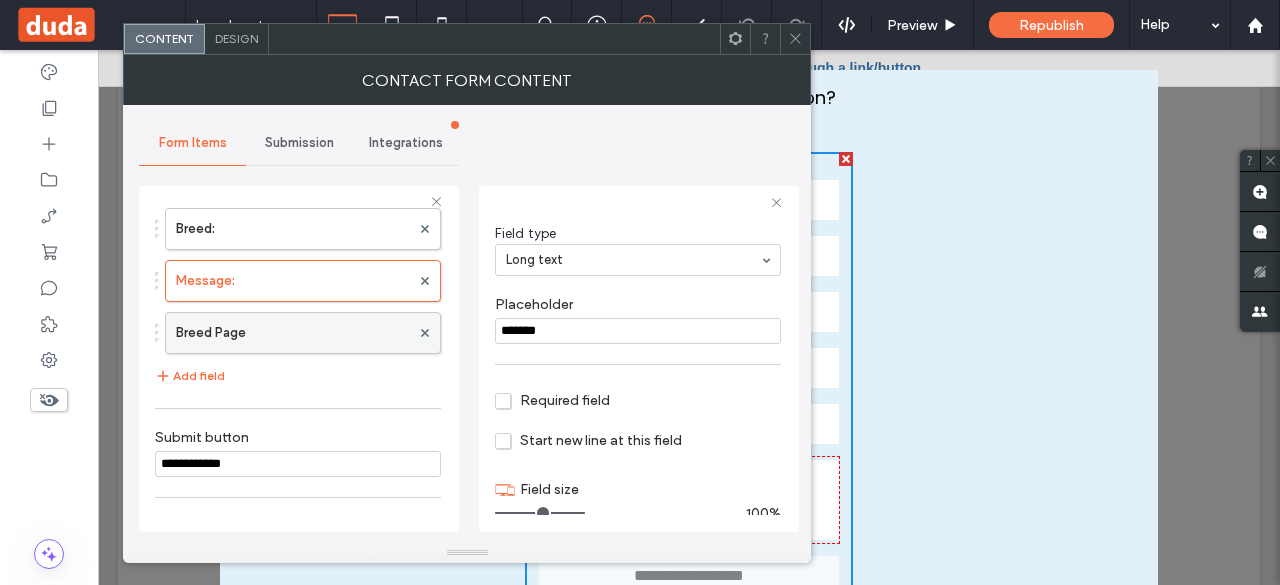 click on "Breed Page" at bounding box center [293, 333] 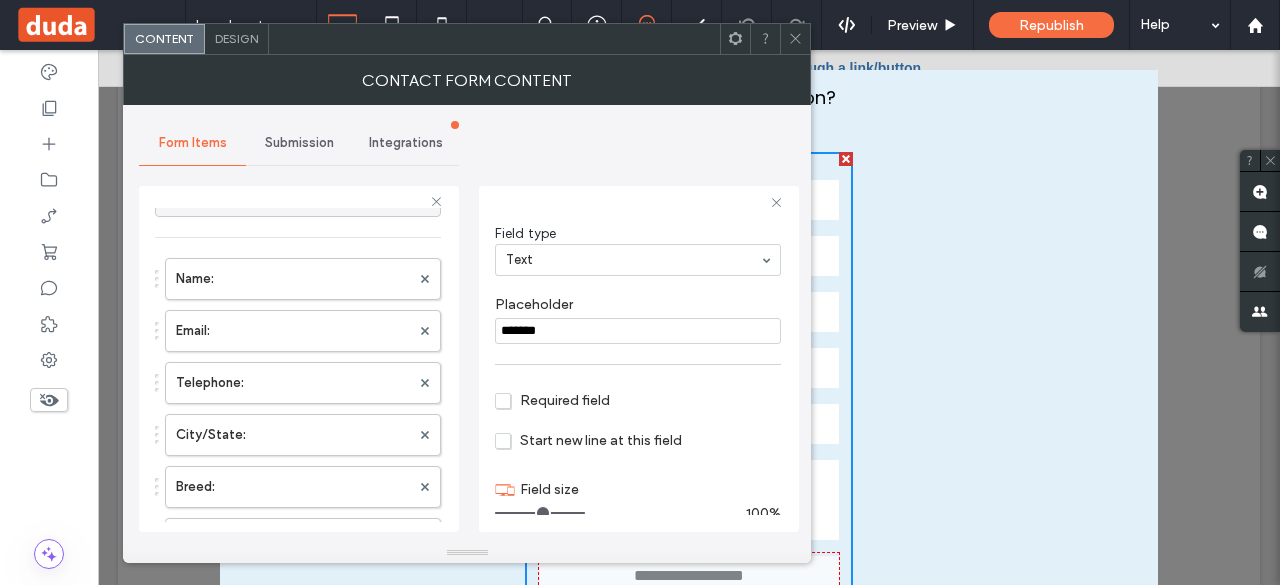 scroll, scrollTop: 0, scrollLeft: 0, axis: both 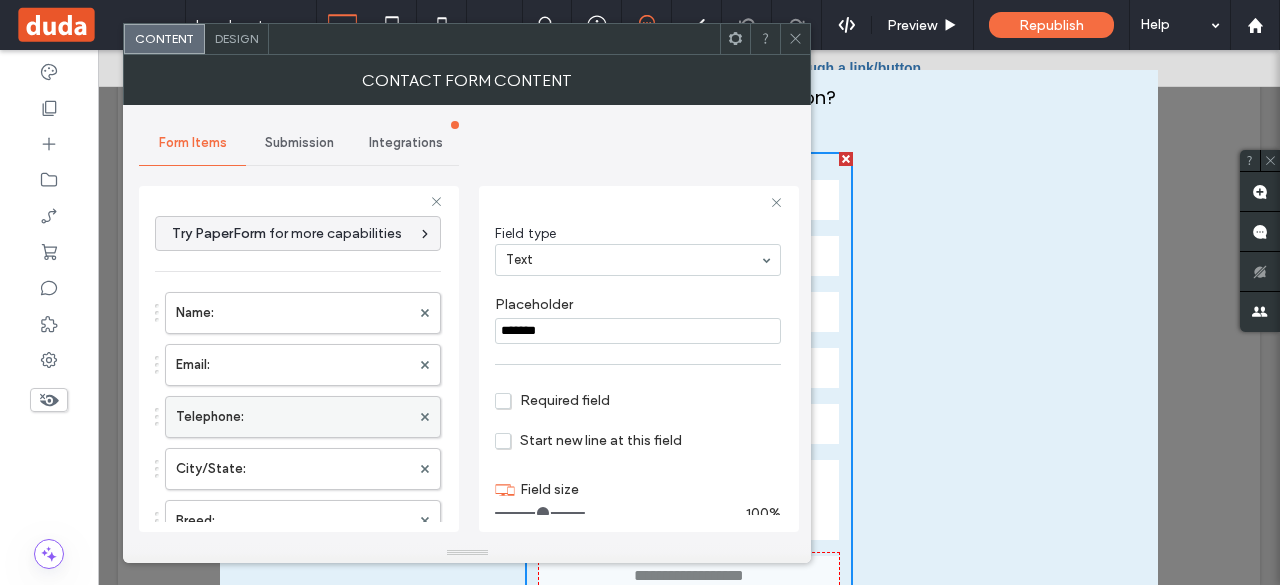 click on "Telephone:" at bounding box center (293, 417) 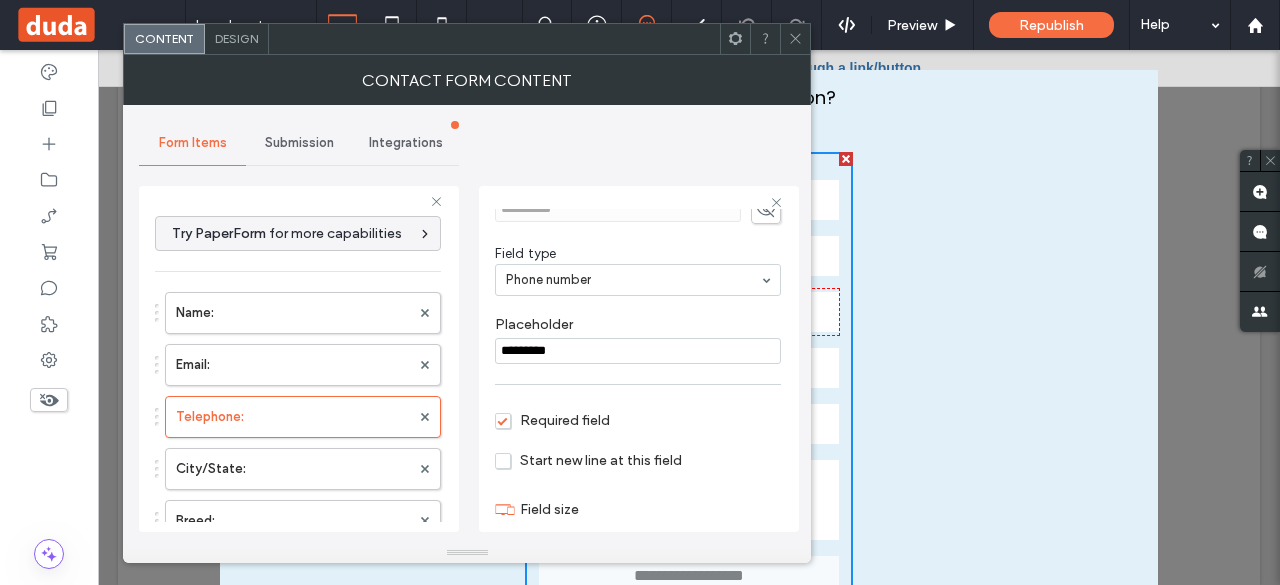 scroll, scrollTop: 0, scrollLeft: 0, axis: both 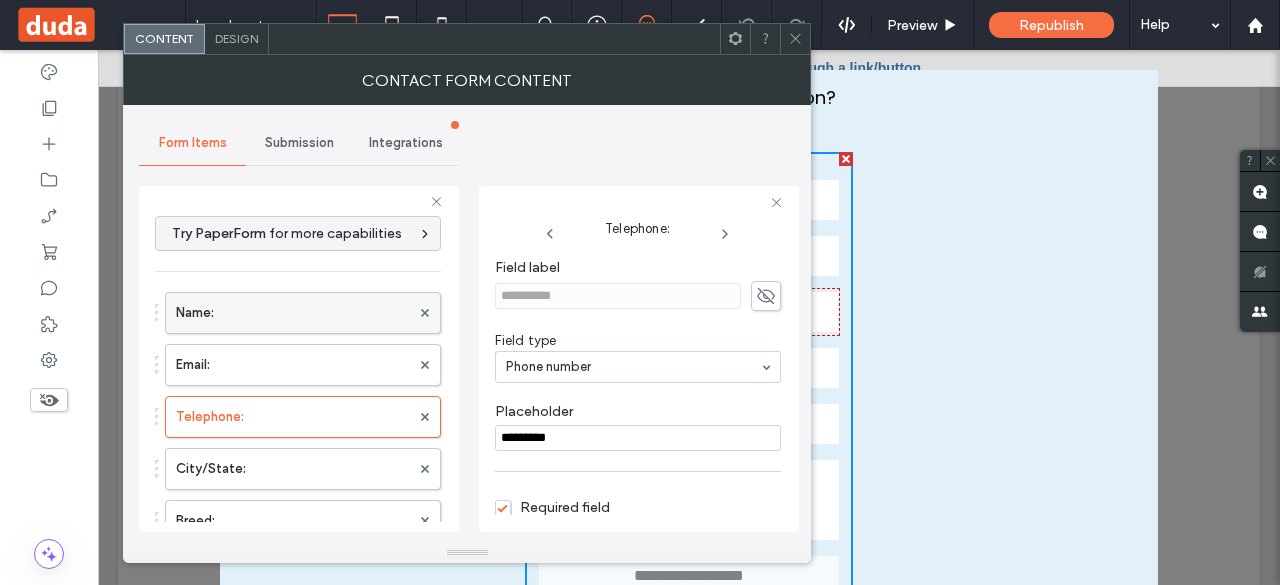 click on "Name:" at bounding box center [293, 313] 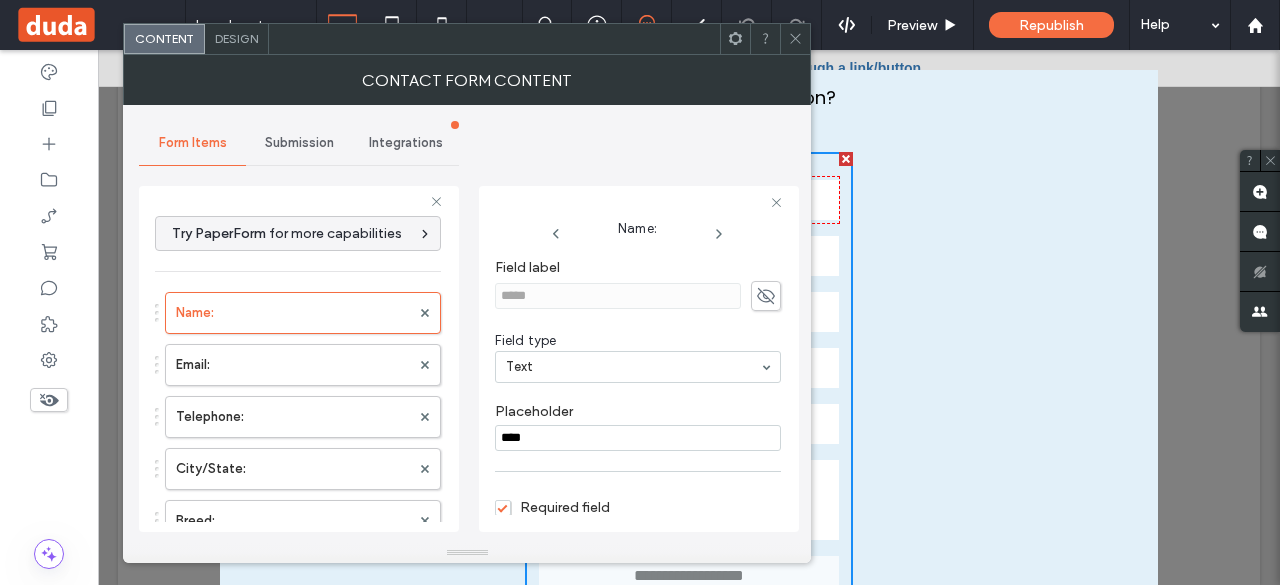 click on "Submission" at bounding box center [299, 143] 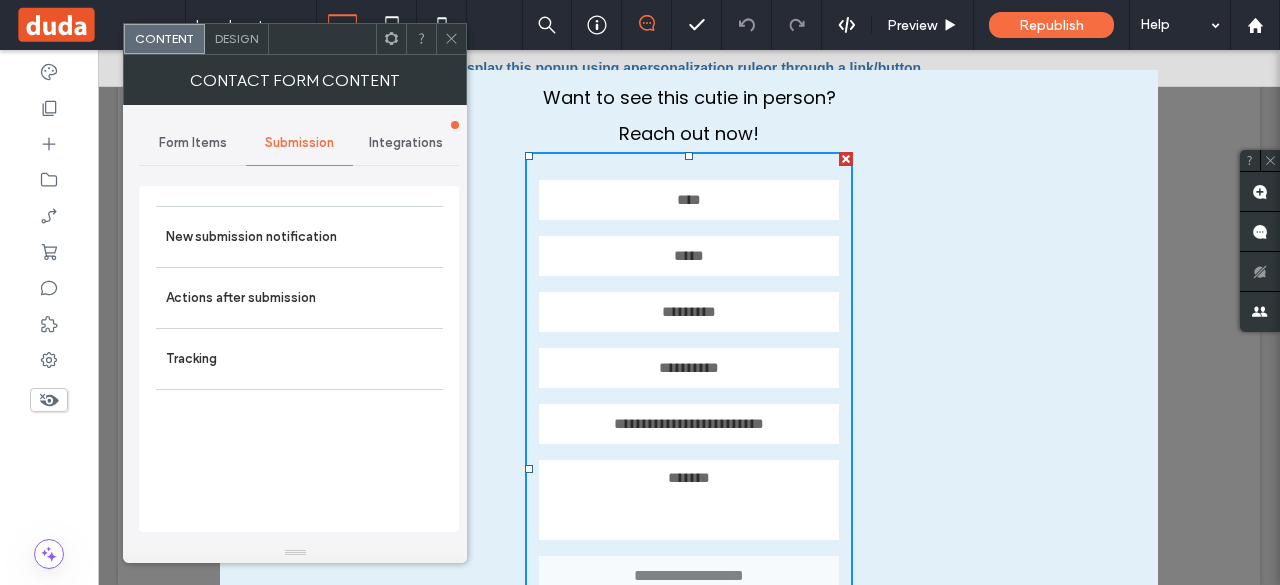 click on "Integrations" at bounding box center (406, 143) 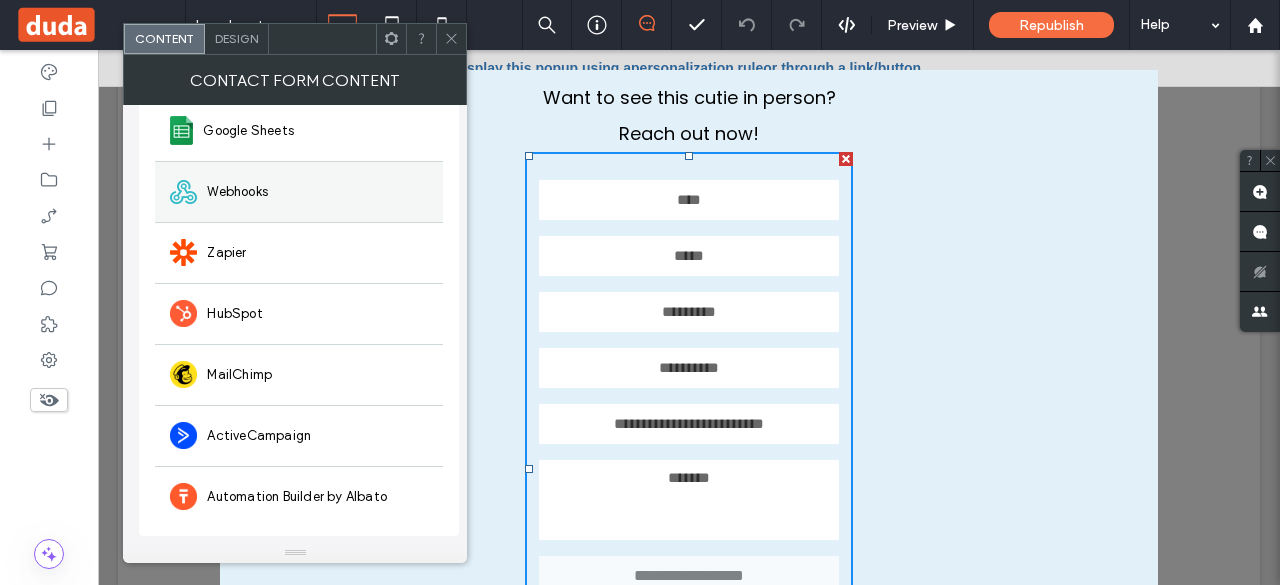 scroll, scrollTop: 0, scrollLeft: 0, axis: both 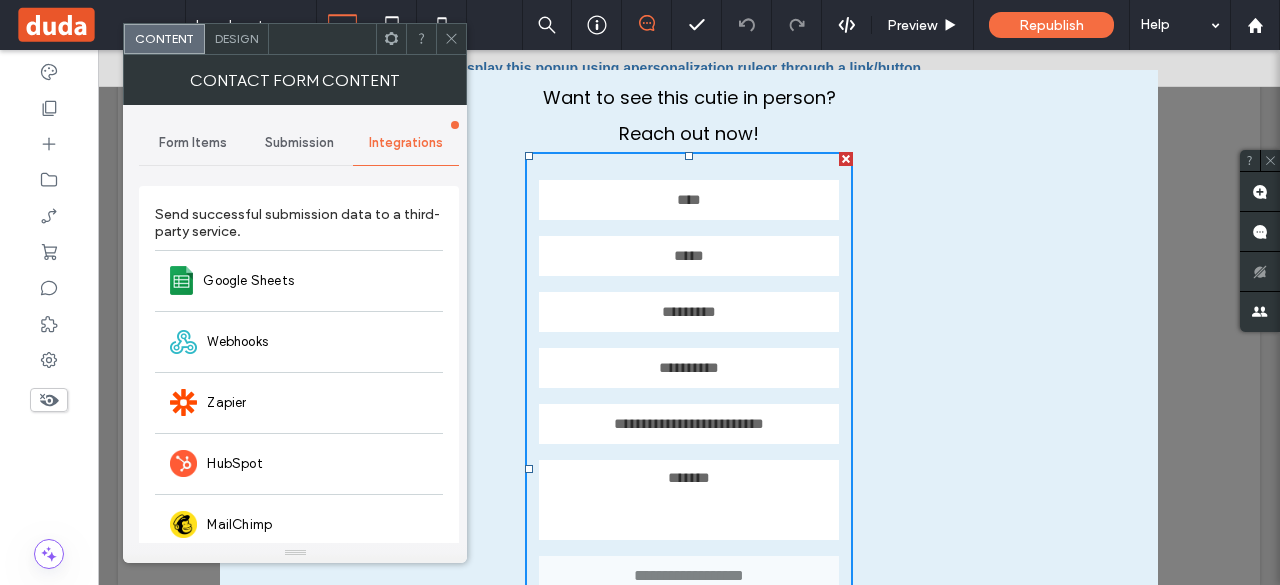 click on "Integrations" at bounding box center [406, 143] 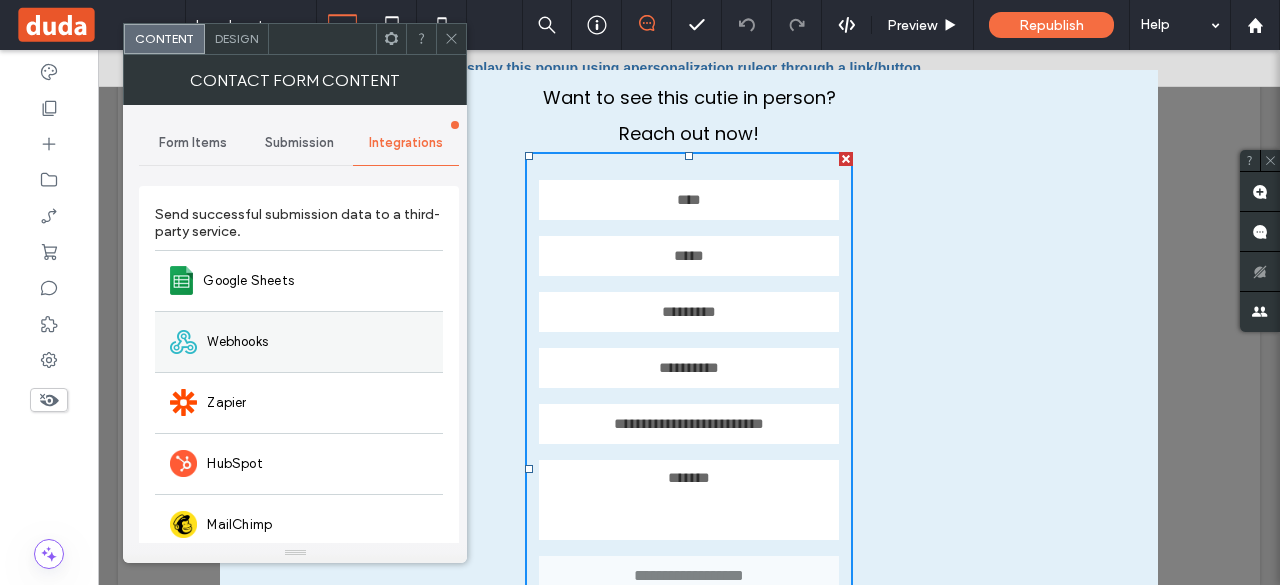 scroll, scrollTop: 0, scrollLeft: 0, axis: both 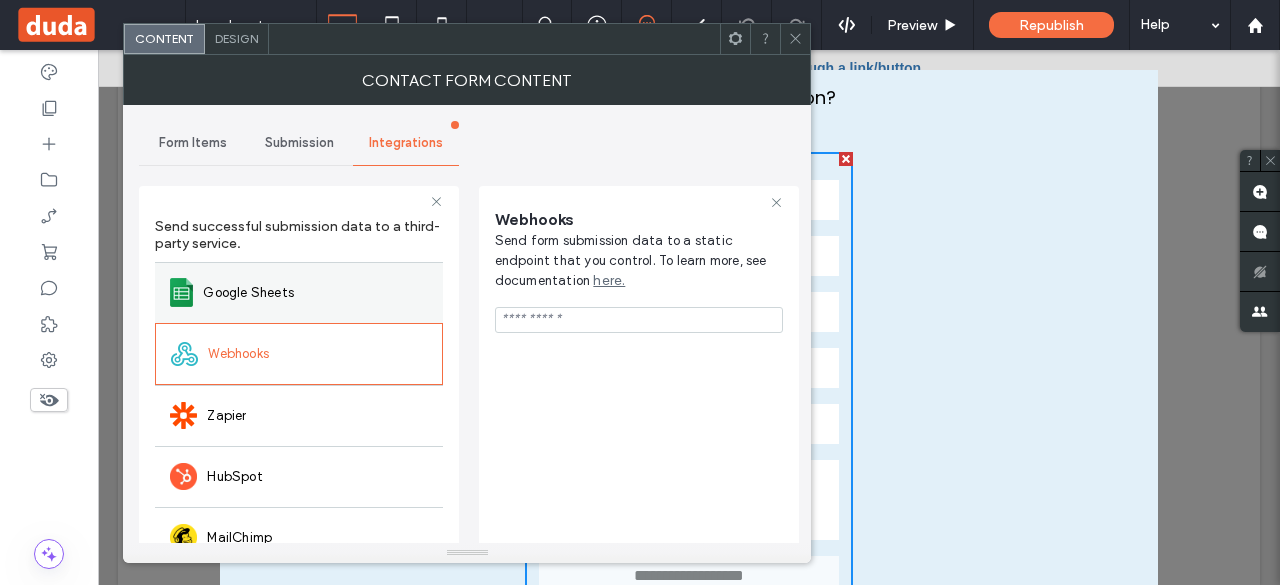 click on "Google Sheets" at bounding box center [299, 292] 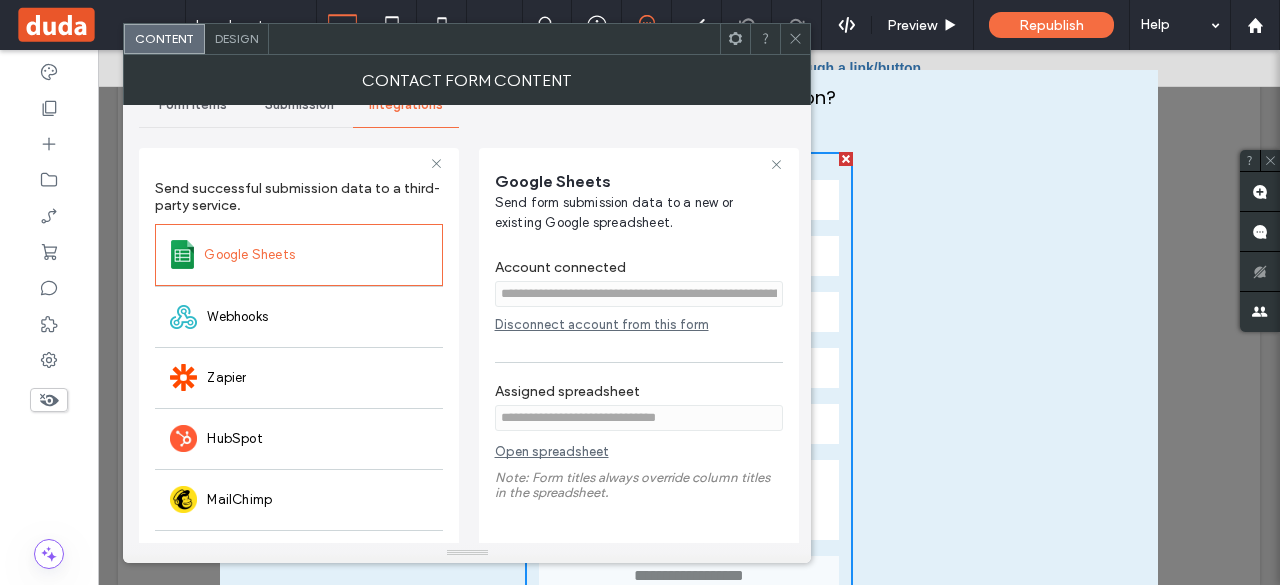 scroll, scrollTop: 39, scrollLeft: 0, axis: vertical 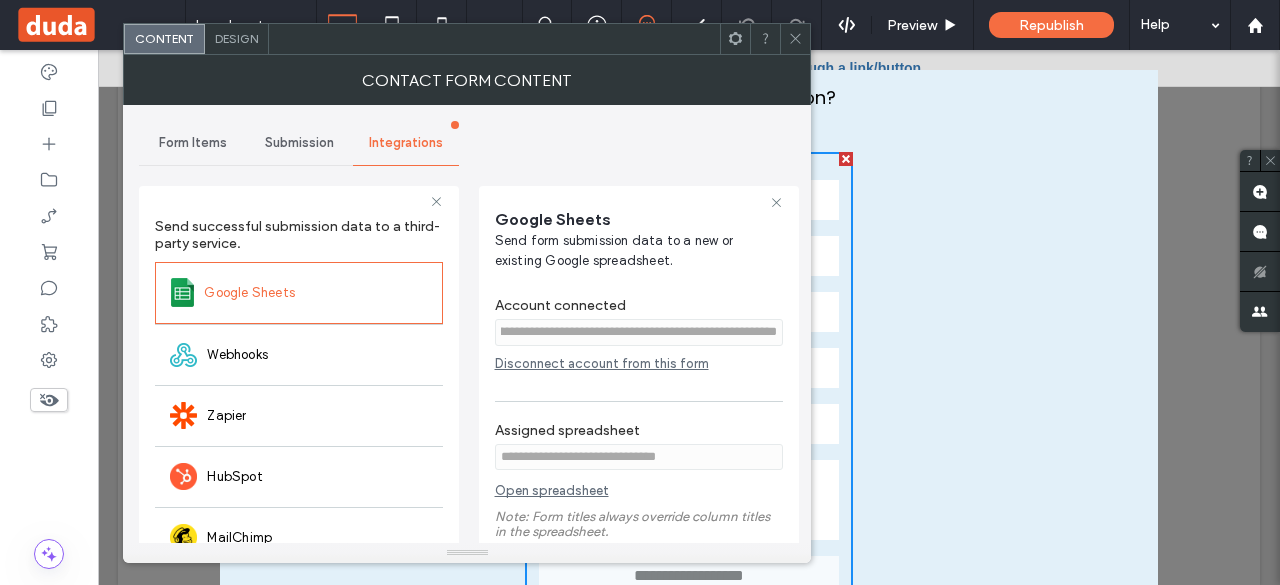 click on "Form Items" at bounding box center (193, 143) 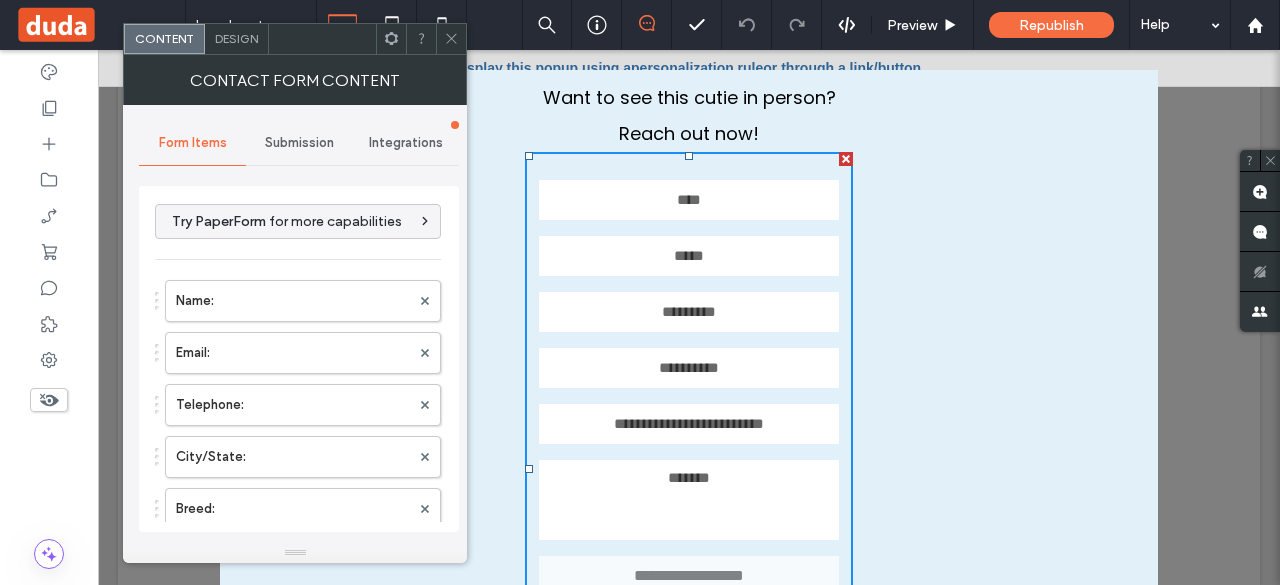 click 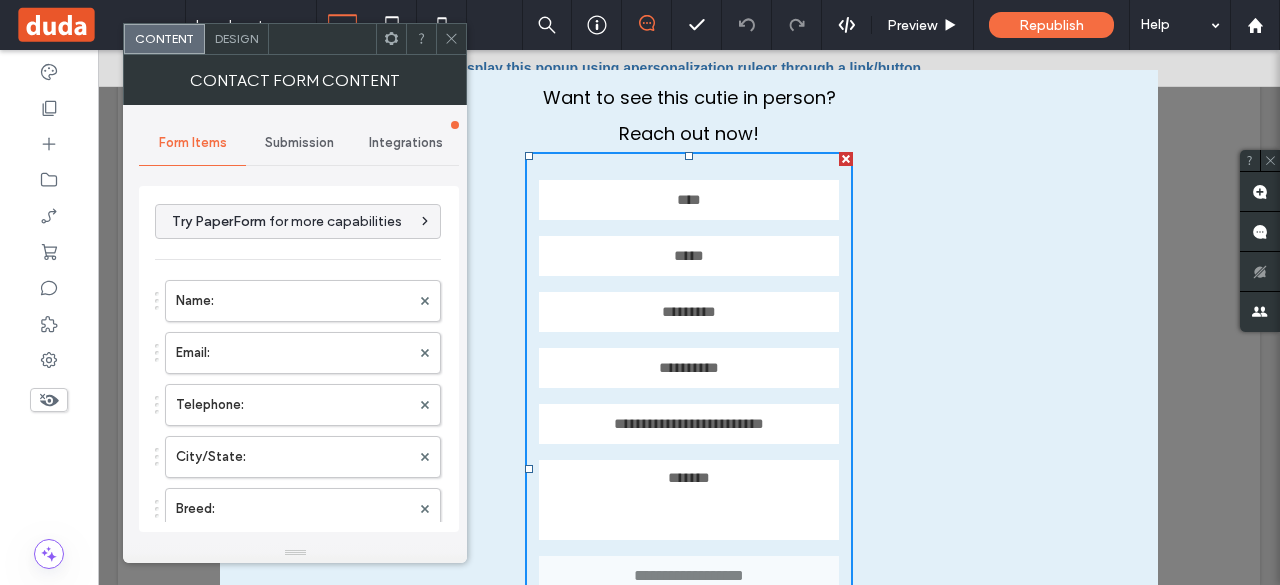 click at bounding box center (322, 39) 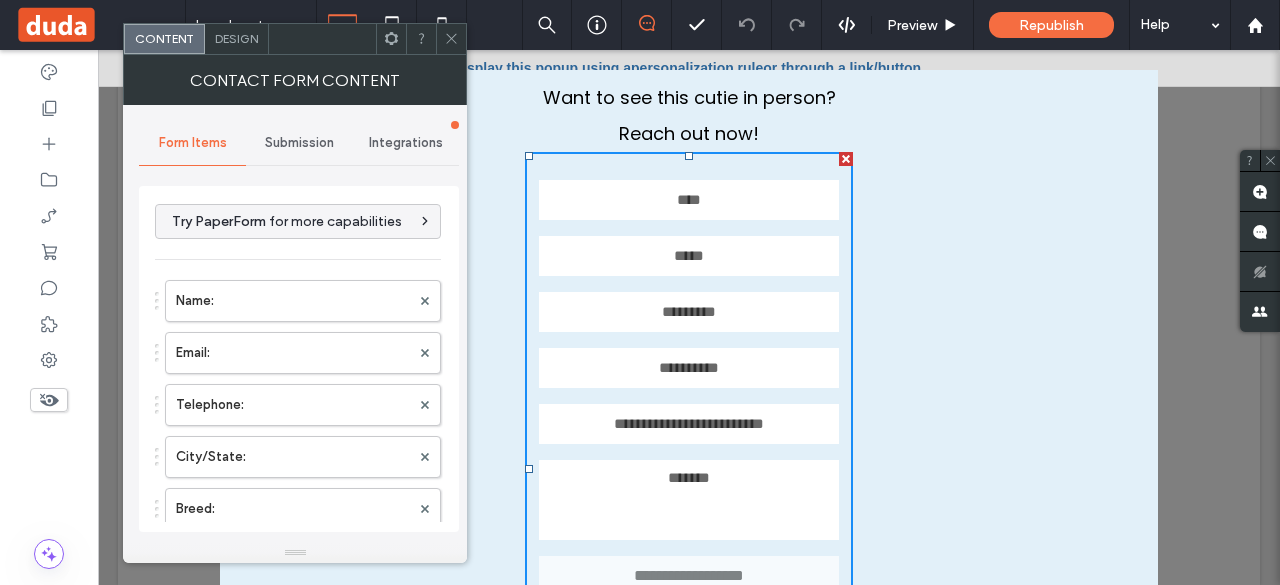 click on "Design" at bounding box center (236, 38) 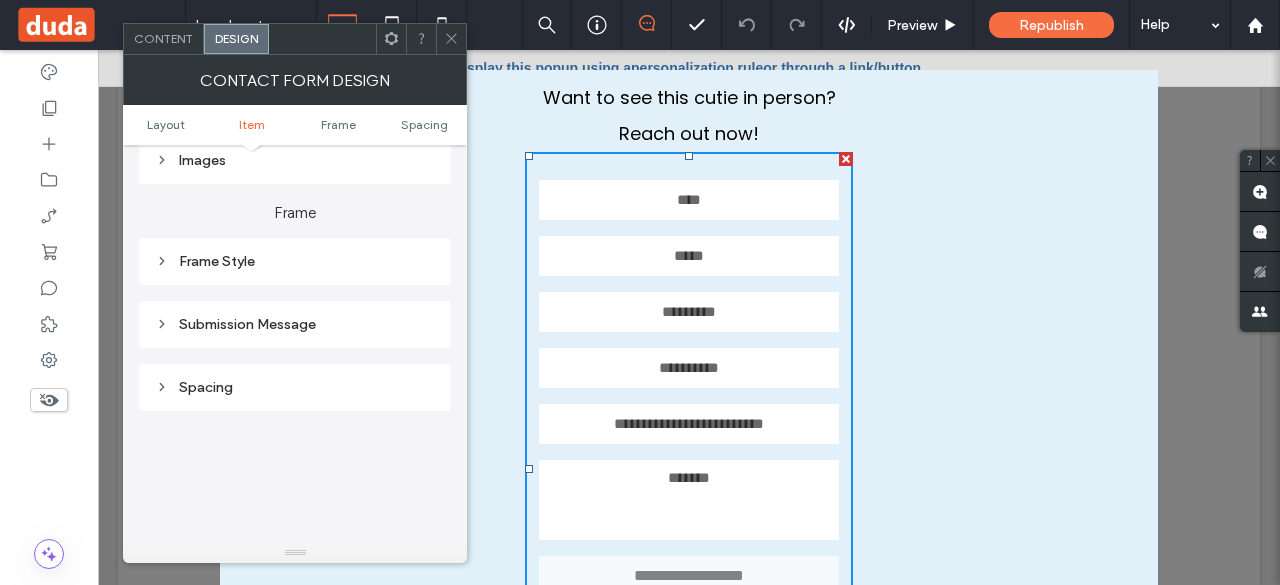 scroll, scrollTop: 505, scrollLeft: 0, axis: vertical 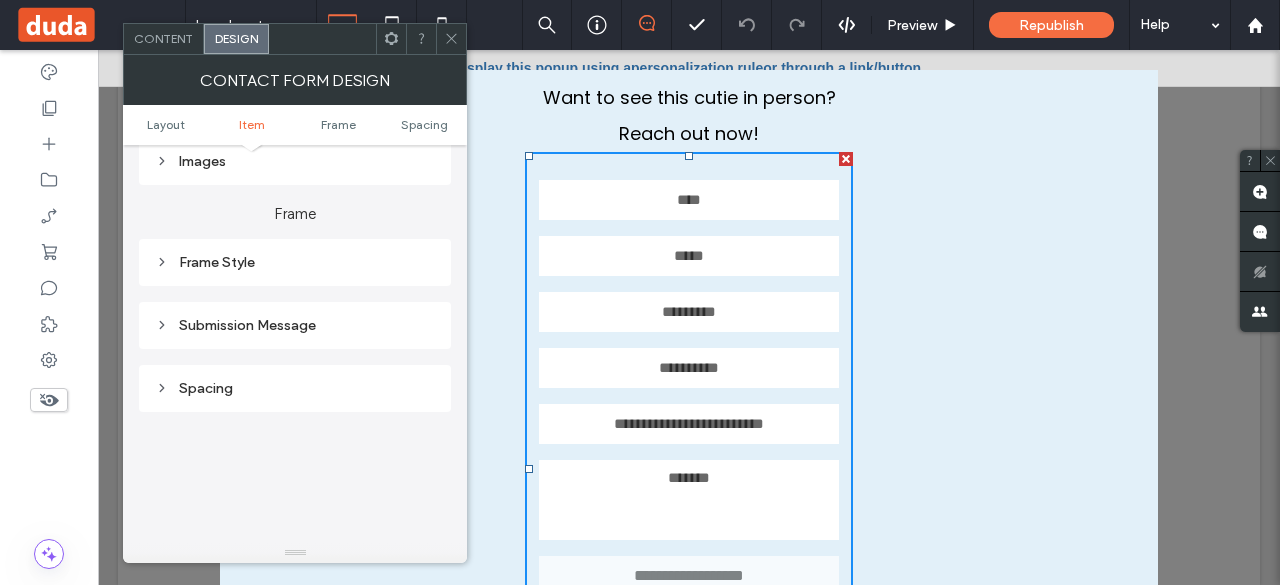 click on "Submission Message" at bounding box center (295, 325) 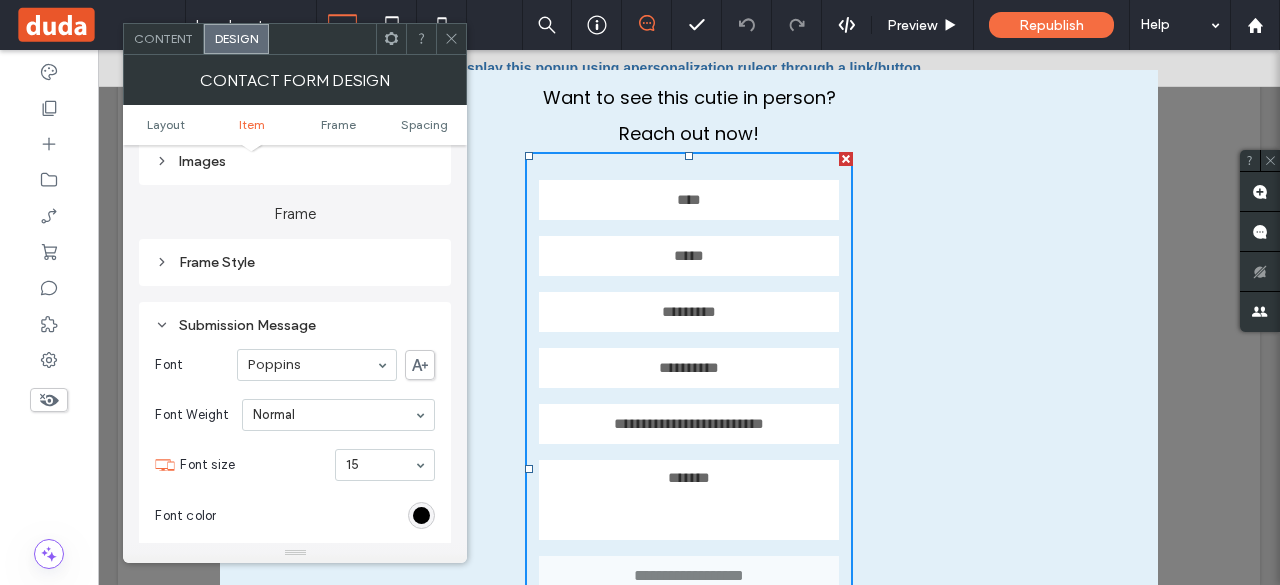 click on "Submission Message" at bounding box center (295, 325) 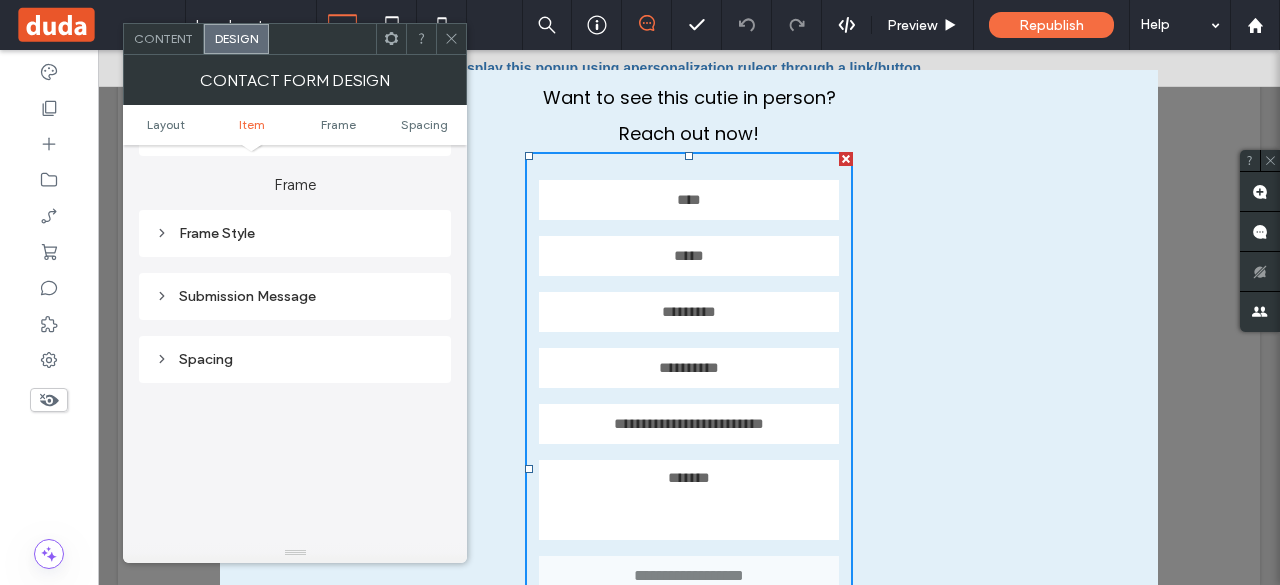 scroll, scrollTop: 543, scrollLeft: 0, axis: vertical 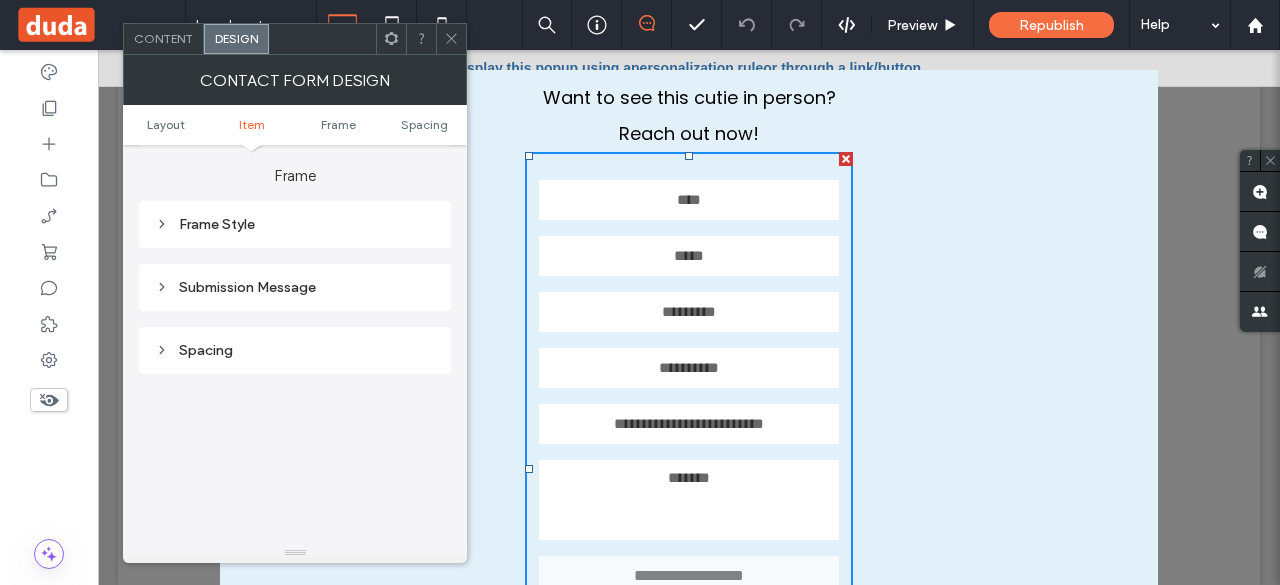 click 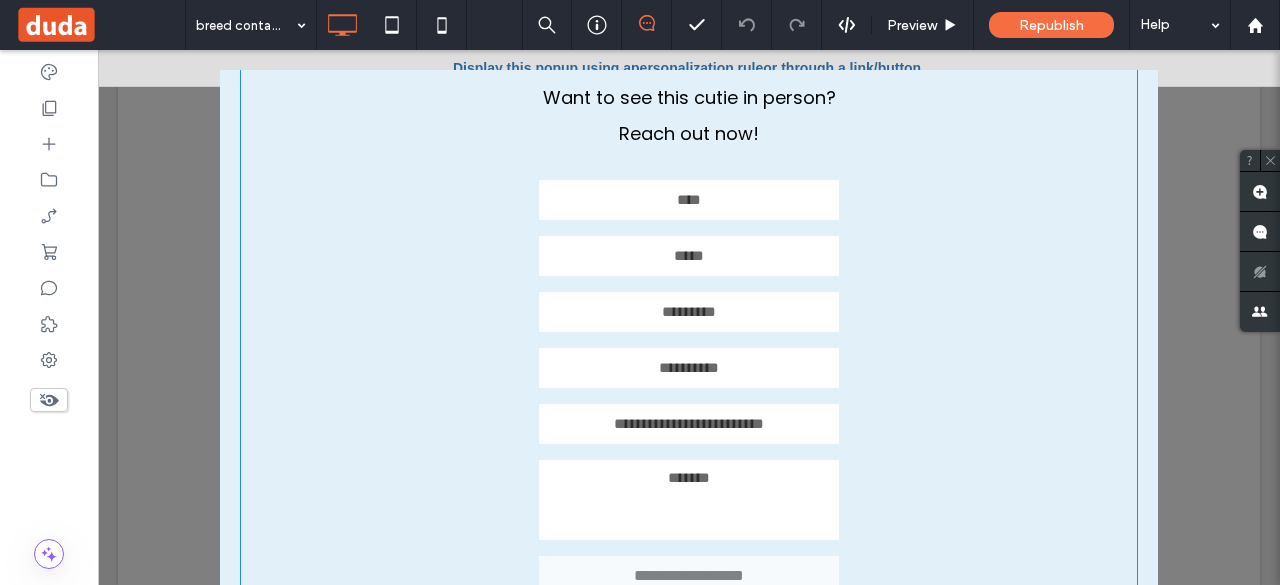 click on "**********" at bounding box center (689, 393) 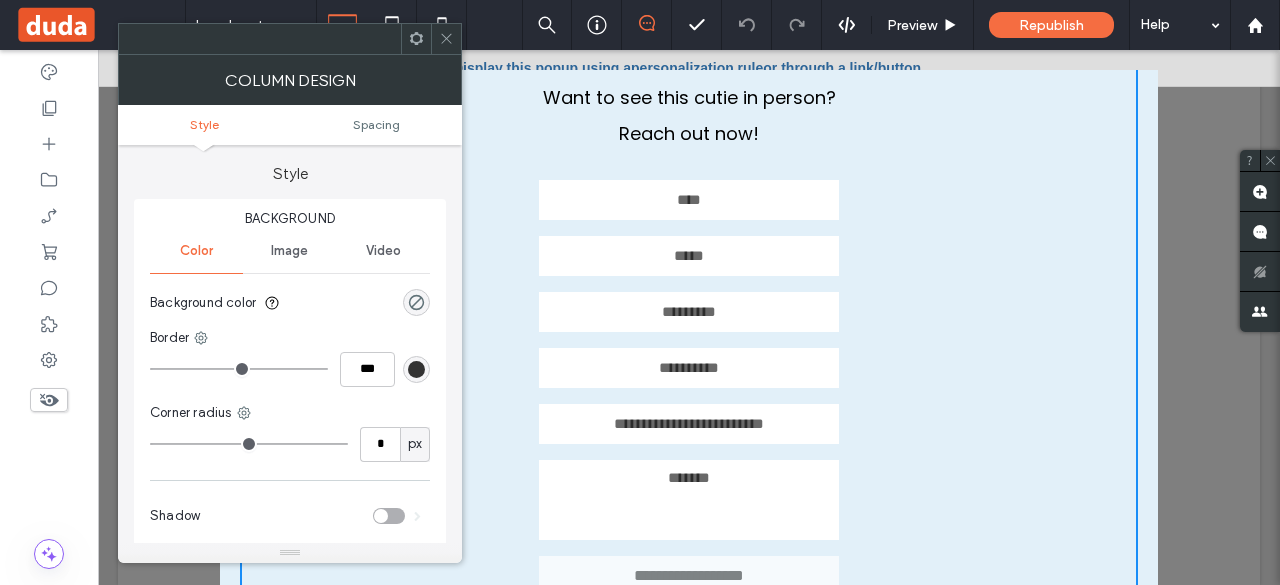 click 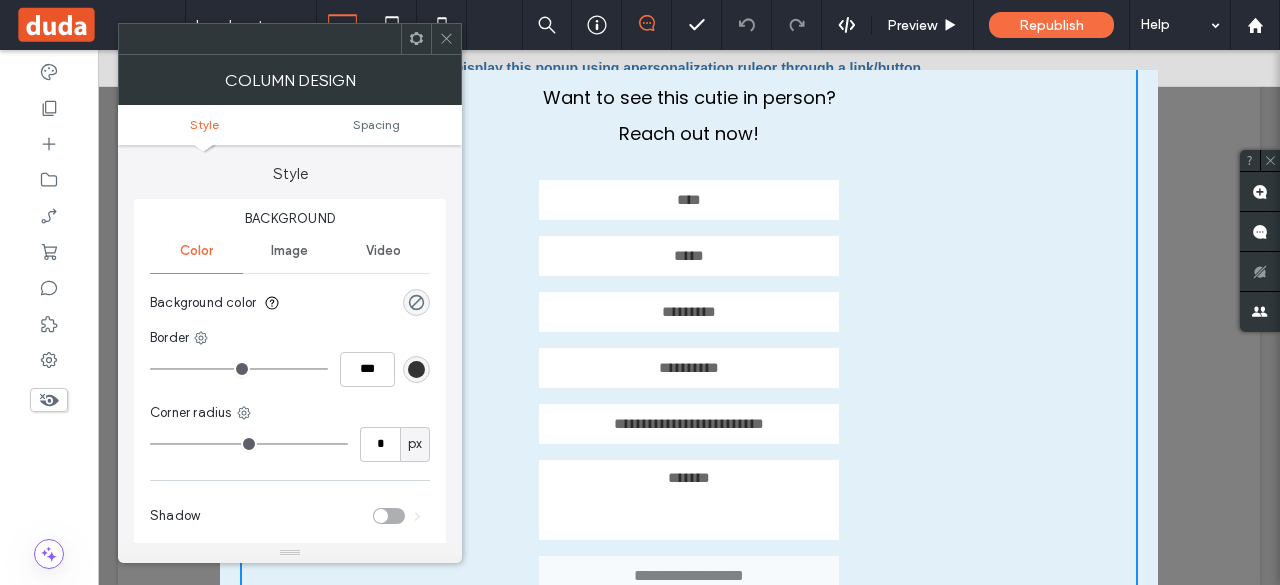 click at bounding box center (260, 39) 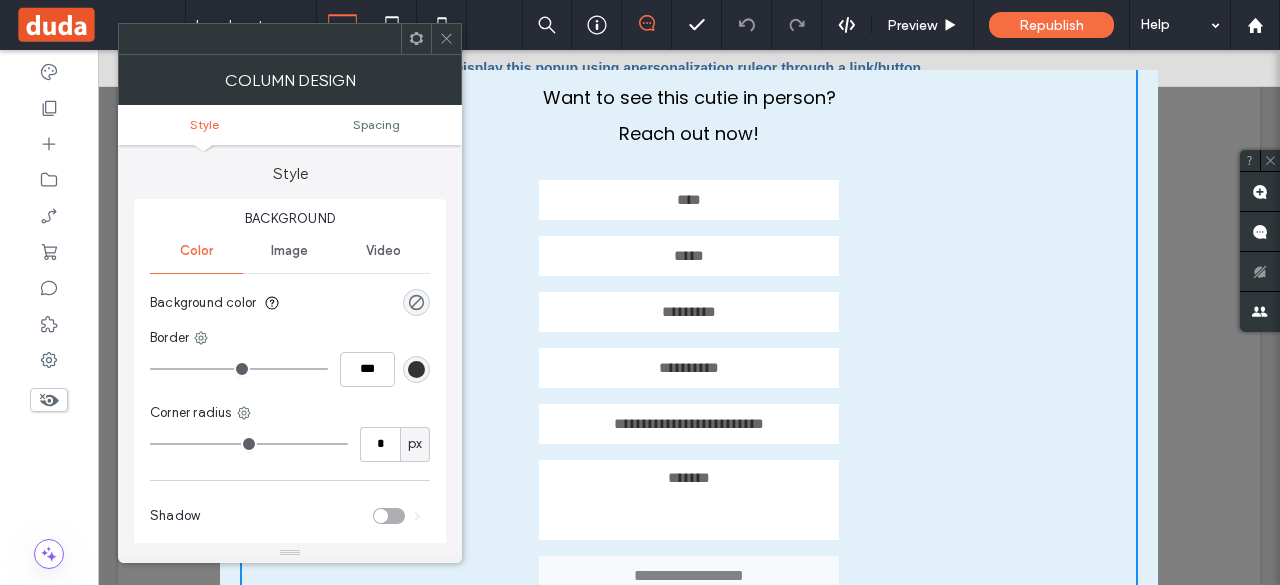 click at bounding box center (446, 39) 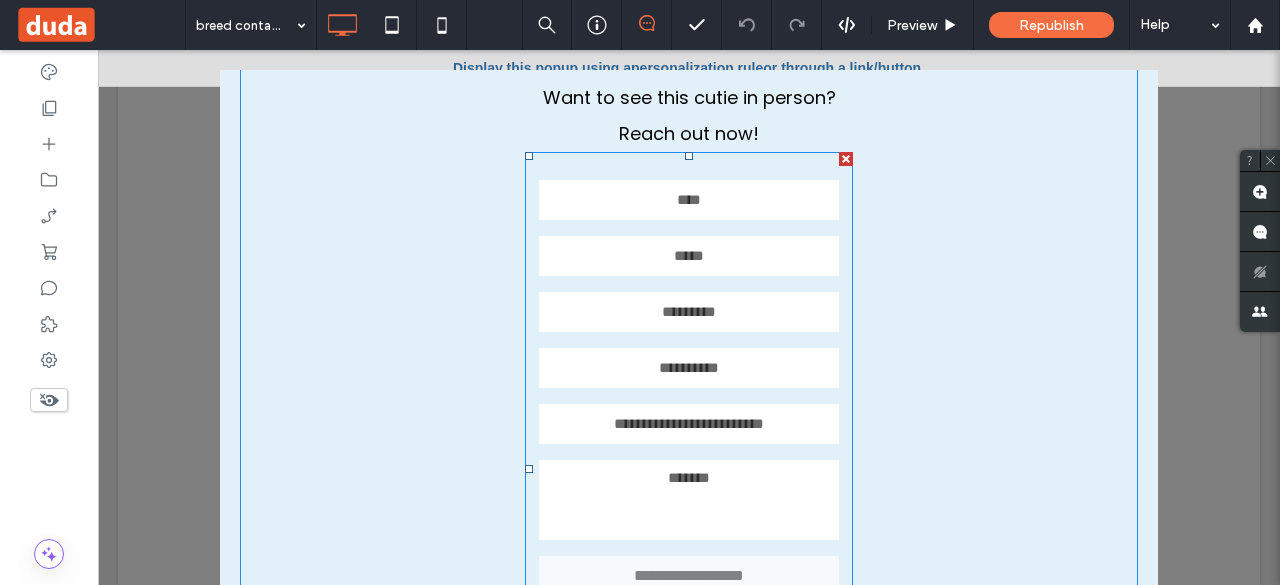 click on "**********" at bounding box center [689, 469] 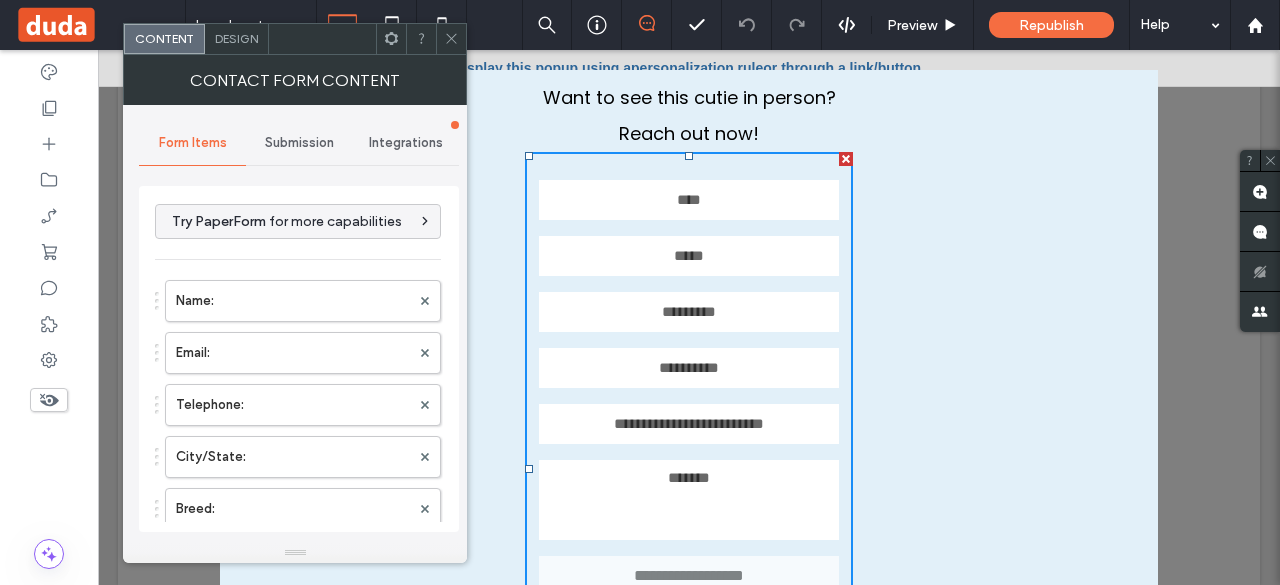 click 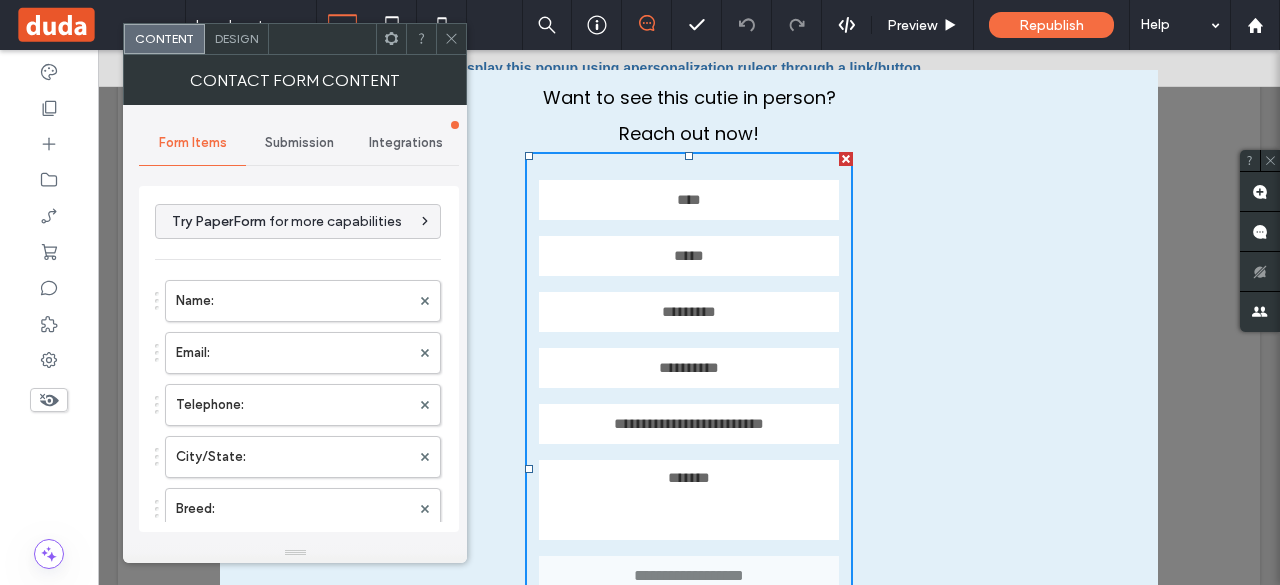 click at bounding box center [322, 39] 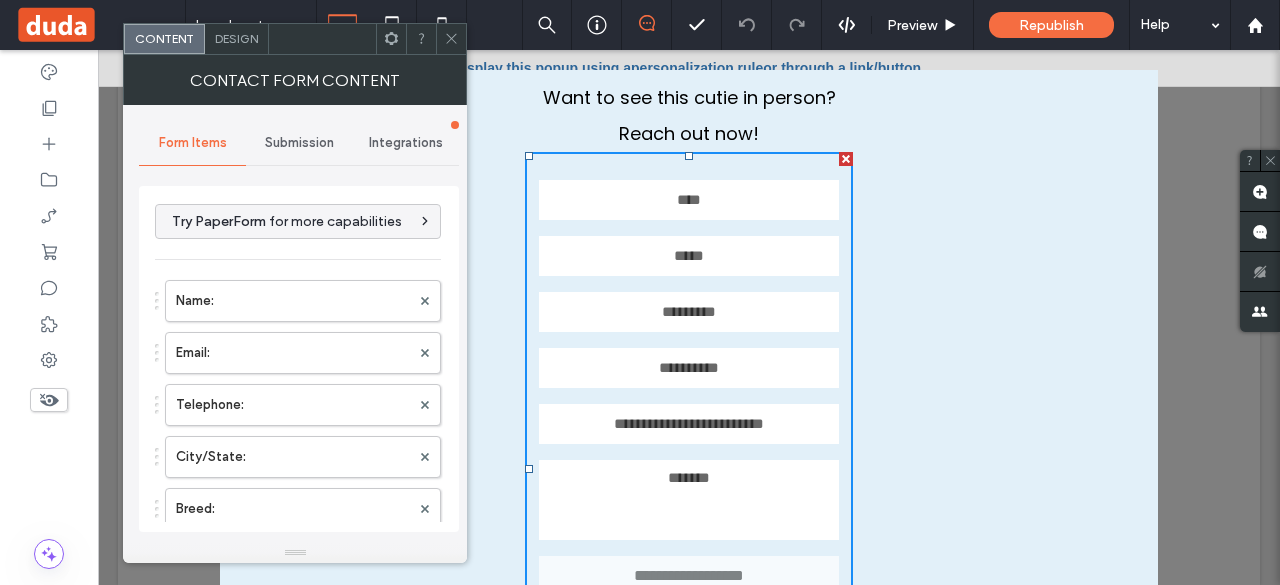 click 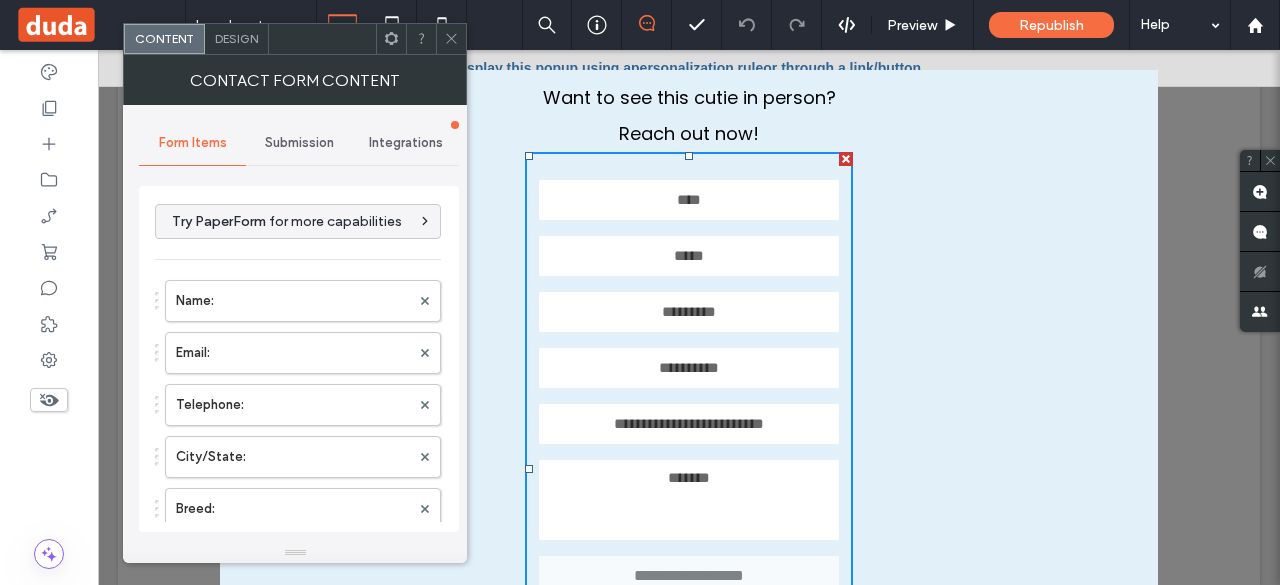 click at bounding box center [322, 39] 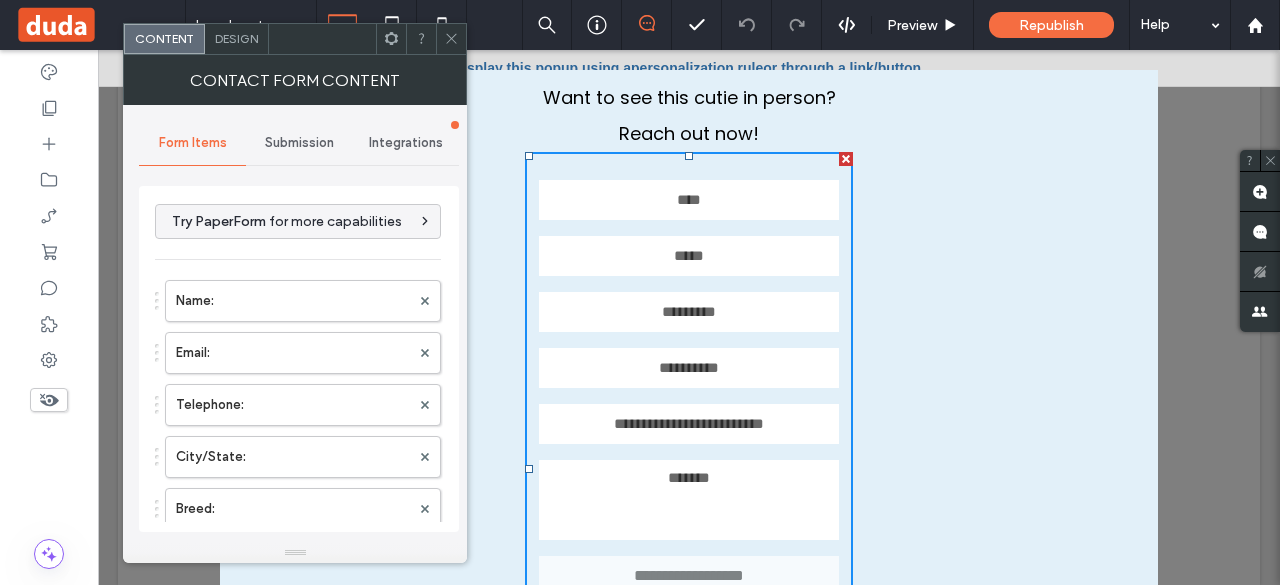 click 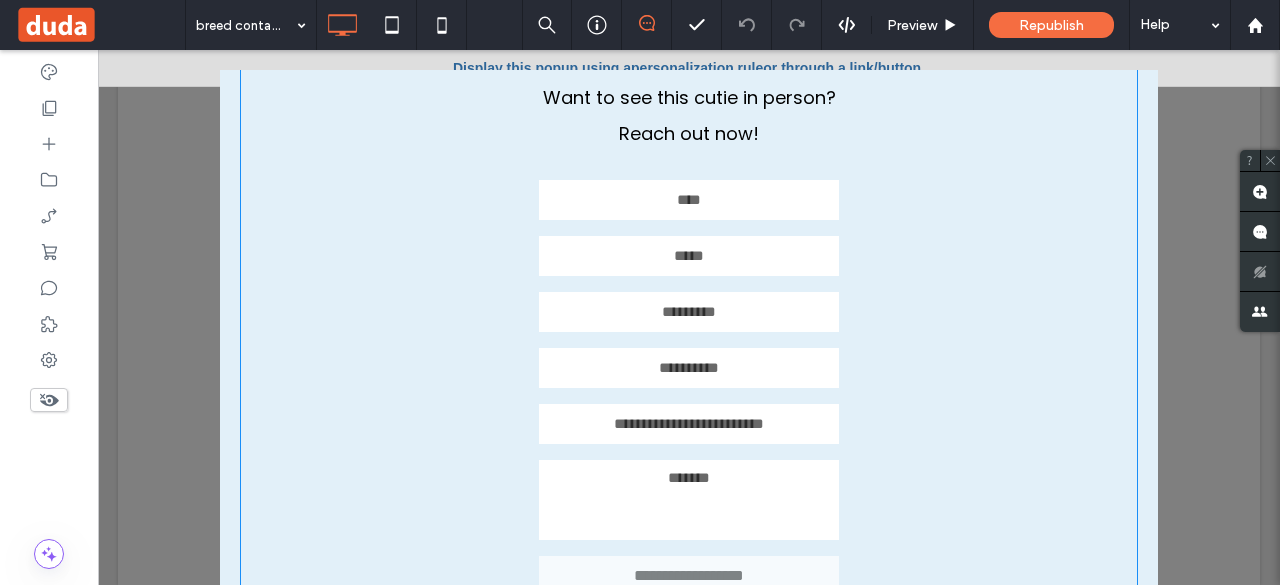 scroll, scrollTop: 57, scrollLeft: 0, axis: vertical 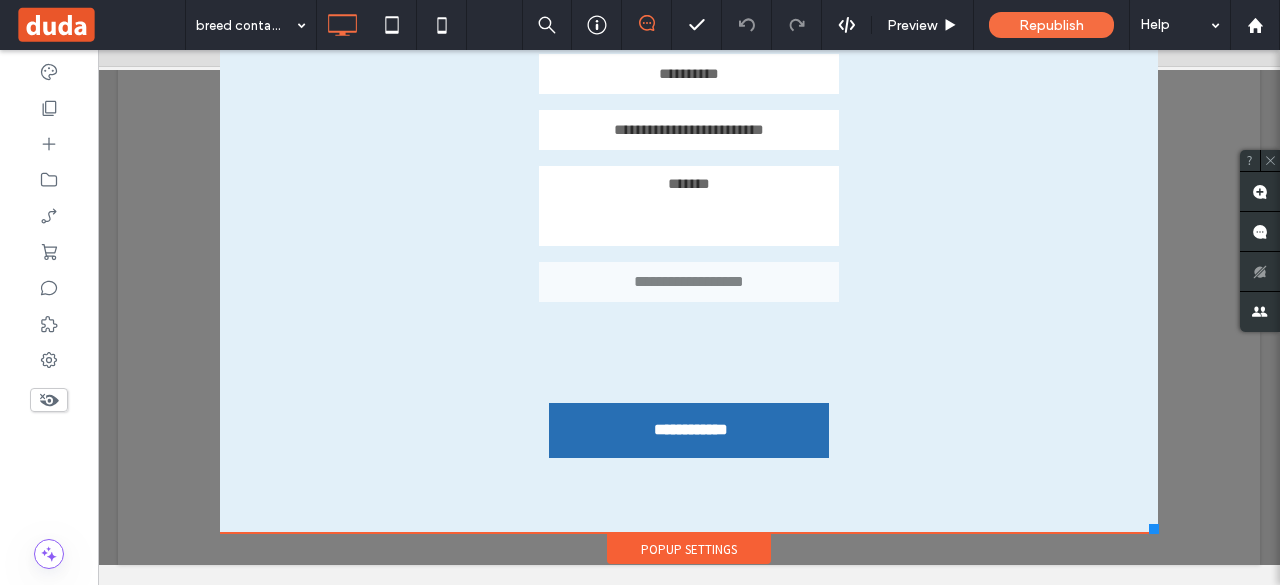 click on "**********" at bounding box center [689, 127] 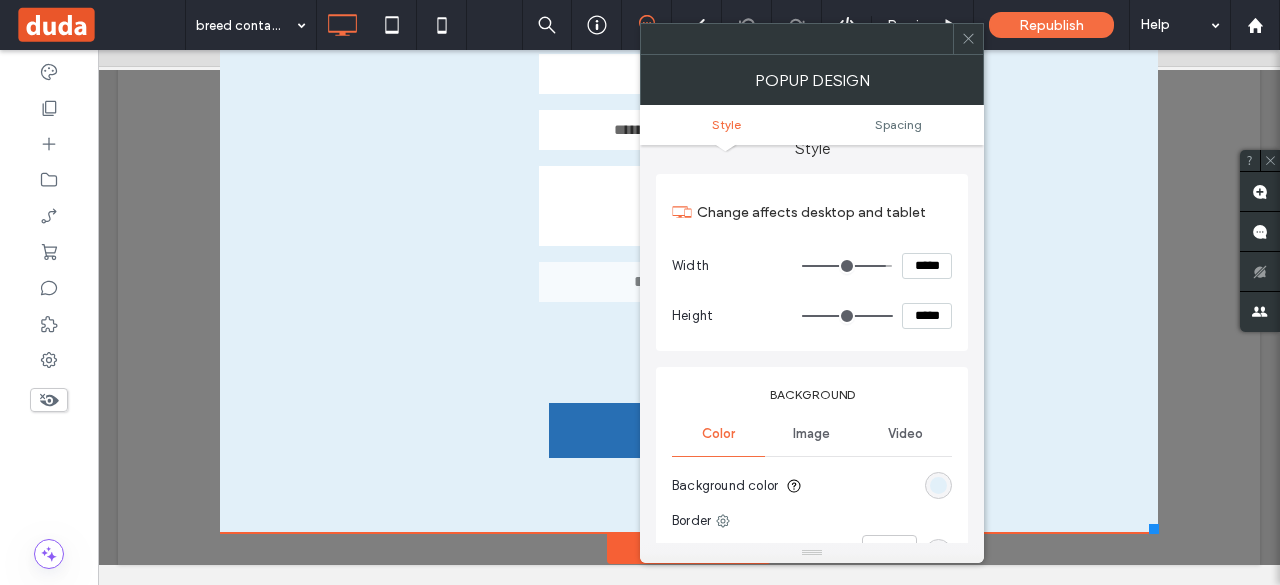 scroll, scrollTop: 0, scrollLeft: 0, axis: both 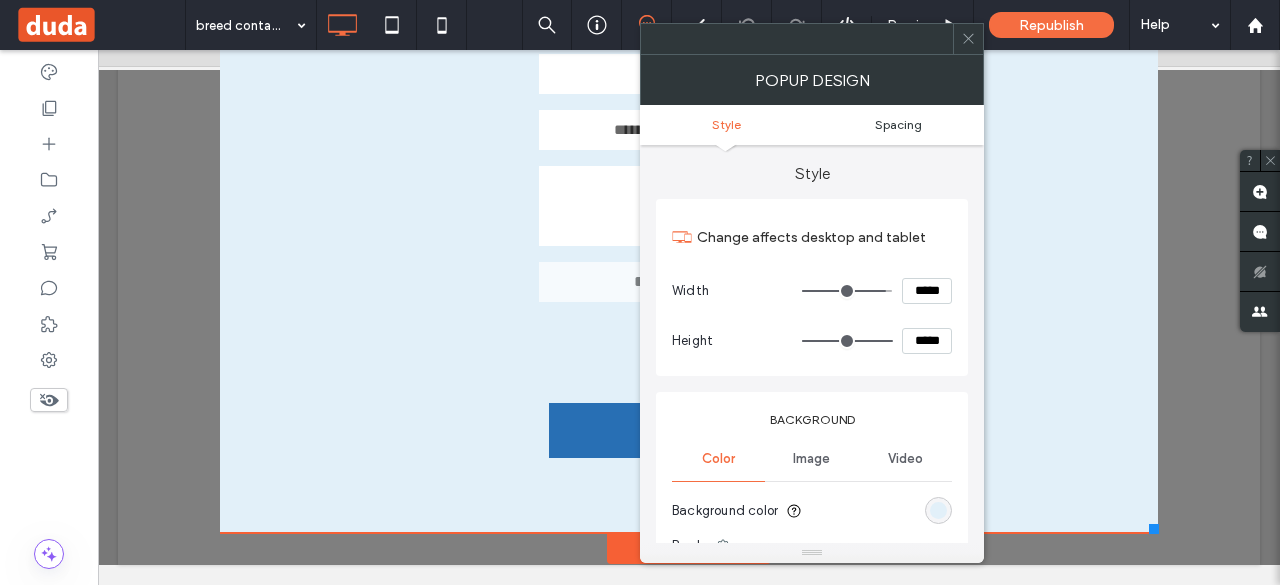 click on "Spacing" at bounding box center (898, 124) 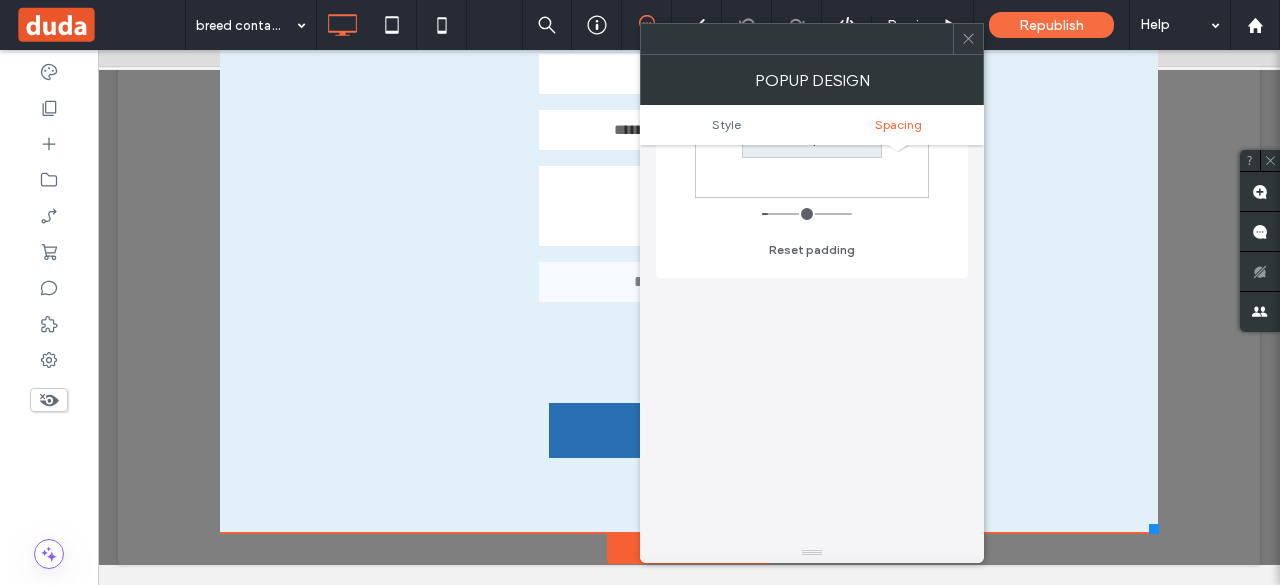 scroll, scrollTop: 995, scrollLeft: 0, axis: vertical 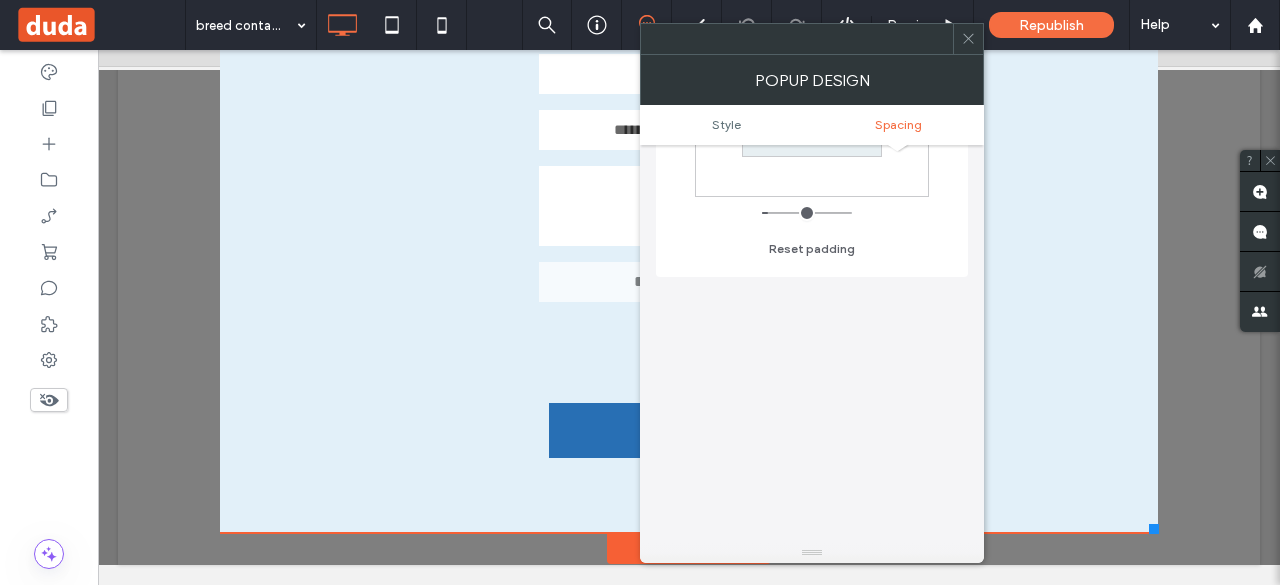 click at bounding box center (968, 39) 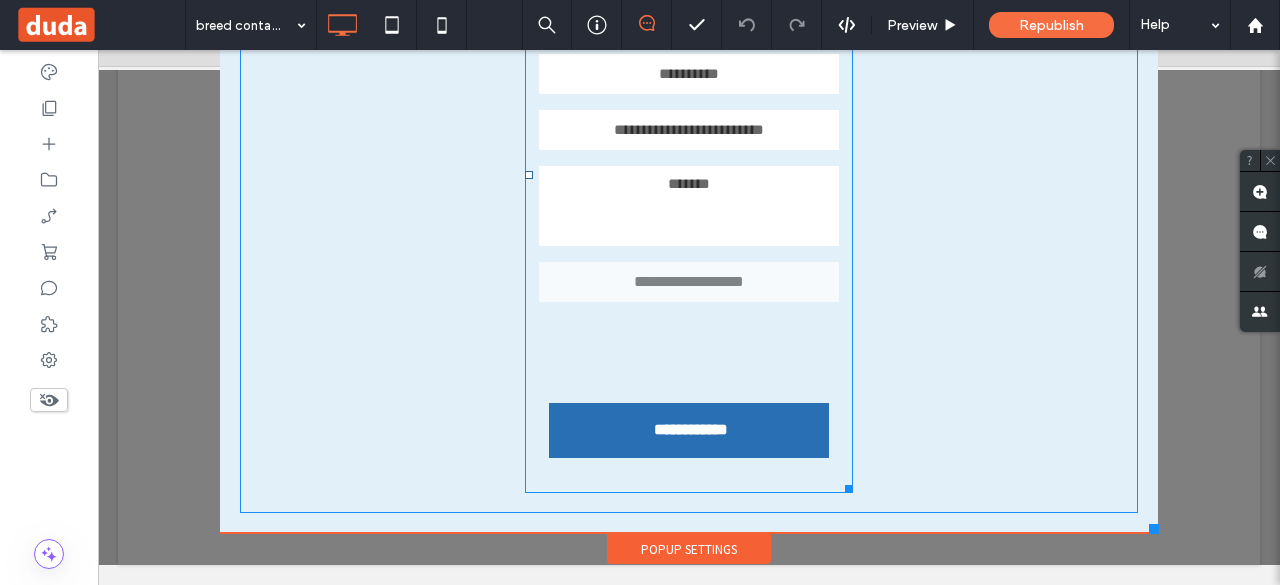 scroll, scrollTop: 0, scrollLeft: 0, axis: both 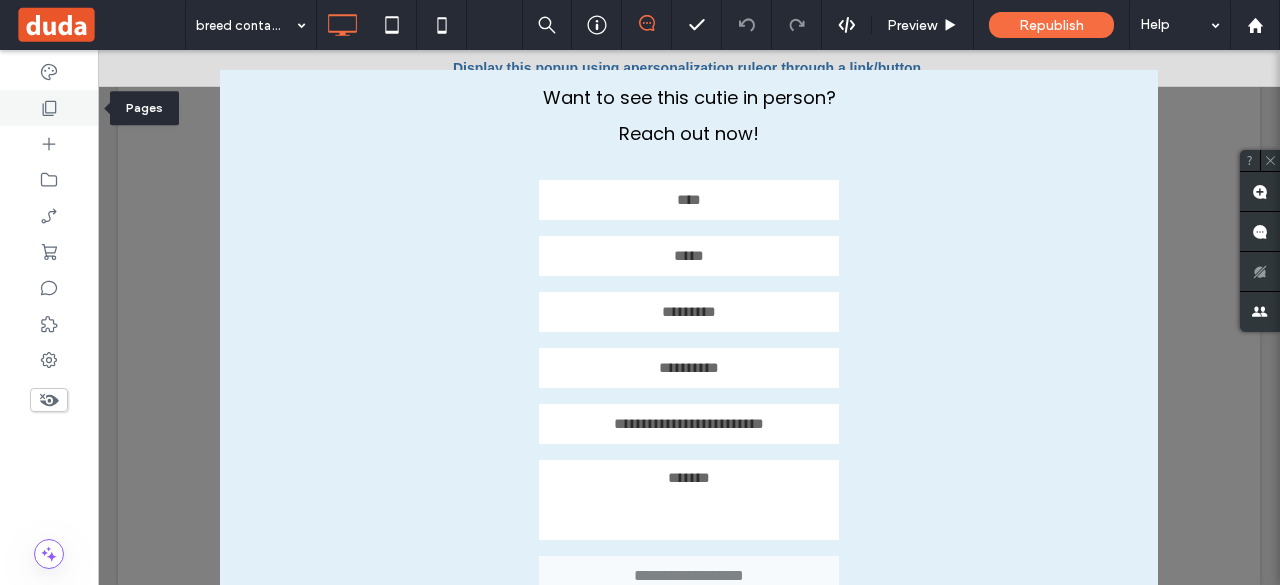 click 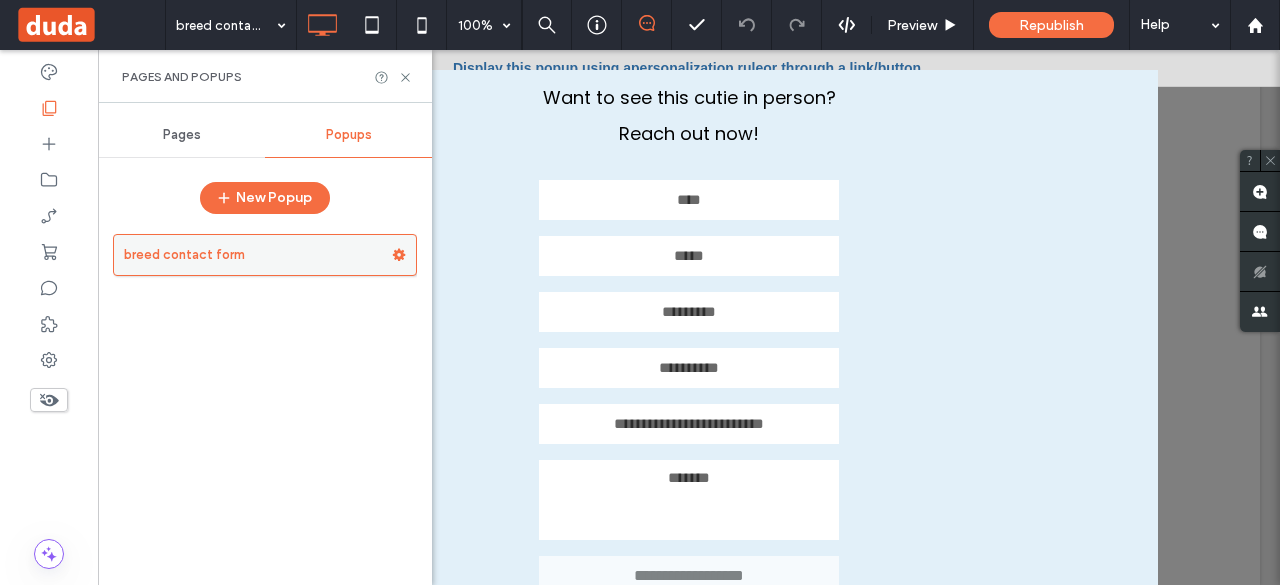 click 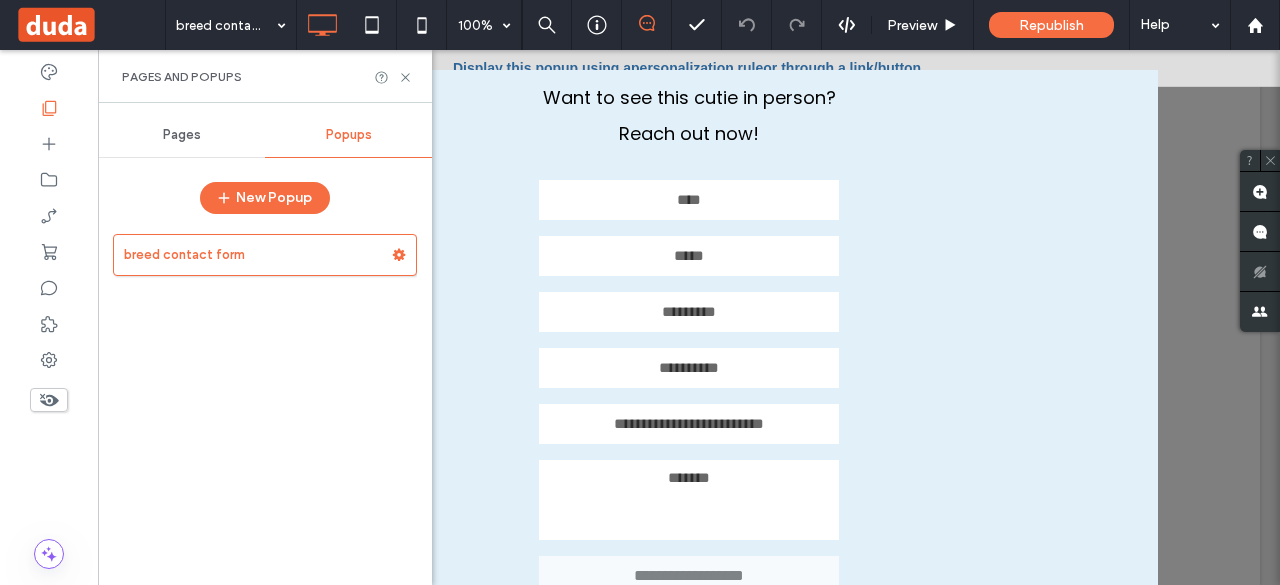 click on "New Popup" at bounding box center [265, 203] 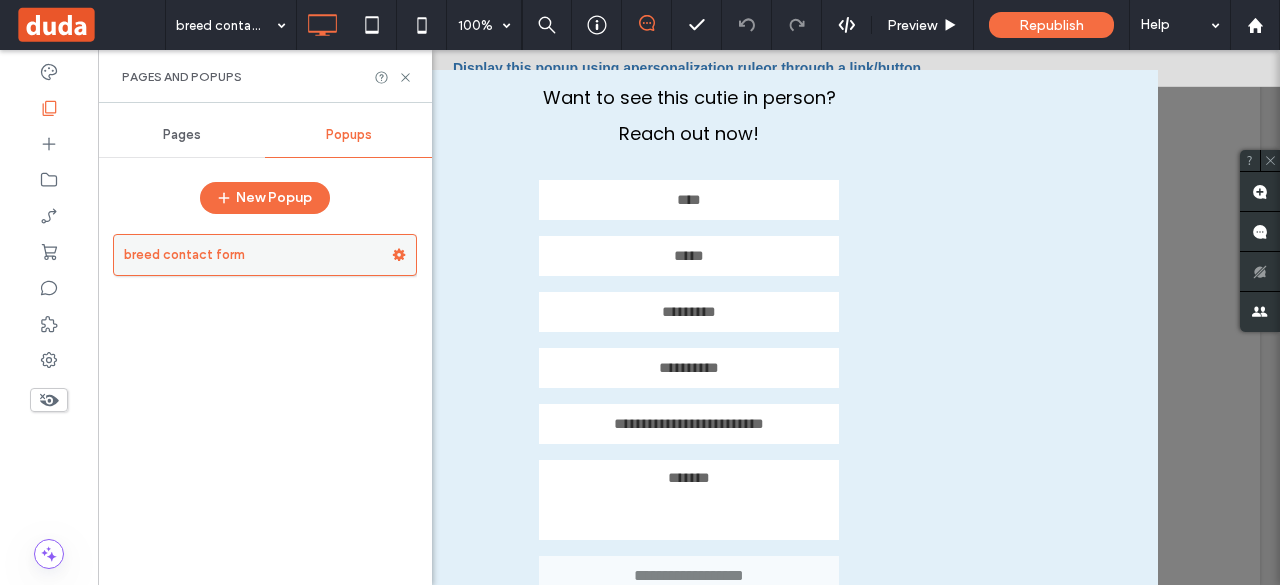 click on "breed contact form" at bounding box center (258, 255) 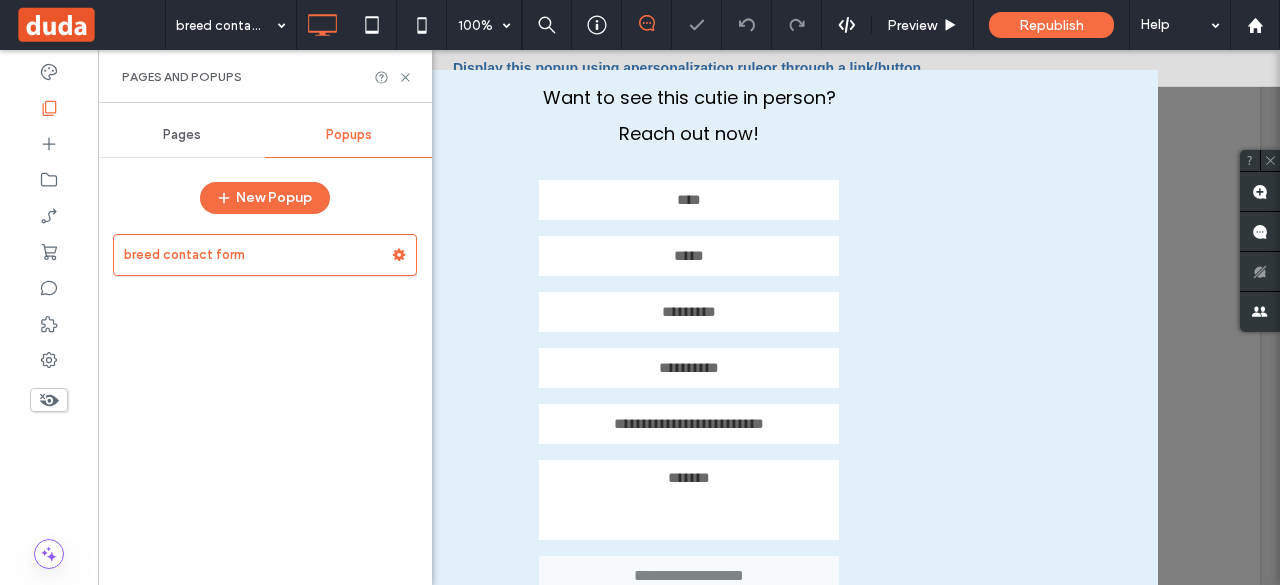 scroll, scrollTop: 0, scrollLeft: 0, axis: both 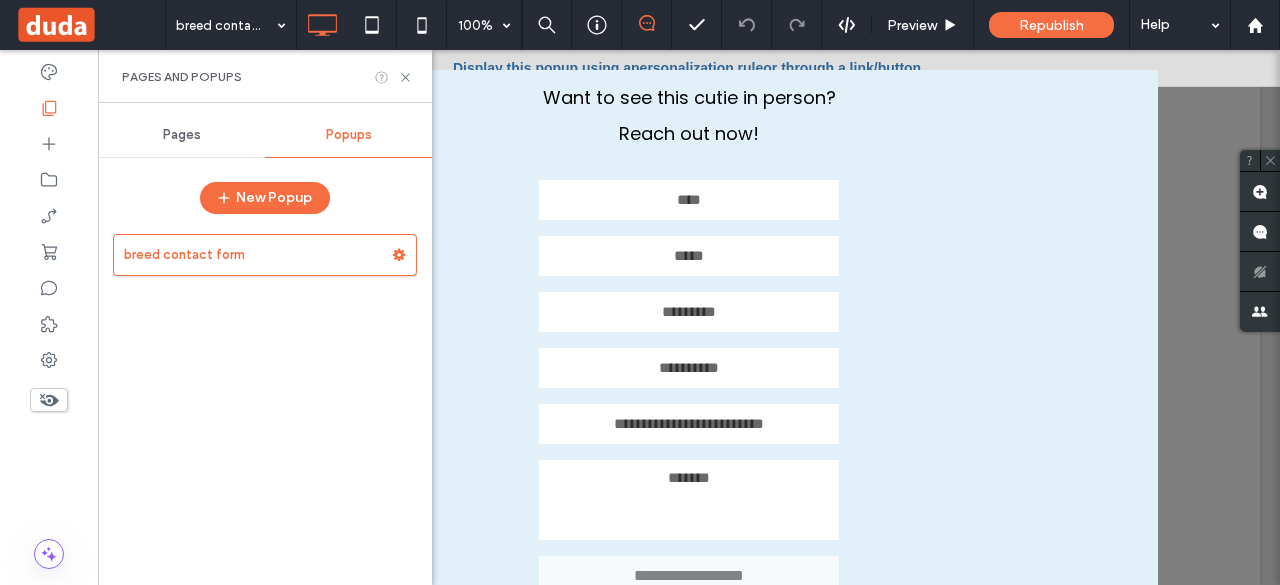 click 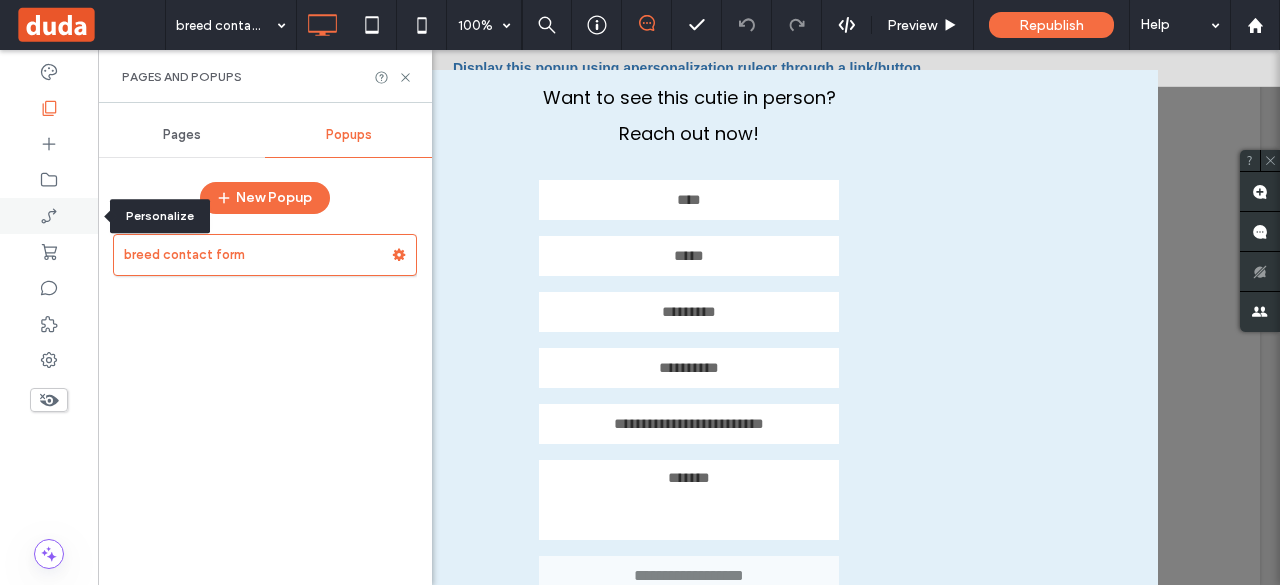 click 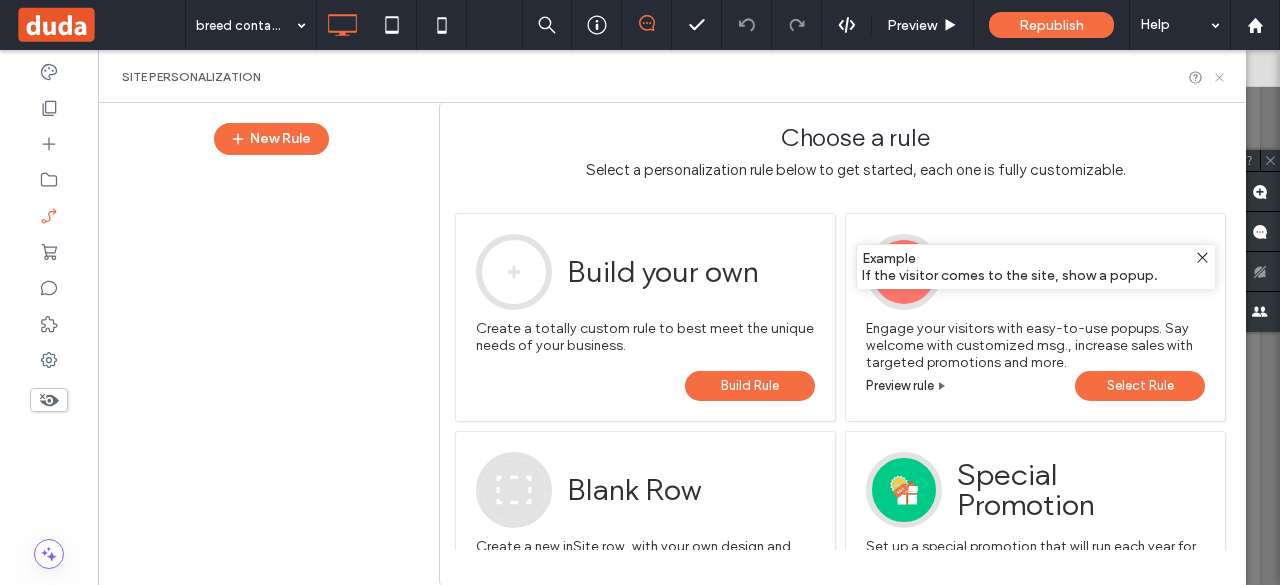 click 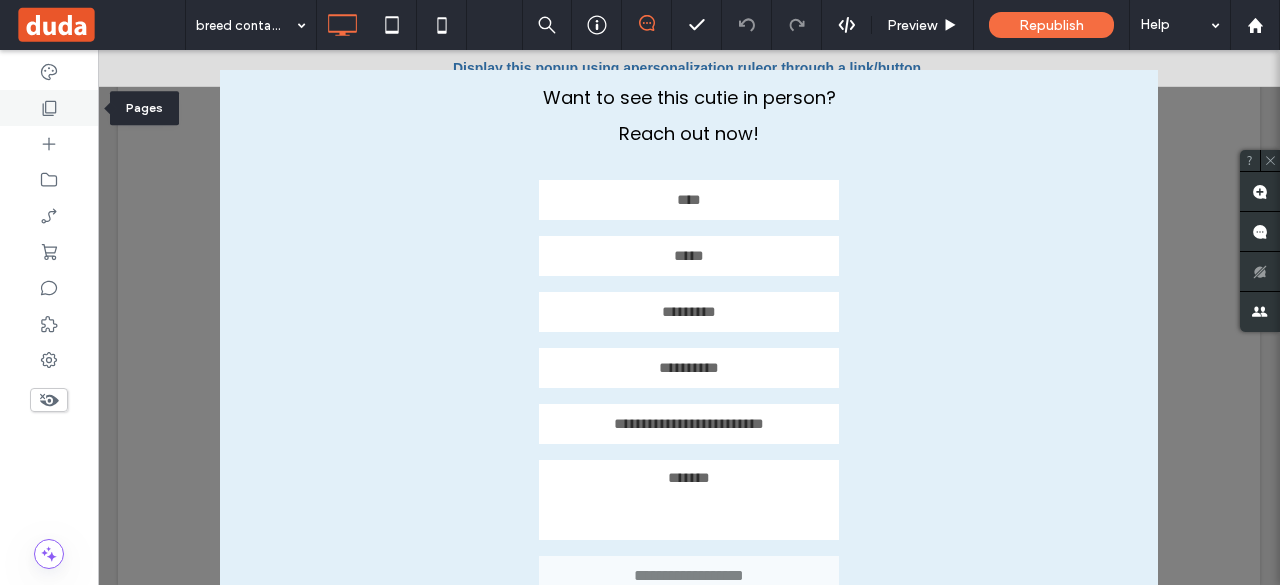 click at bounding box center [49, 108] 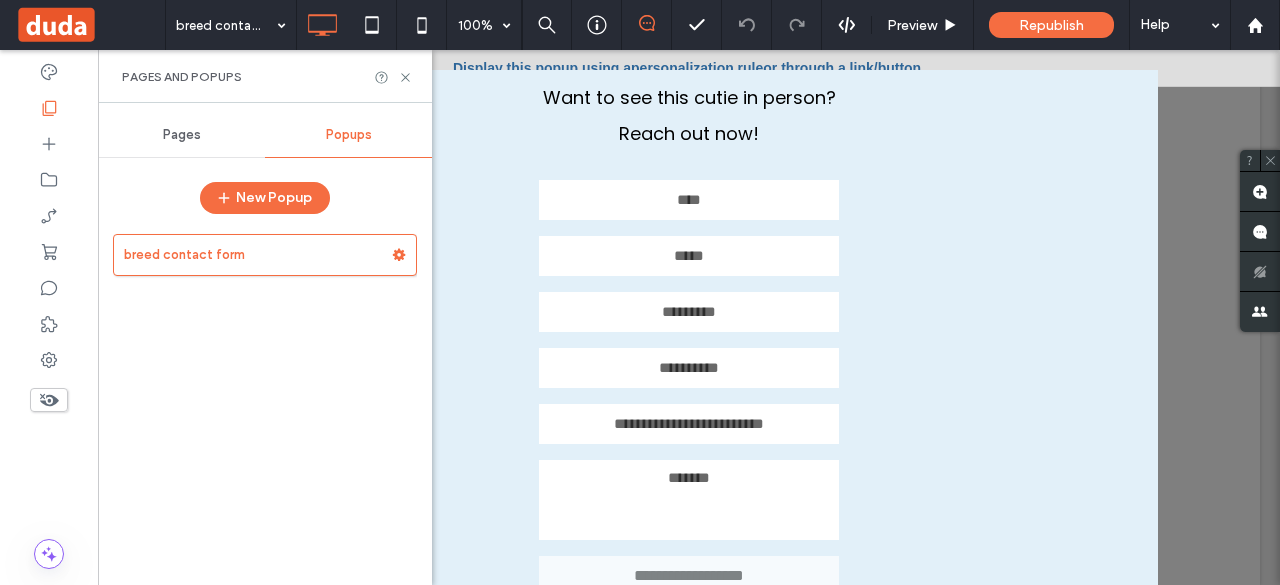 click on "Pages" at bounding box center [181, 135] 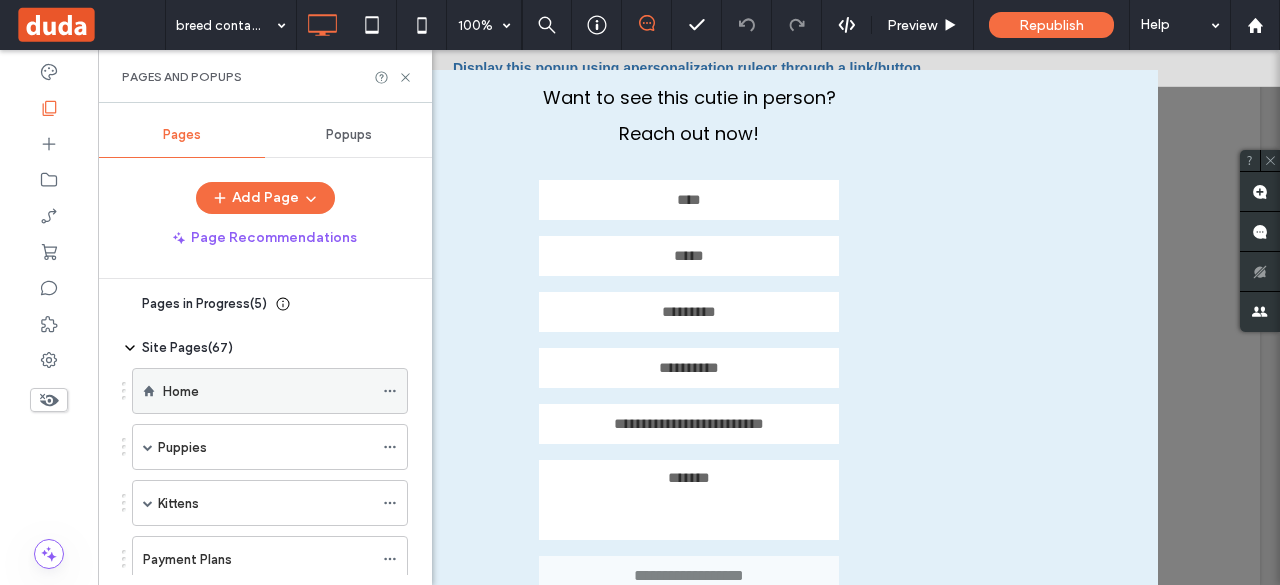 scroll, scrollTop: 14, scrollLeft: 0, axis: vertical 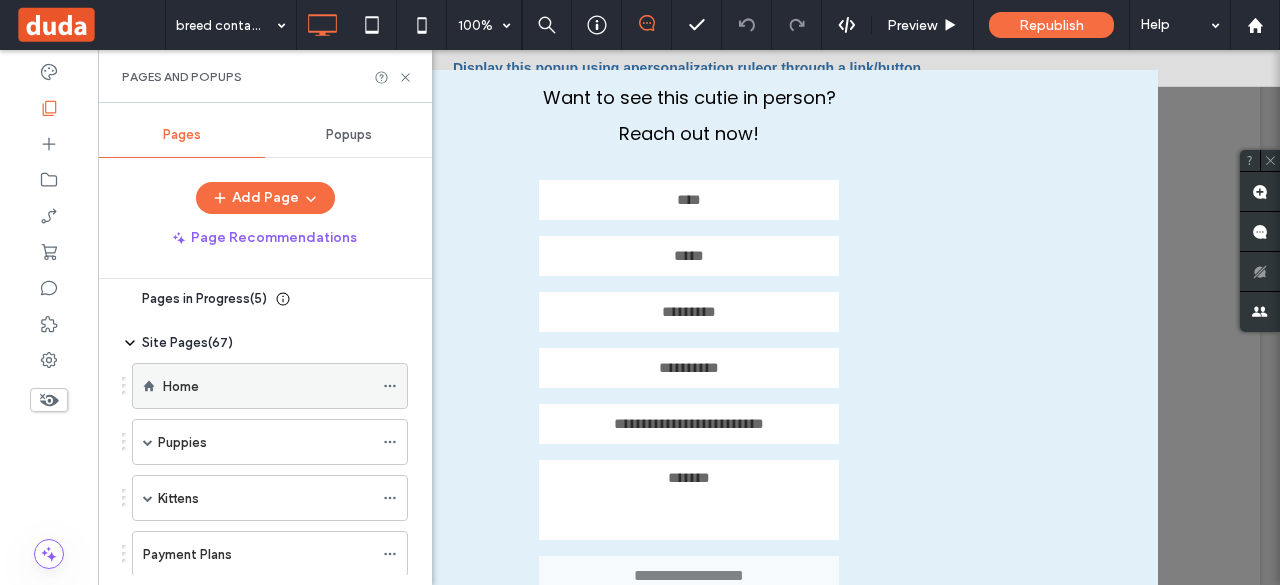 click on "Home" at bounding box center [268, 386] 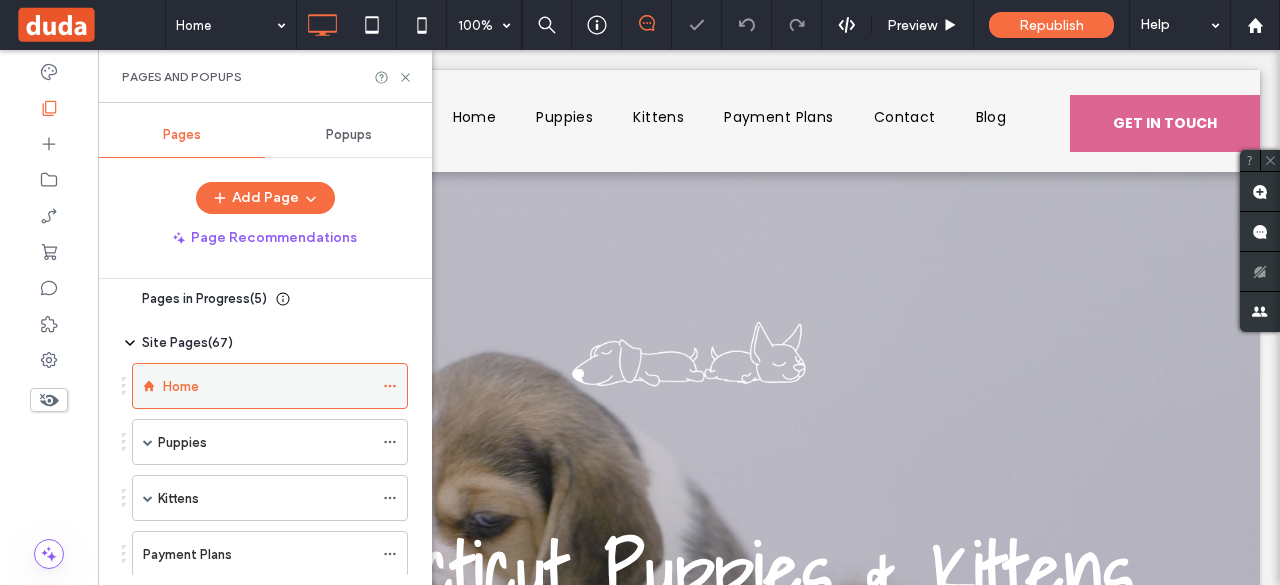 scroll, scrollTop: 0, scrollLeft: 0, axis: both 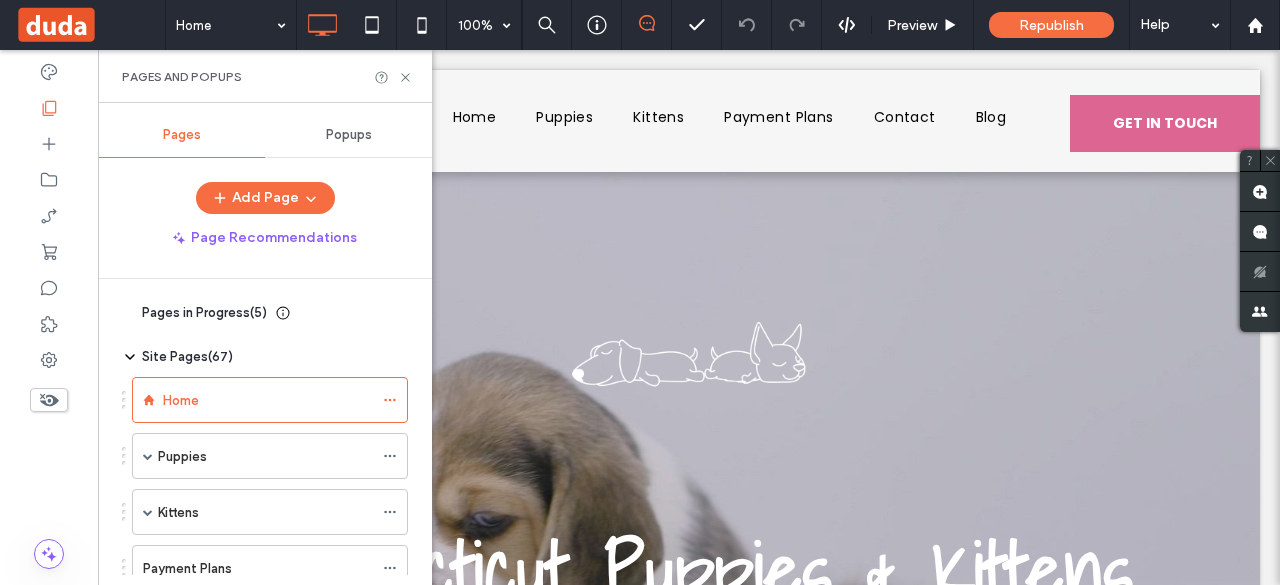 click on "Popups" at bounding box center (348, 135) 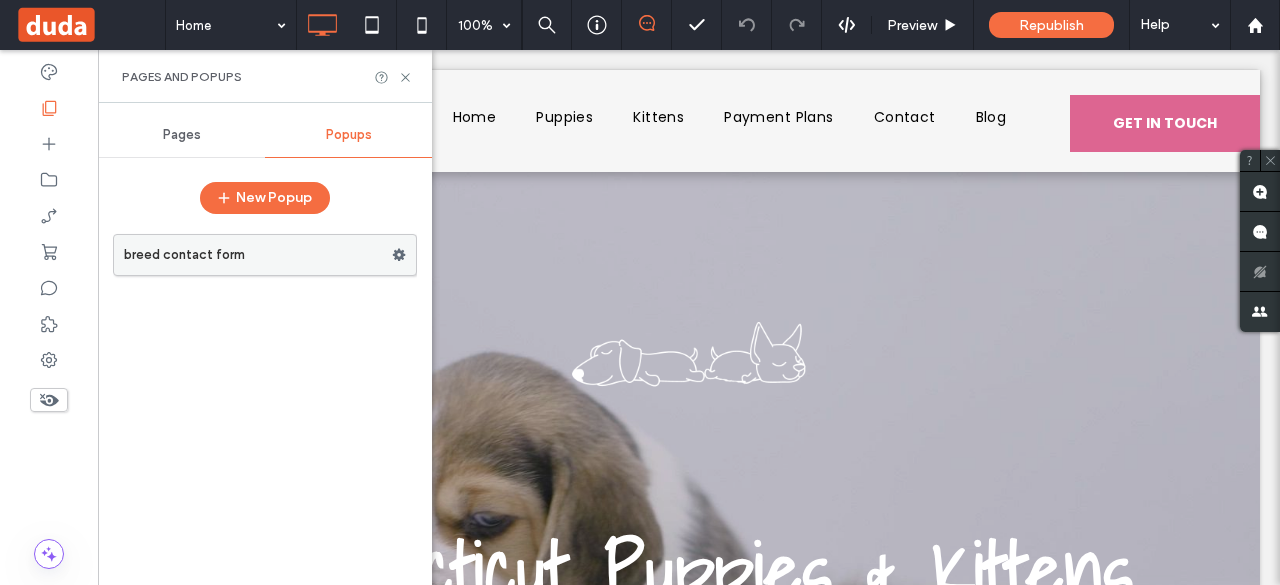 click on "breed contact form" at bounding box center (258, 255) 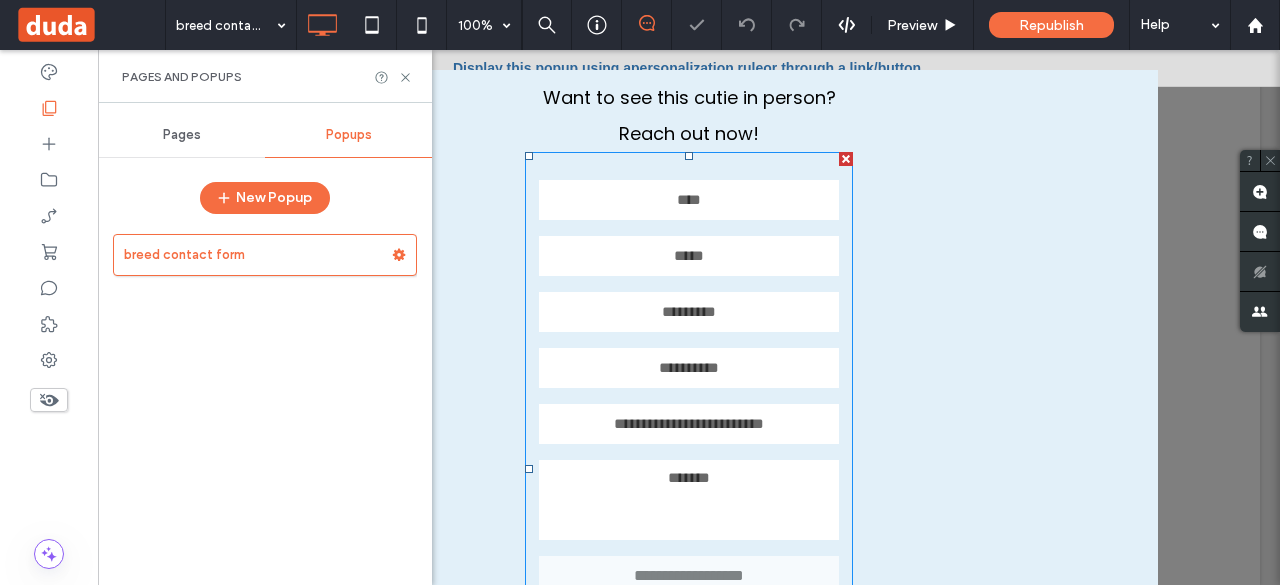 scroll, scrollTop: 0, scrollLeft: 0, axis: both 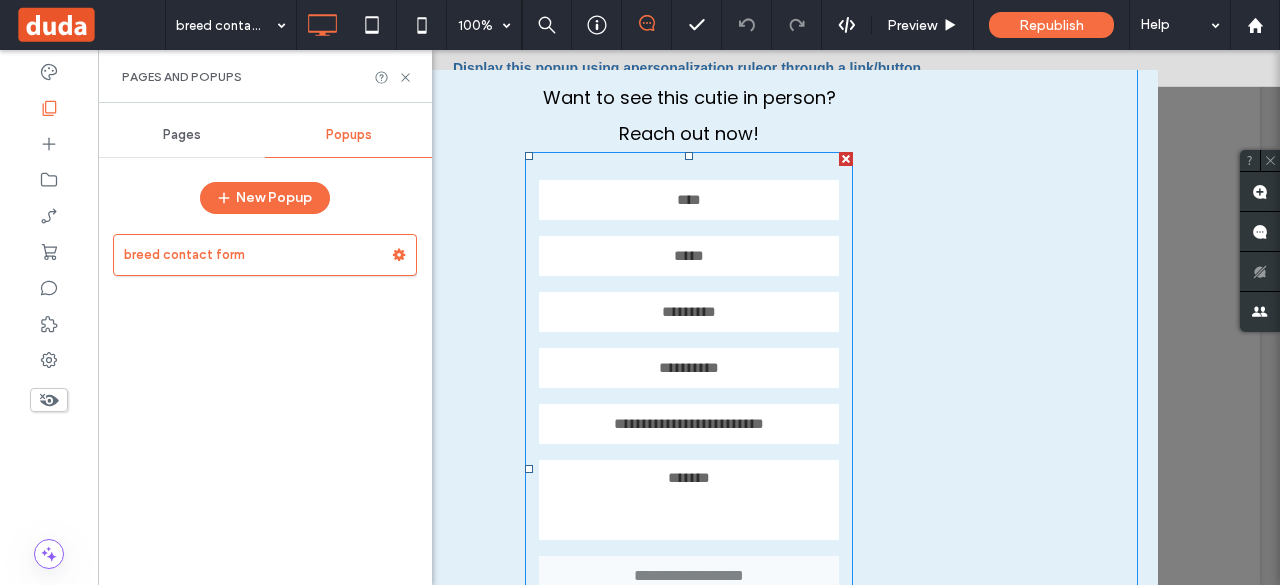 click at bounding box center [689, 312] 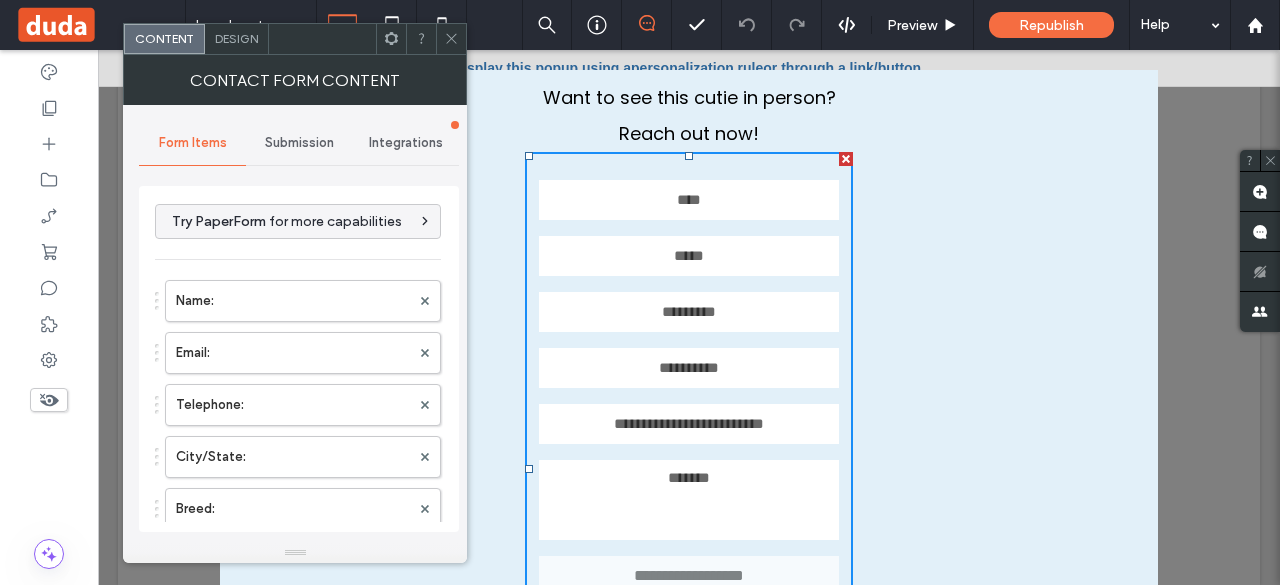 click on "Integrations" at bounding box center [406, 143] 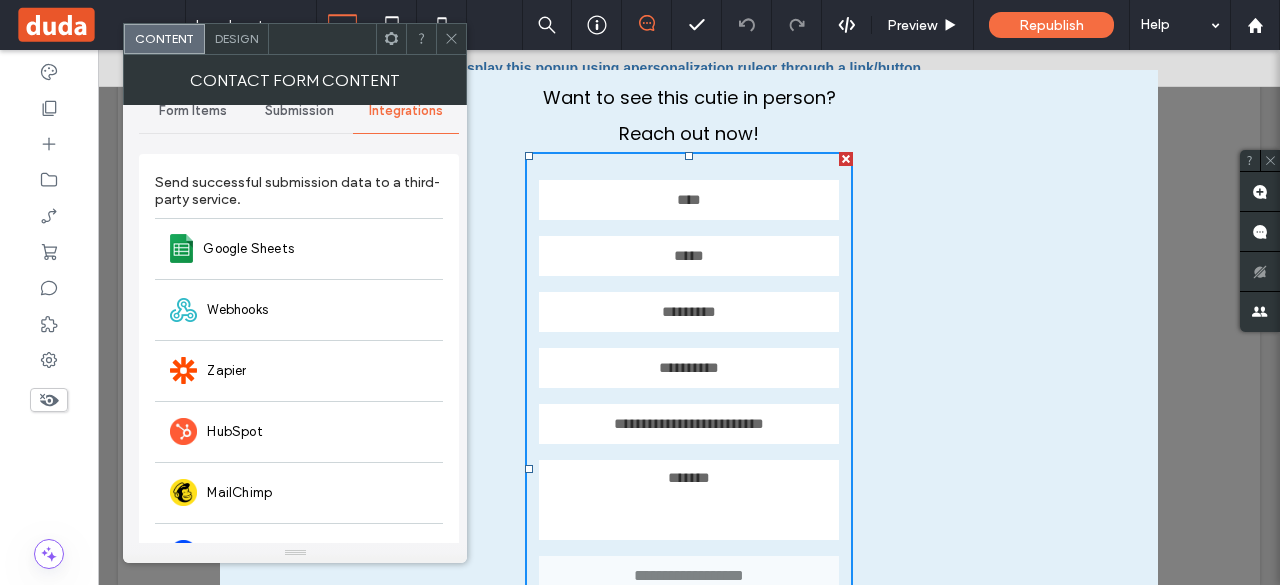 scroll, scrollTop: 0, scrollLeft: 0, axis: both 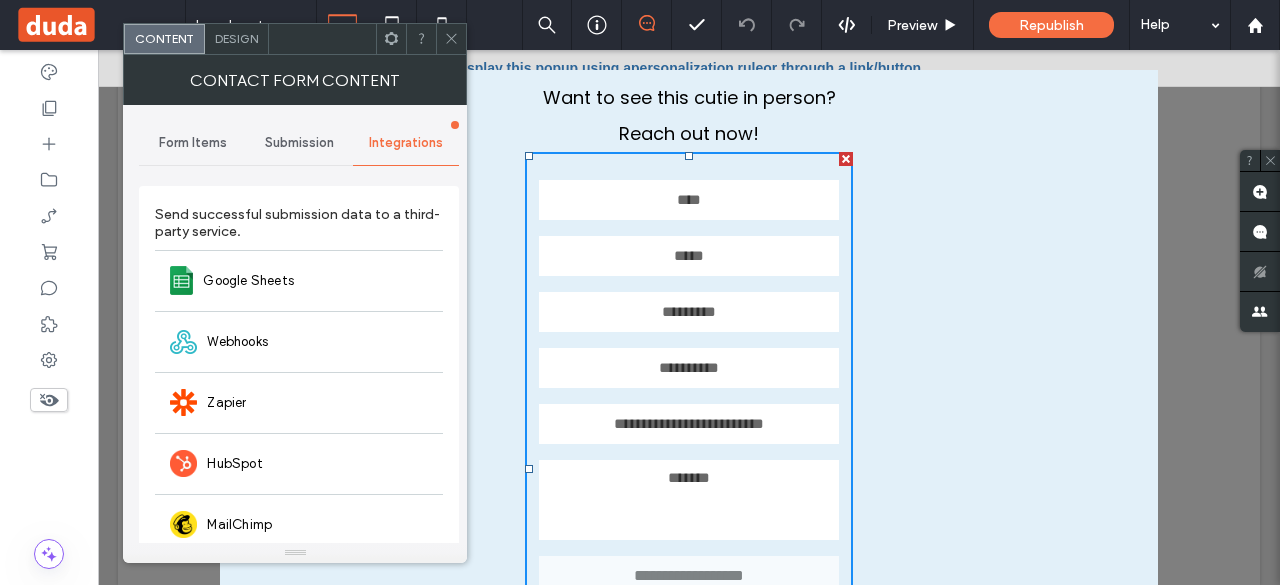 click on "Submission" at bounding box center [299, 143] 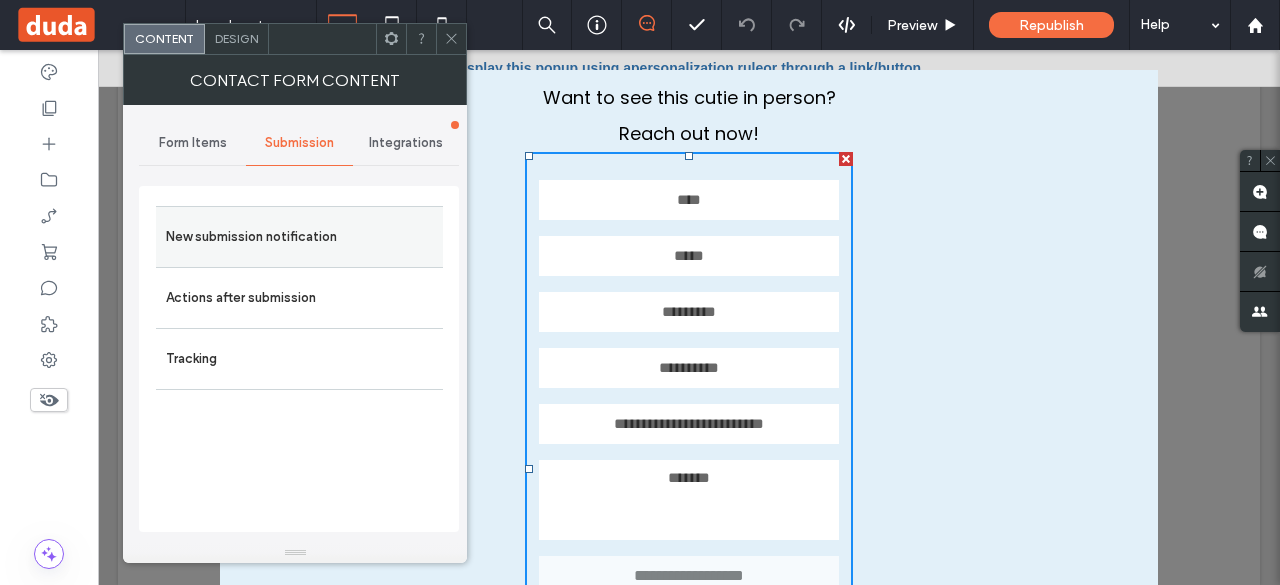 click on "New submission notification" at bounding box center (299, 237) 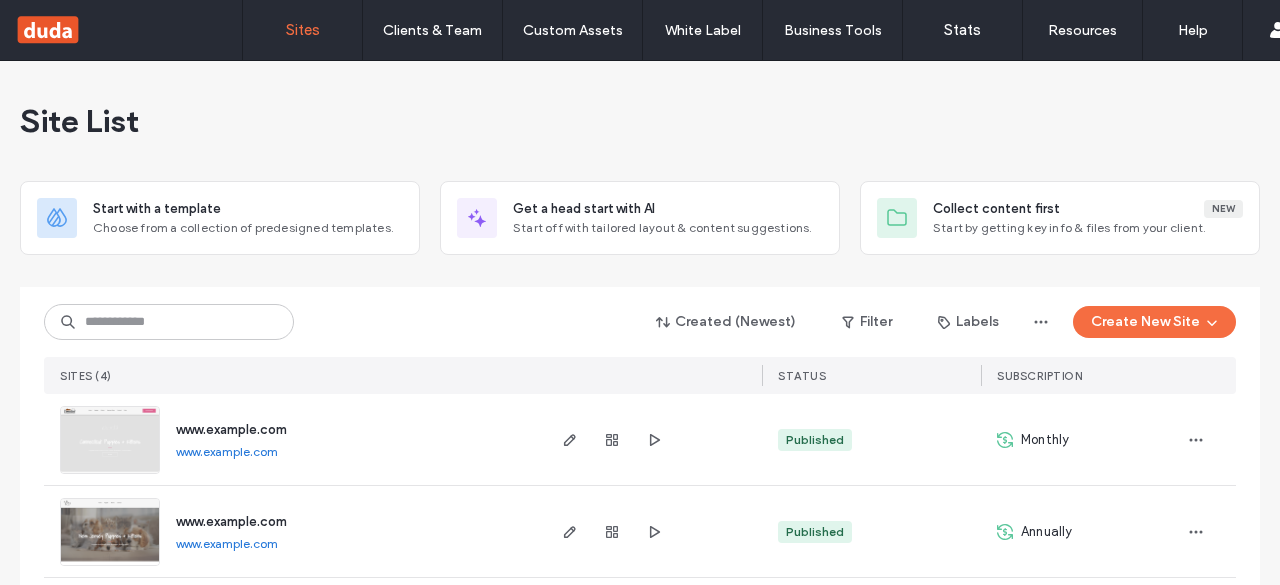 scroll, scrollTop: 0, scrollLeft: 0, axis: both 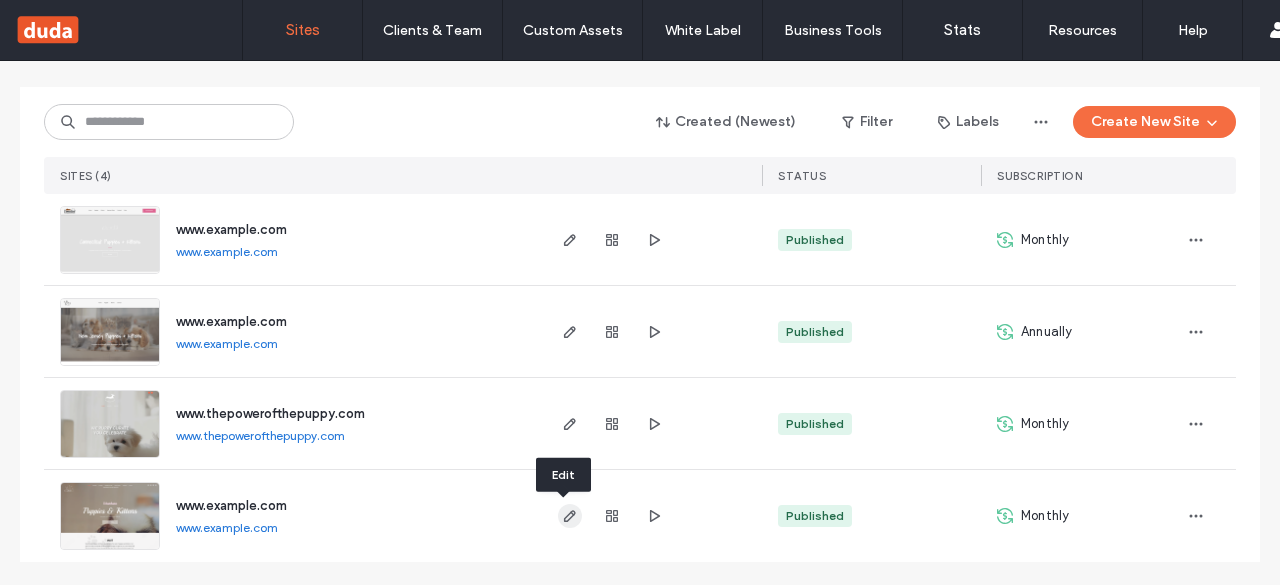 click 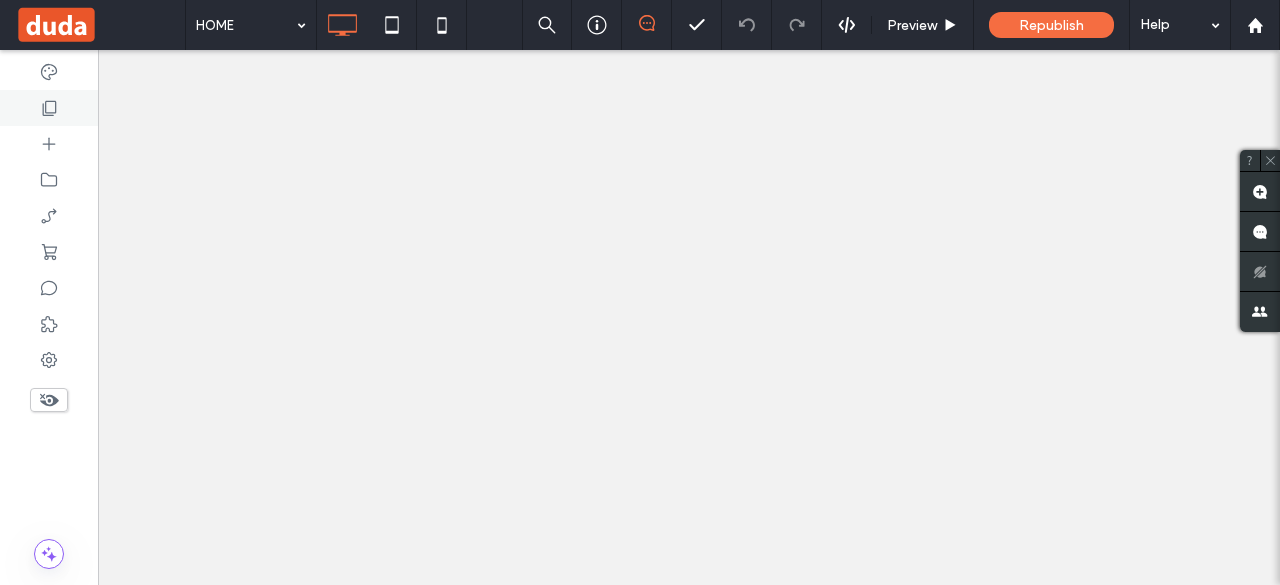 scroll, scrollTop: 0, scrollLeft: 0, axis: both 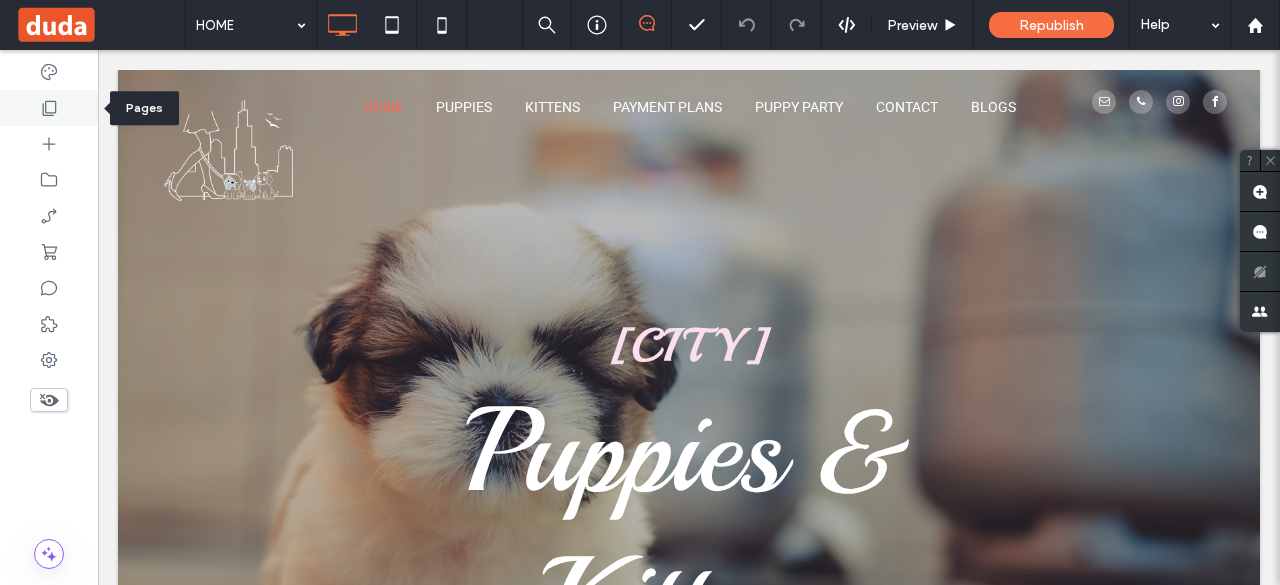 click 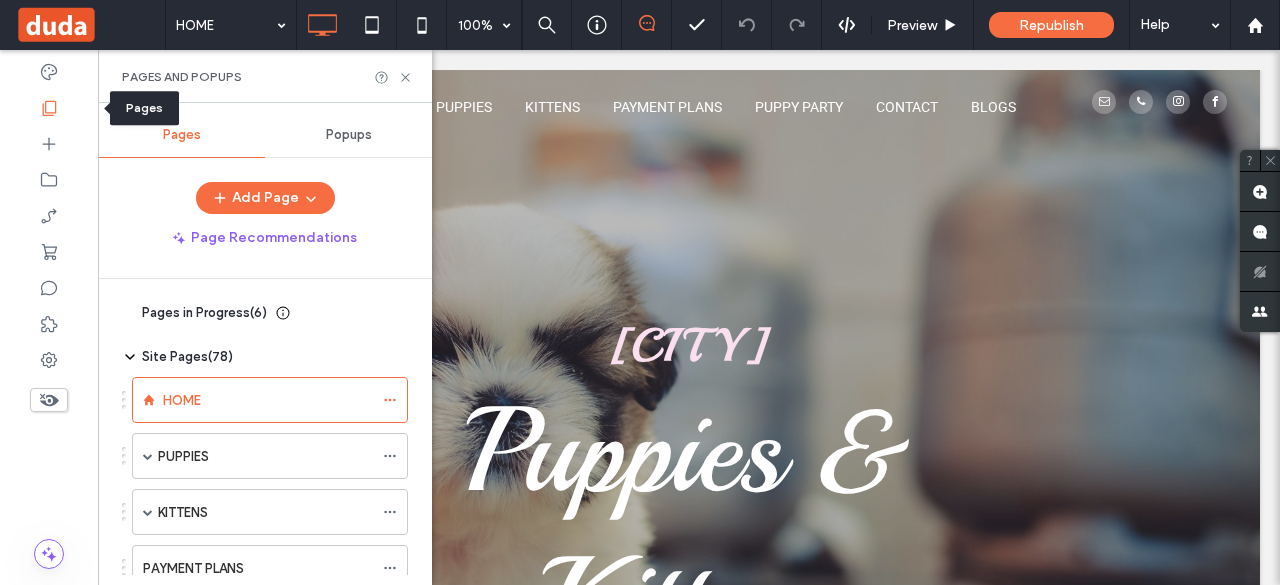 scroll, scrollTop: 0, scrollLeft: 0, axis: both 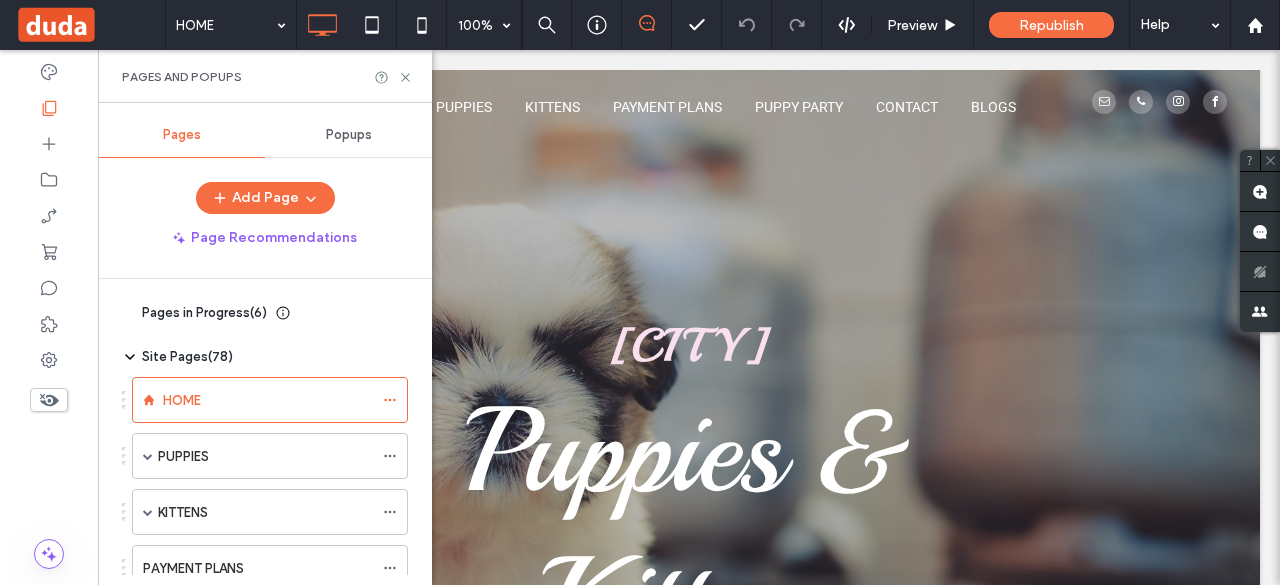 click on "Popups" at bounding box center [349, 135] 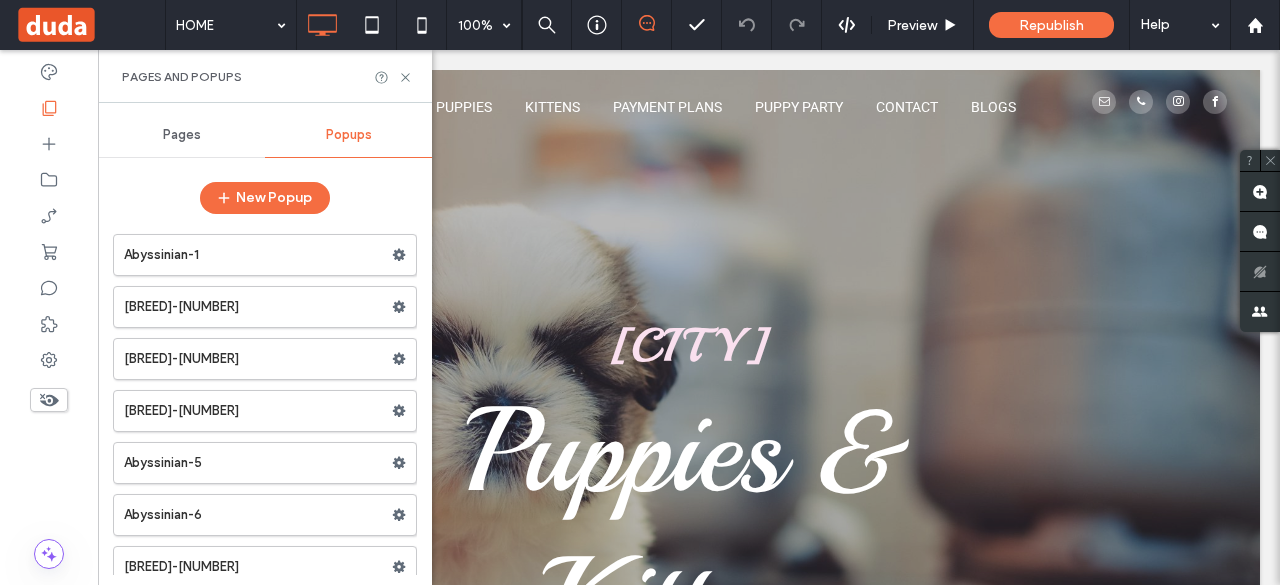 click on "Popups" at bounding box center (349, 135) 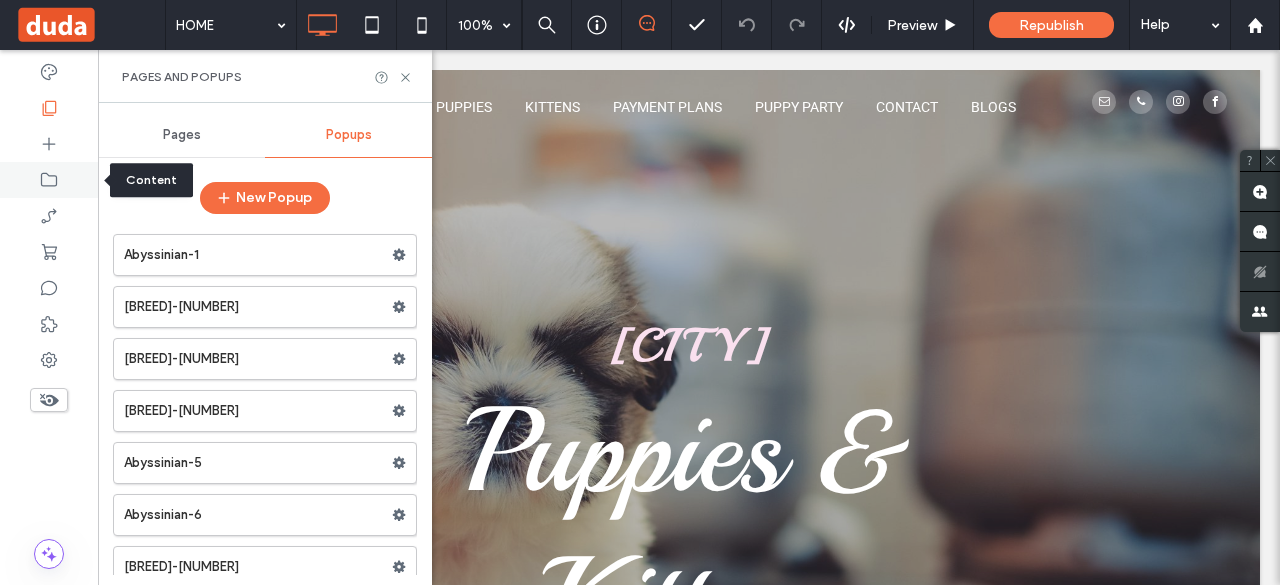 click at bounding box center (49, 180) 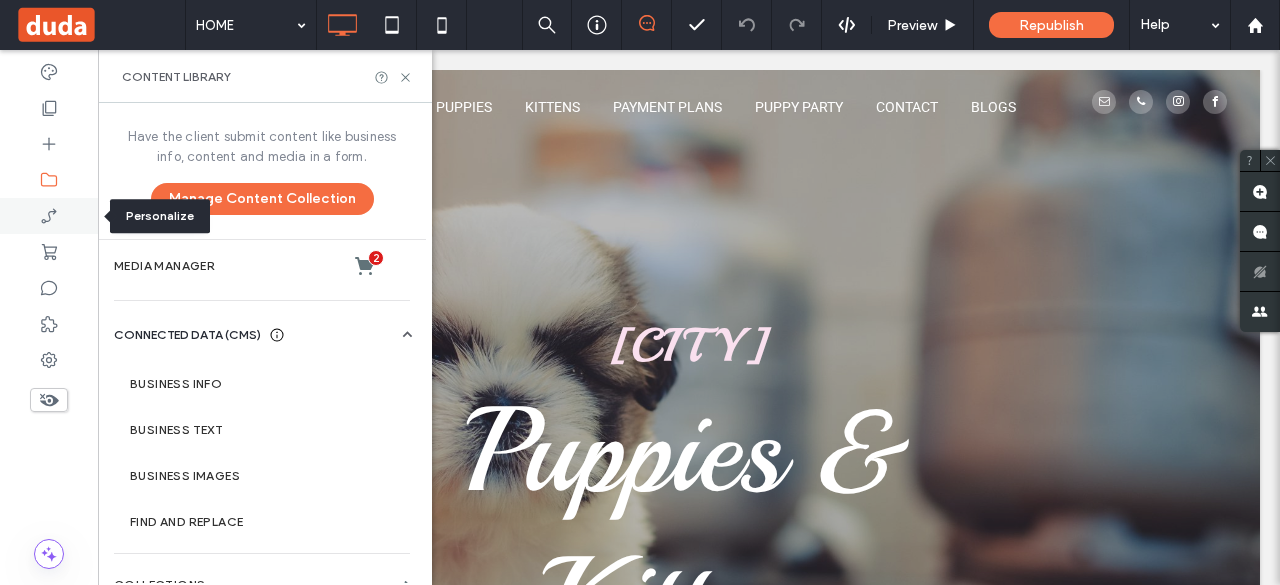 click 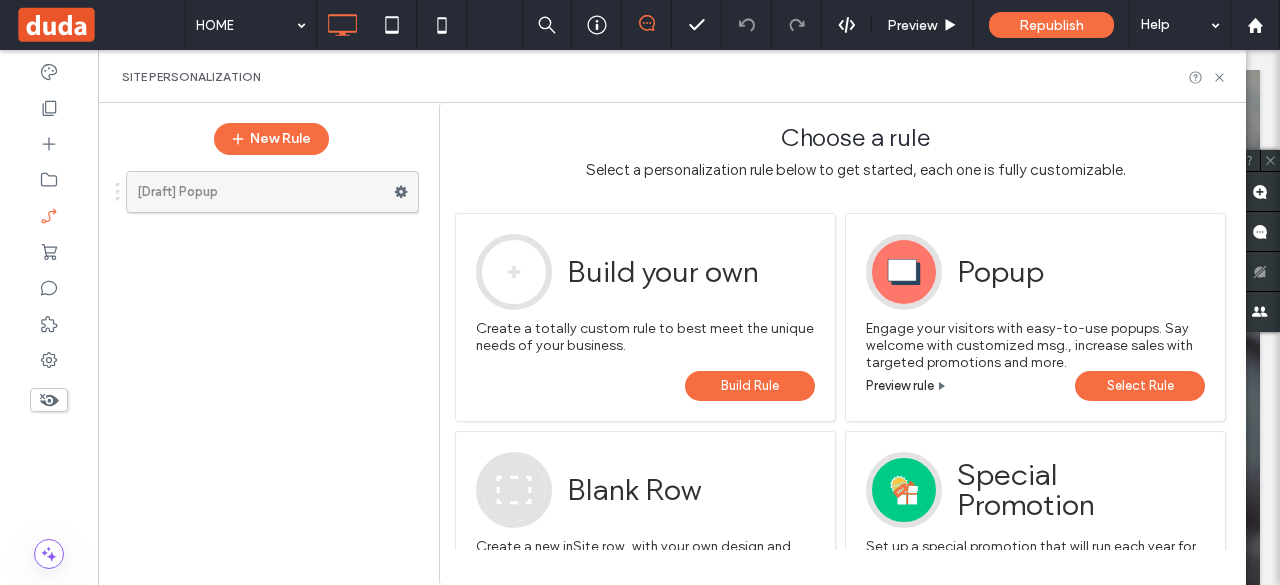 click on "[Draft] Popup" at bounding box center [265, 192] 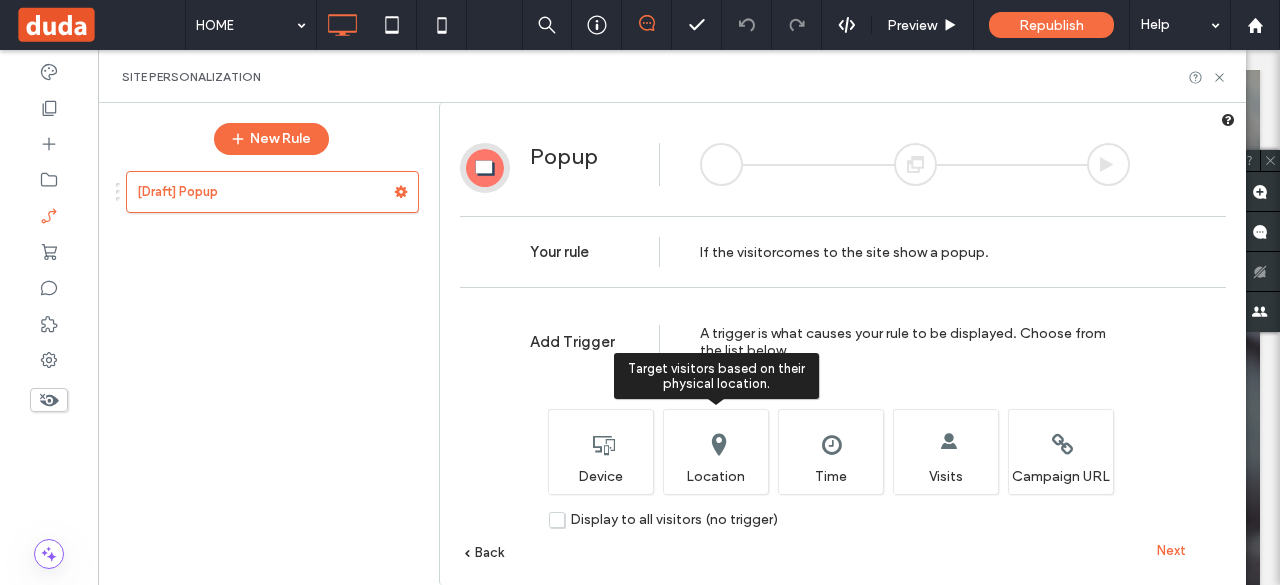 click on "Target visitors based on their physical location.
Location" at bounding box center [715, 451] 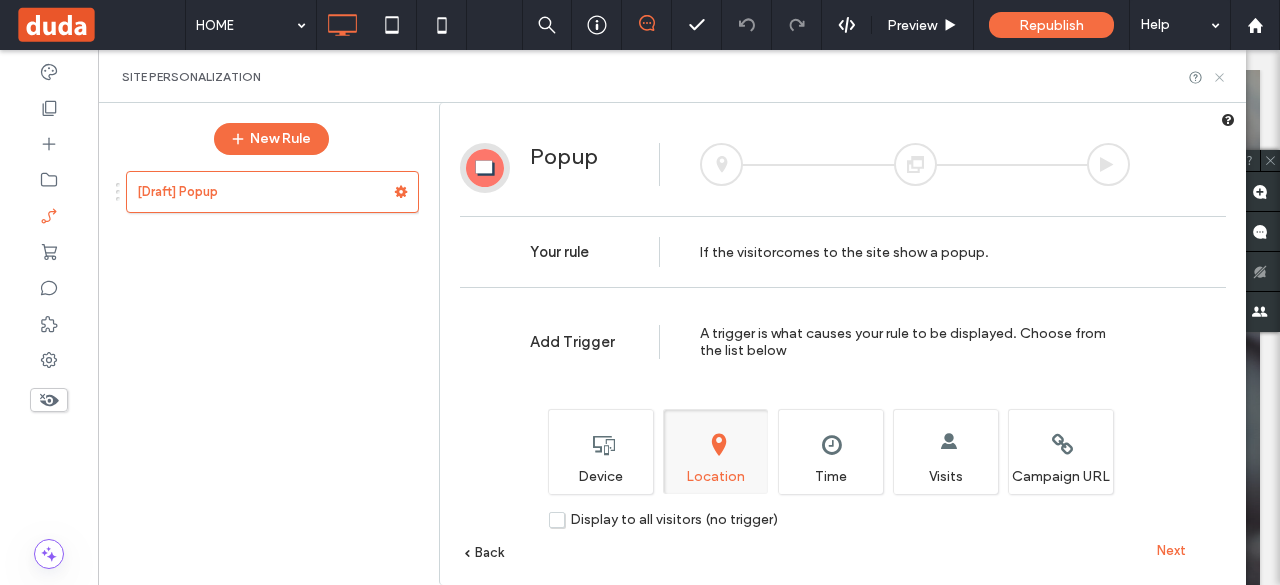 click 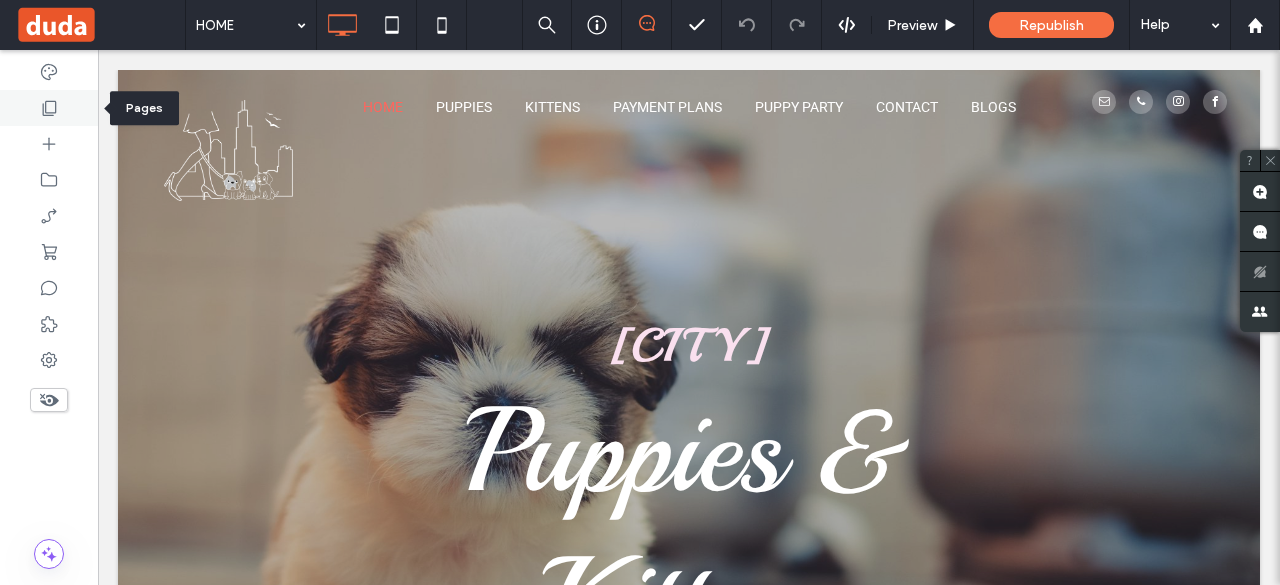 click at bounding box center (49, 108) 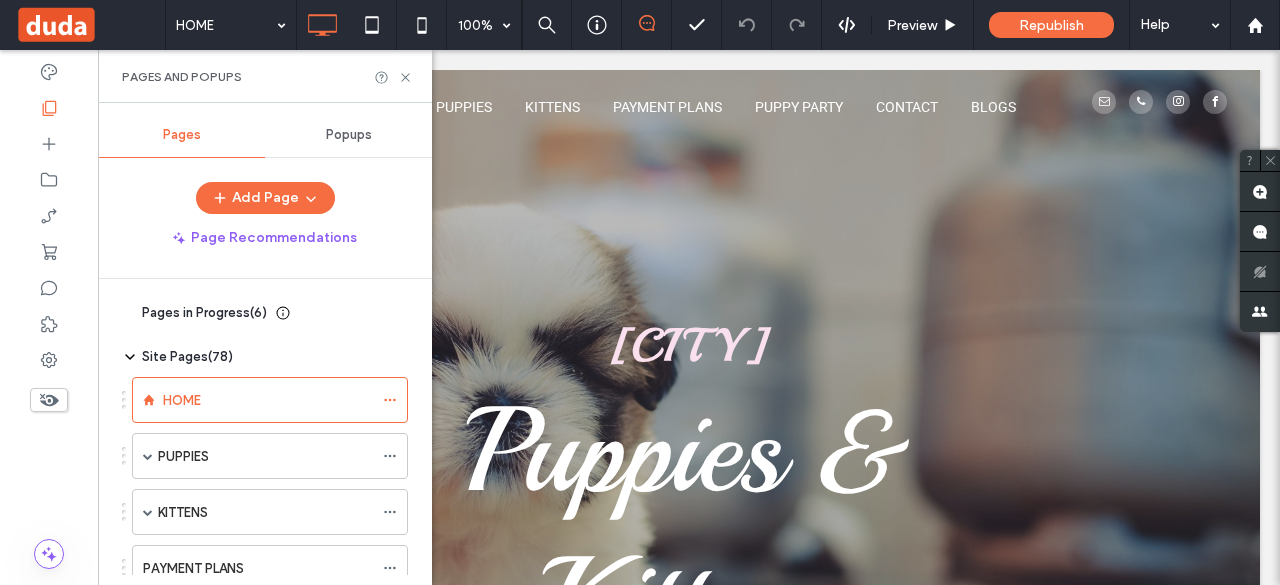 click on "Popups" at bounding box center [348, 135] 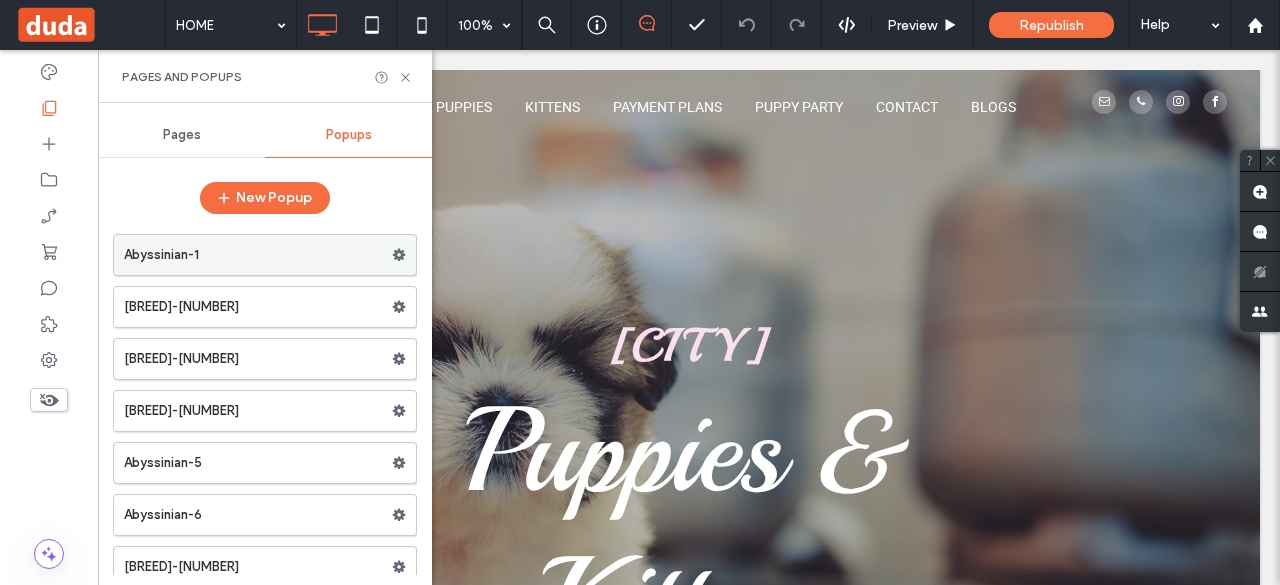 click 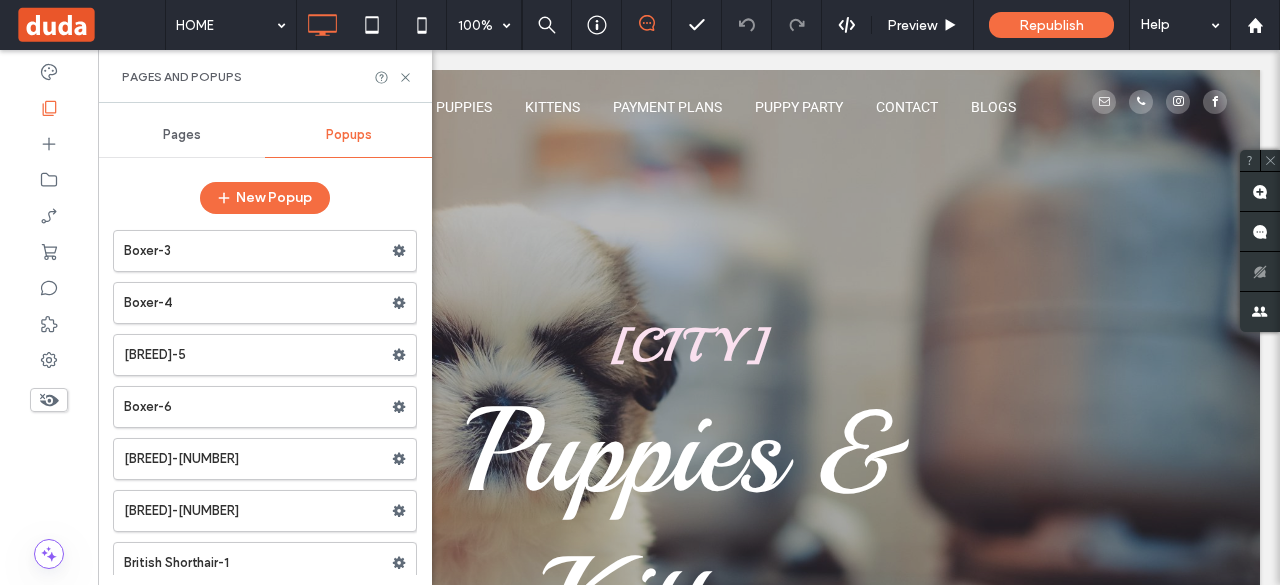 scroll, scrollTop: 3882, scrollLeft: 0, axis: vertical 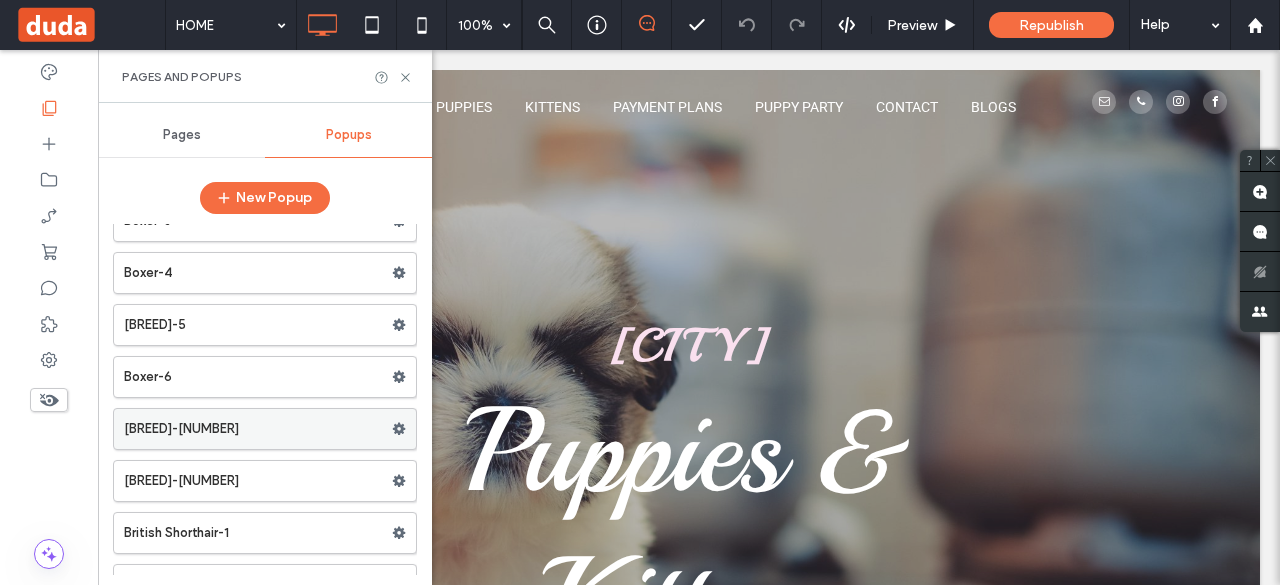 click on "[BREED]-[NUMBER]" at bounding box center (258, 429) 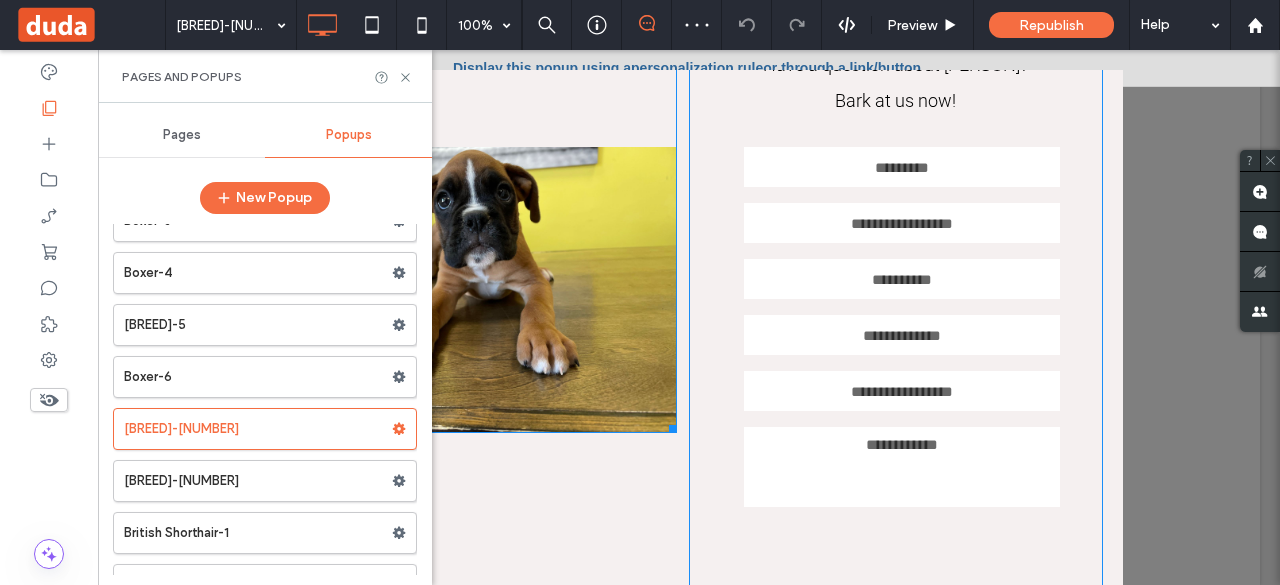 scroll, scrollTop: 0, scrollLeft: 0, axis: both 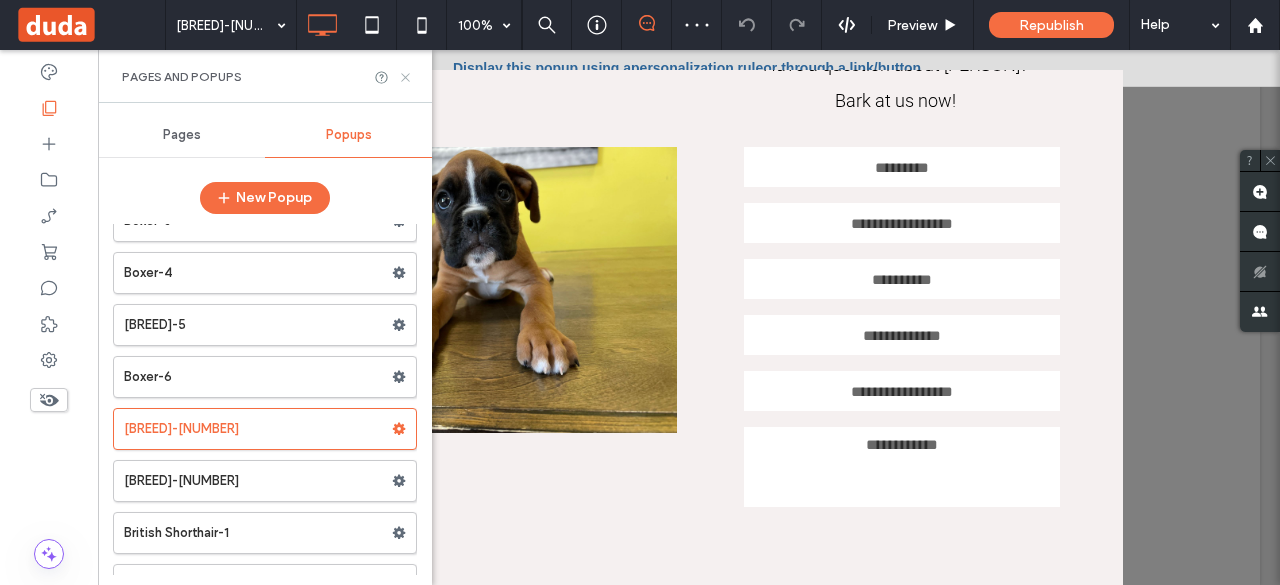 click 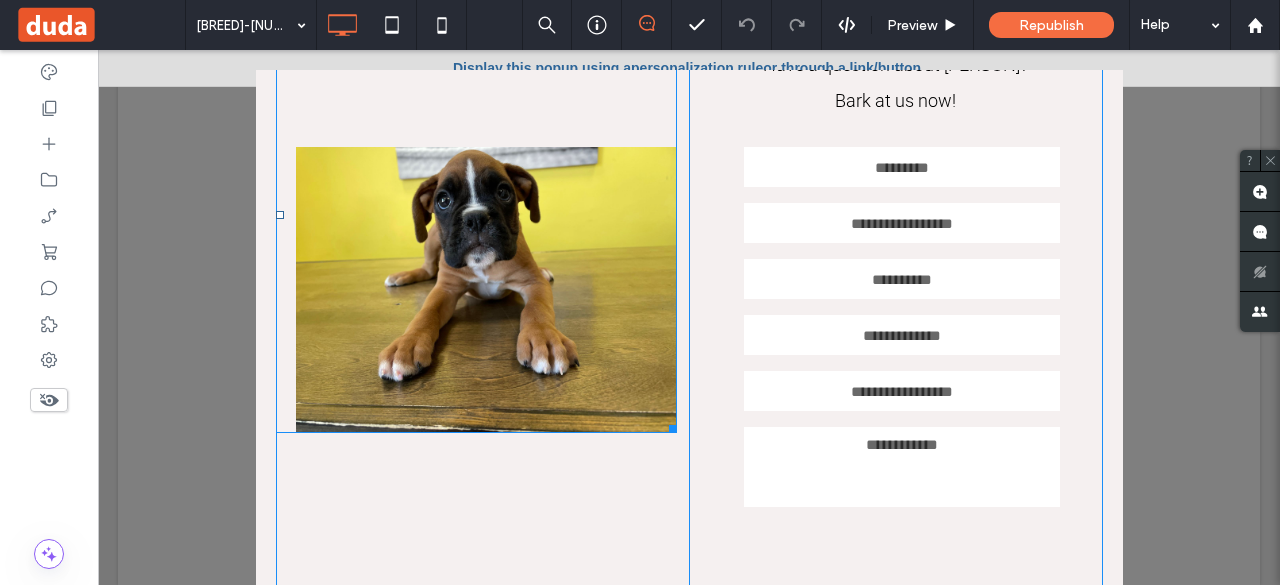 scroll, scrollTop: 88, scrollLeft: 0, axis: vertical 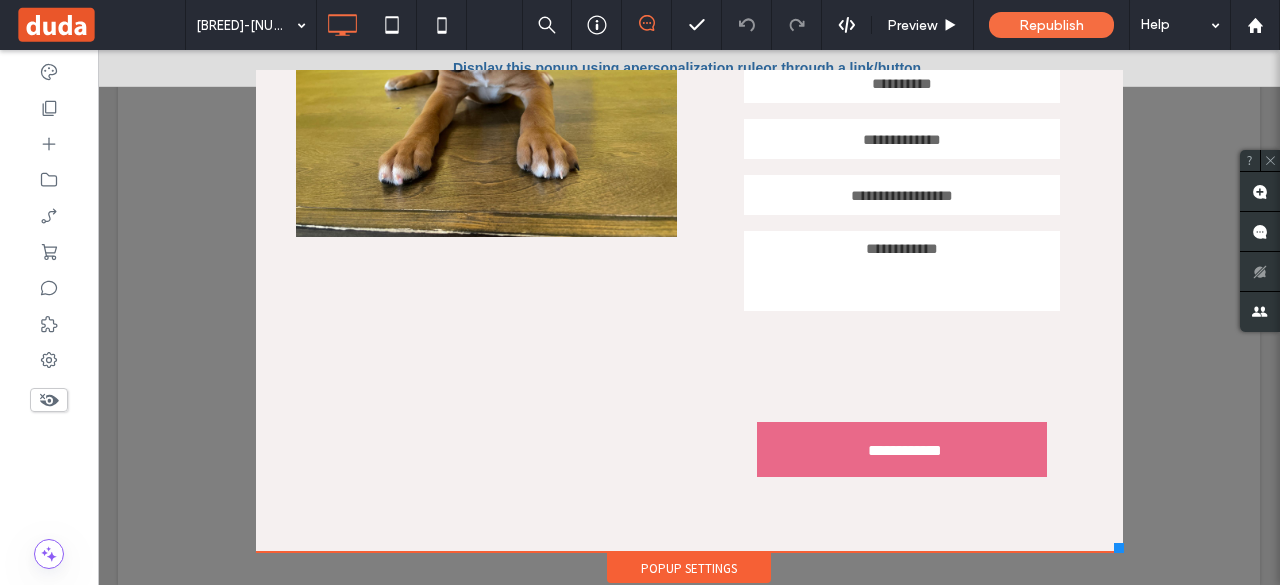 click on "Popup Settings" at bounding box center (689, 568) 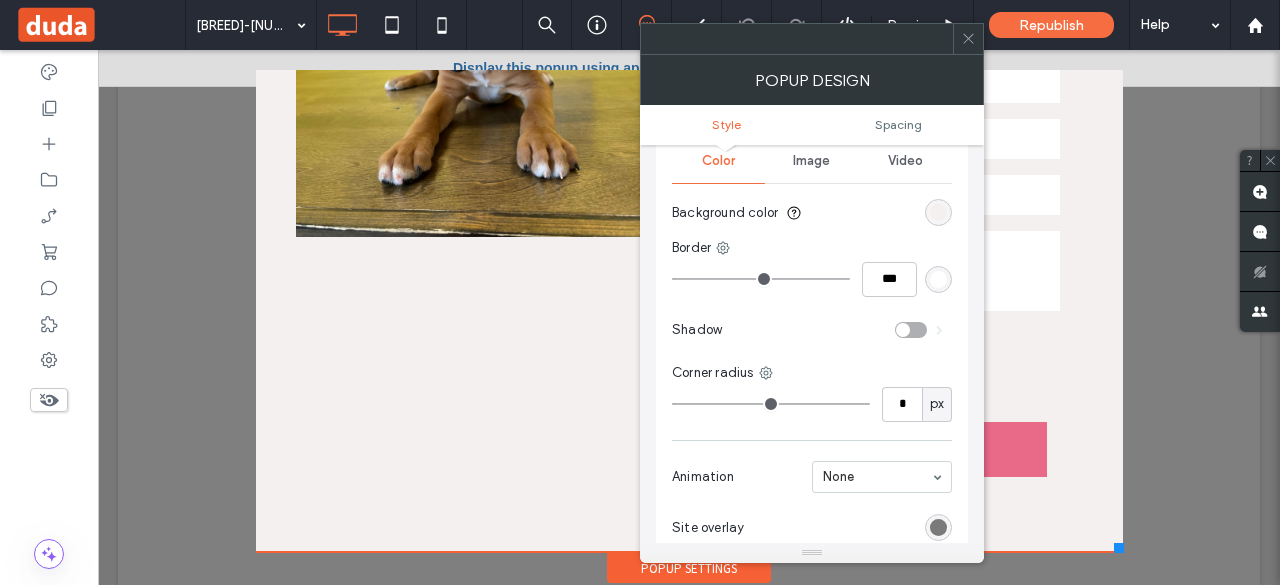 scroll, scrollTop: 298, scrollLeft: 0, axis: vertical 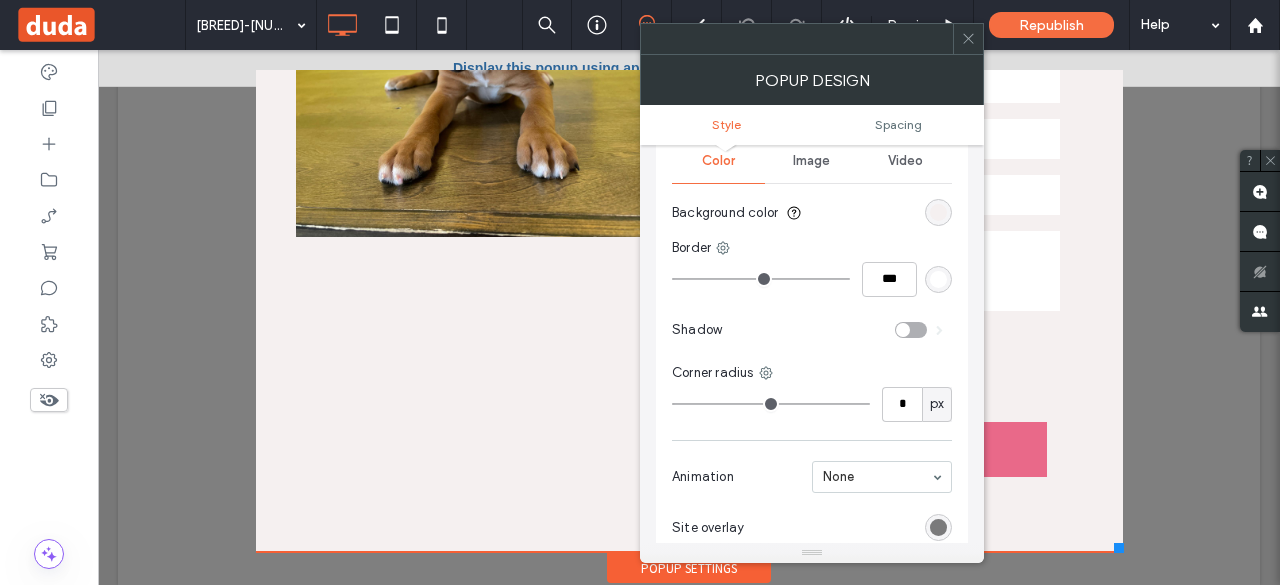 click at bounding box center [968, 39] 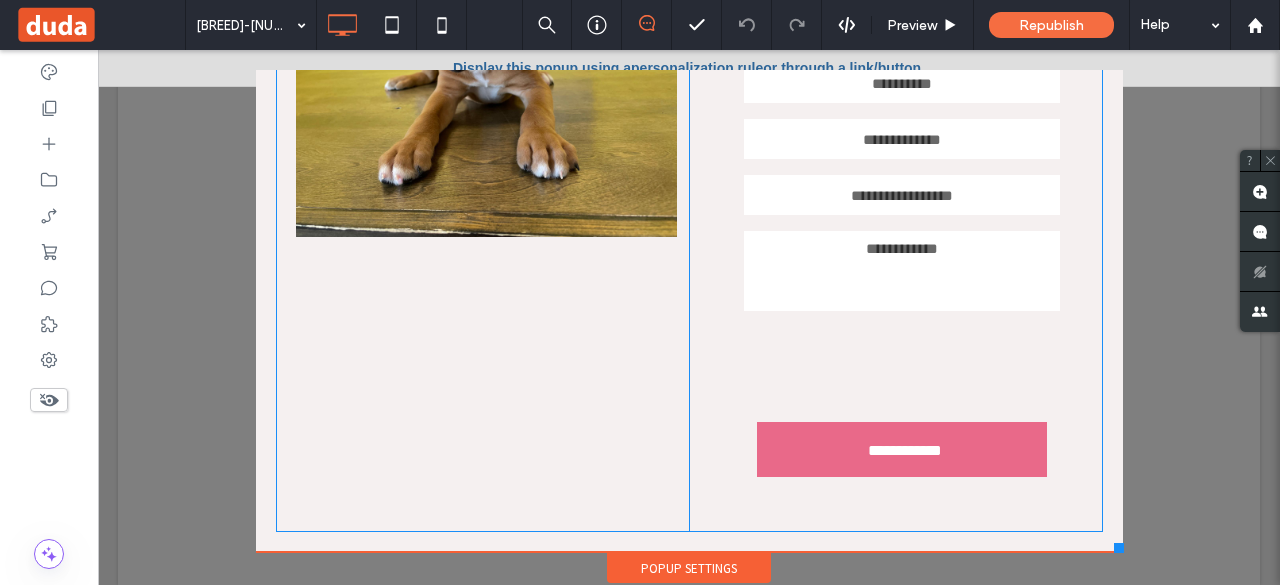 scroll, scrollTop: 0, scrollLeft: 0, axis: both 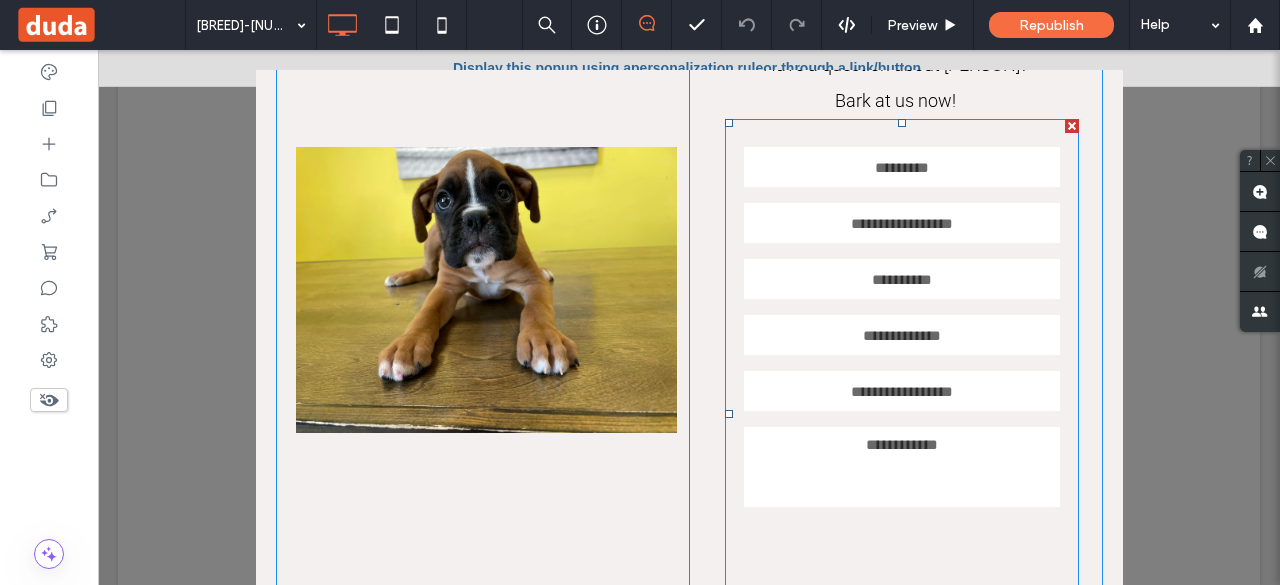 click on "**********" at bounding box center [902, 413] 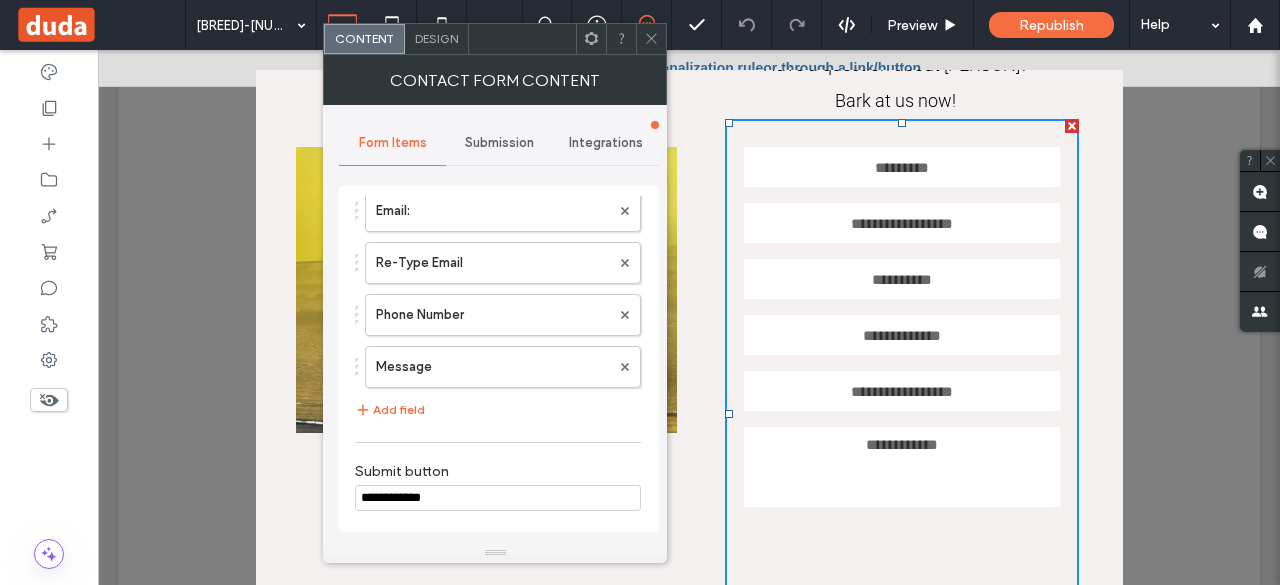 scroll, scrollTop: 0, scrollLeft: 0, axis: both 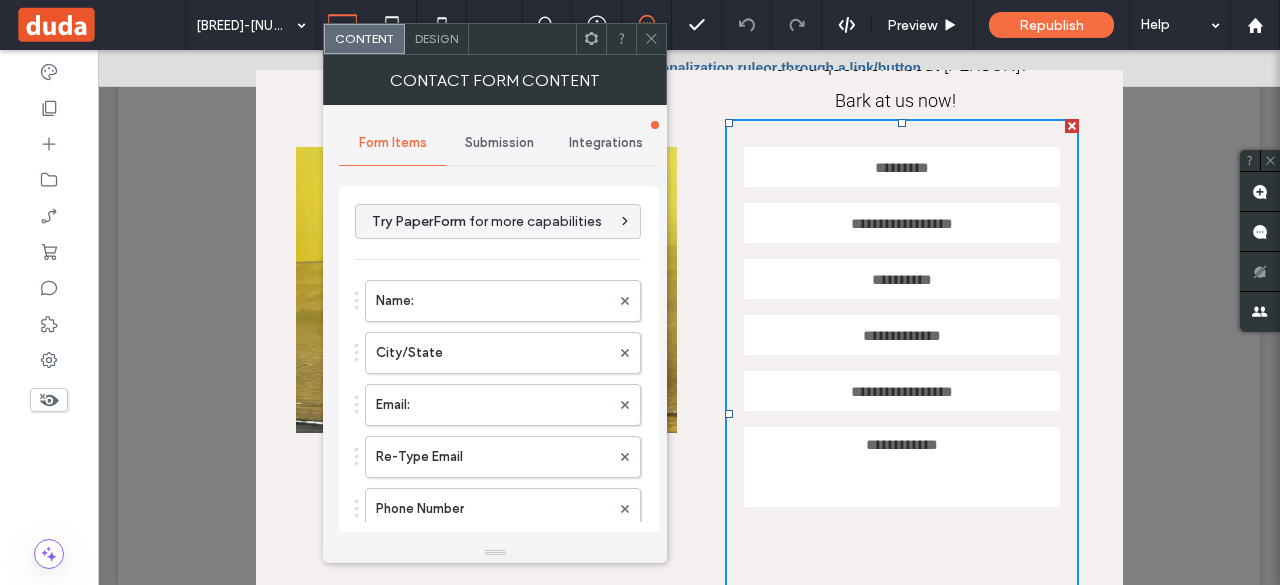 click on "Integrations" at bounding box center [606, 143] 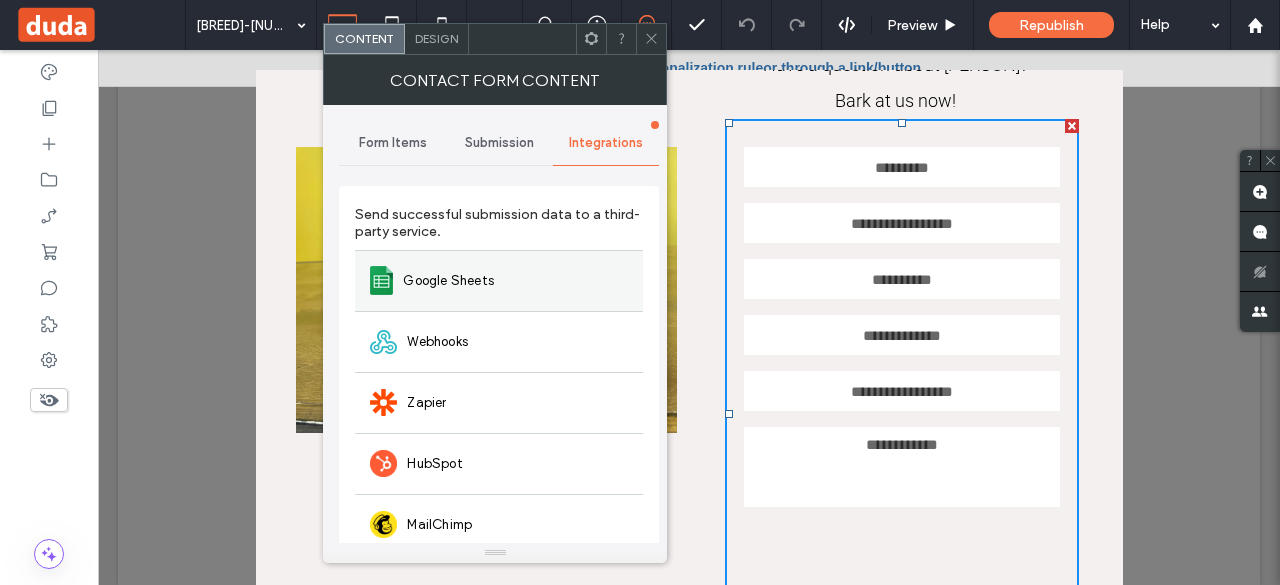 click on "Google Sheets" at bounding box center [499, 280] 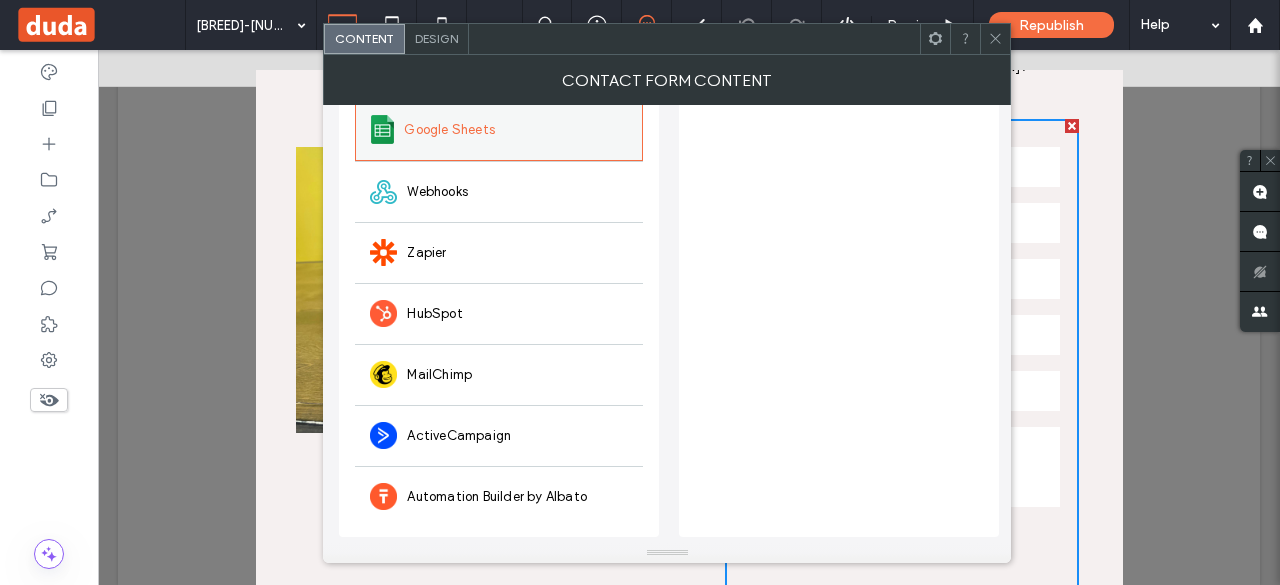 scroll, scrollTop: 0, scrollLeft: 0, axis: both 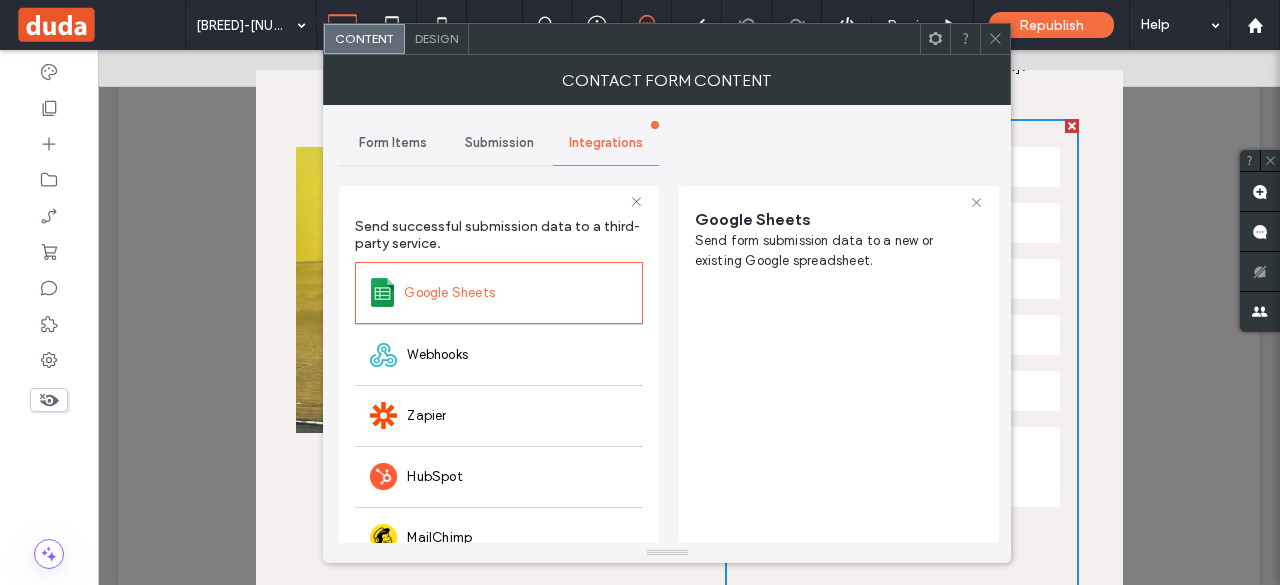 click on "Submission" at bounding box center [499, 143] 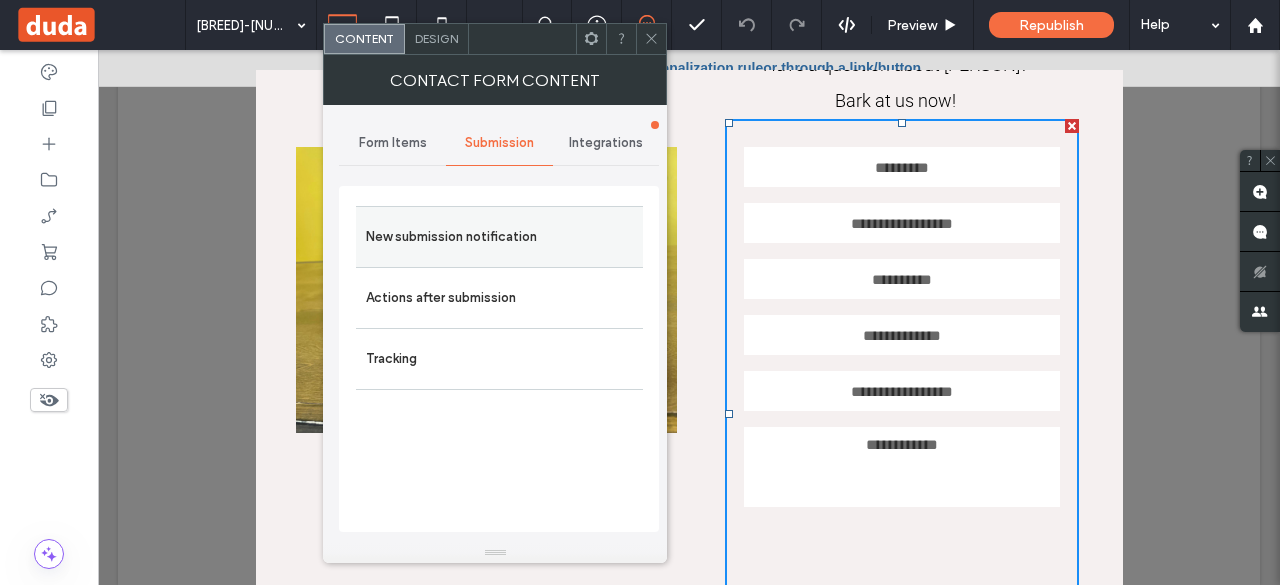 click on "New submission notification" at bounding box center (499, 237) 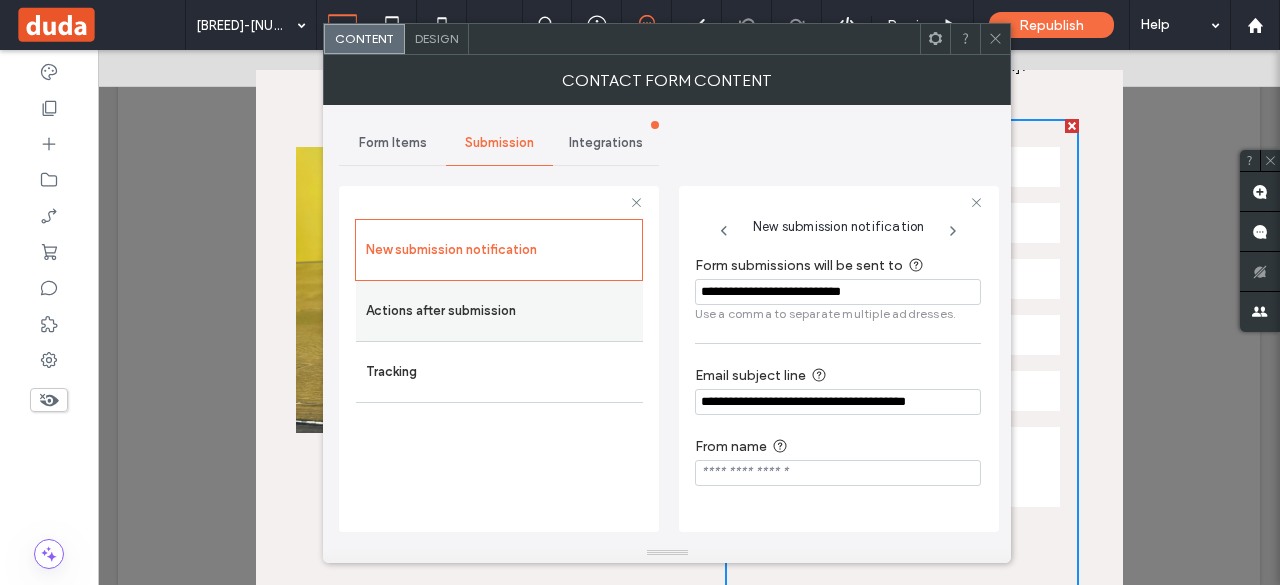click on "Actions after submission" at bounding box center [499, 311] 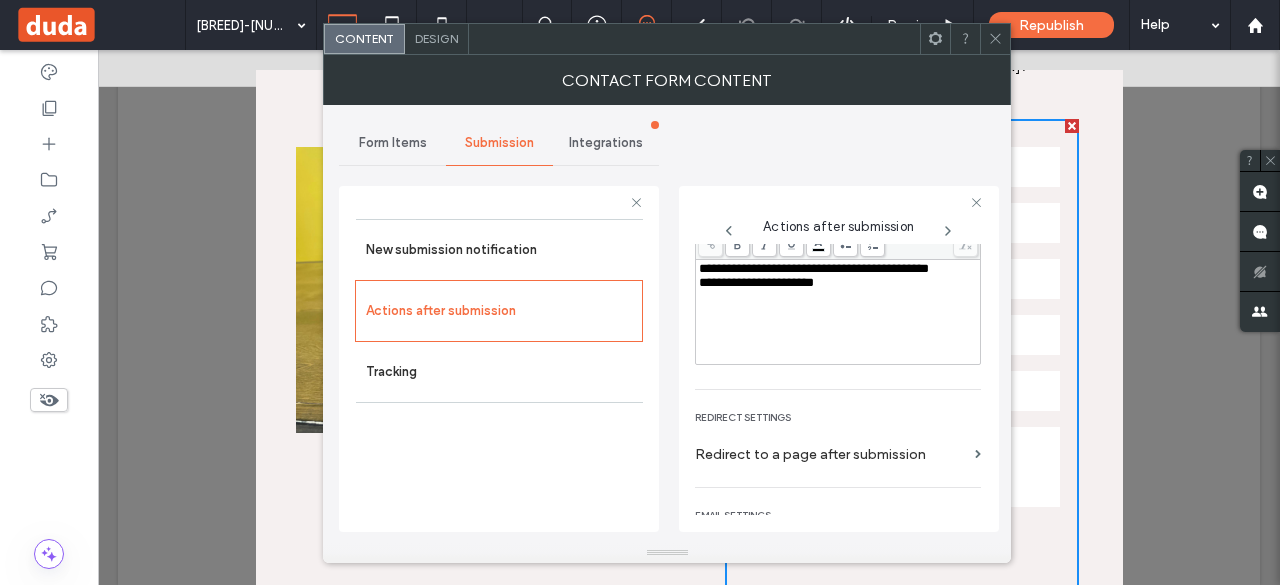 scroll, scrollTop: 341, scrollLeft: 0, axis: vertical 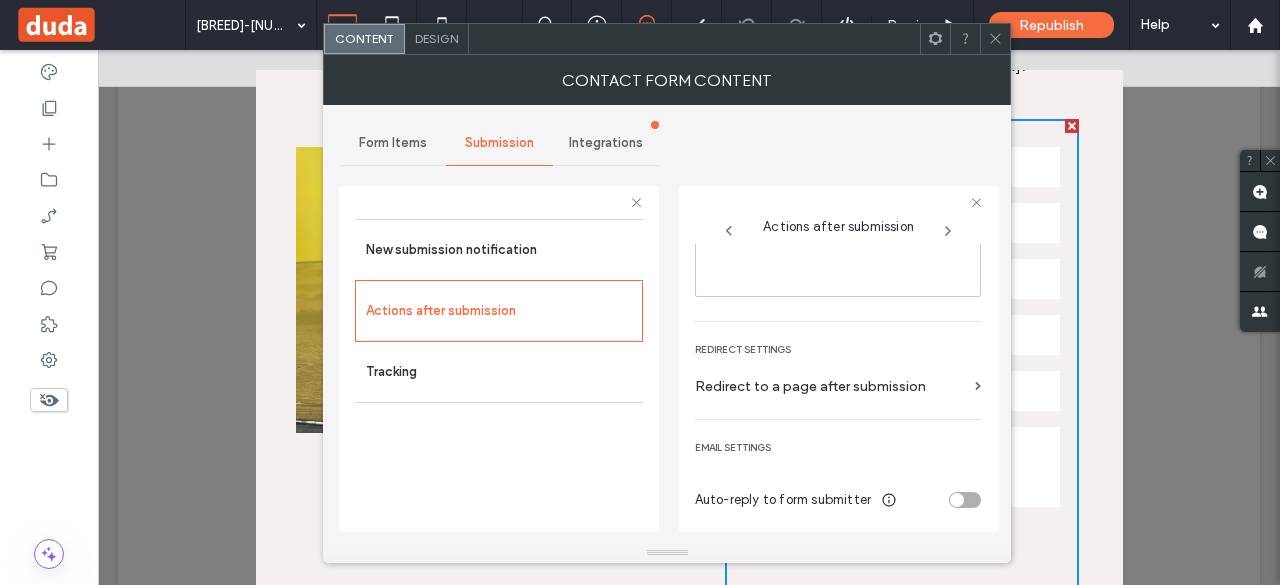 click on "**********" at bounding box center (839, 379) 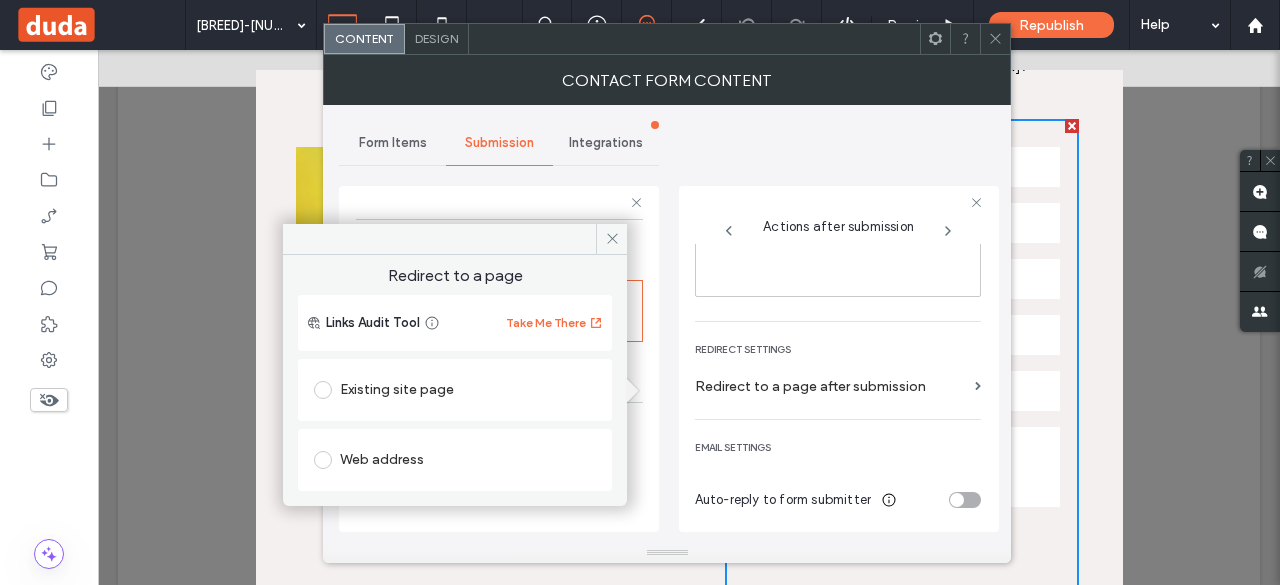 click on "Redirect to a page after submission" at bounding box center [838, 391] 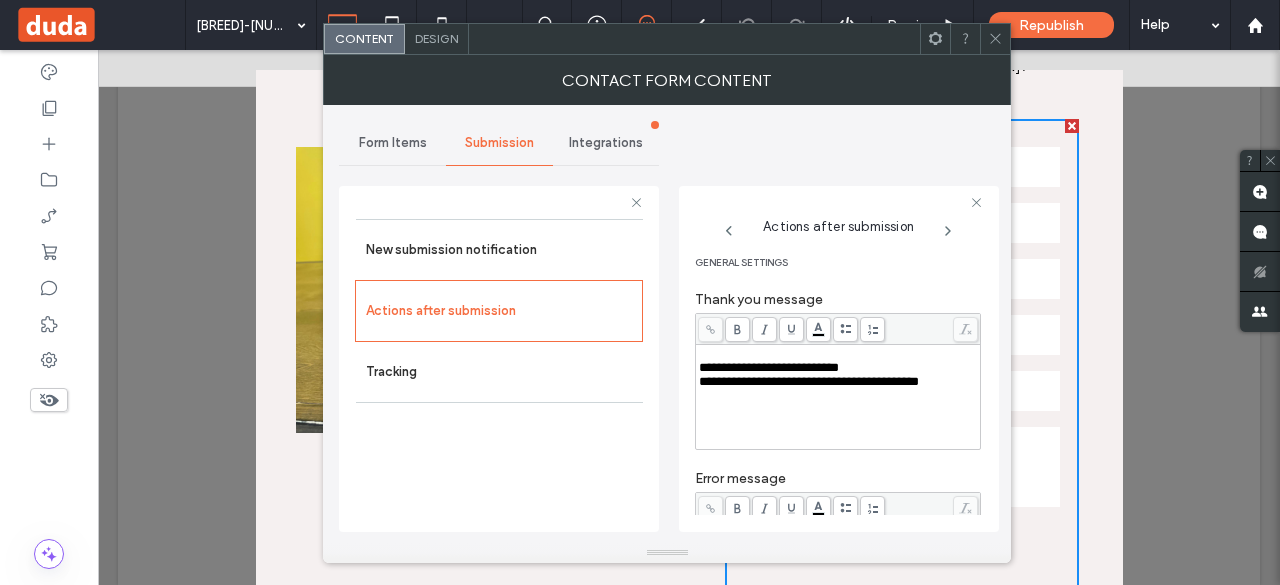 scroll, scrollTop: 0, scrollLeft: 0, axis: both 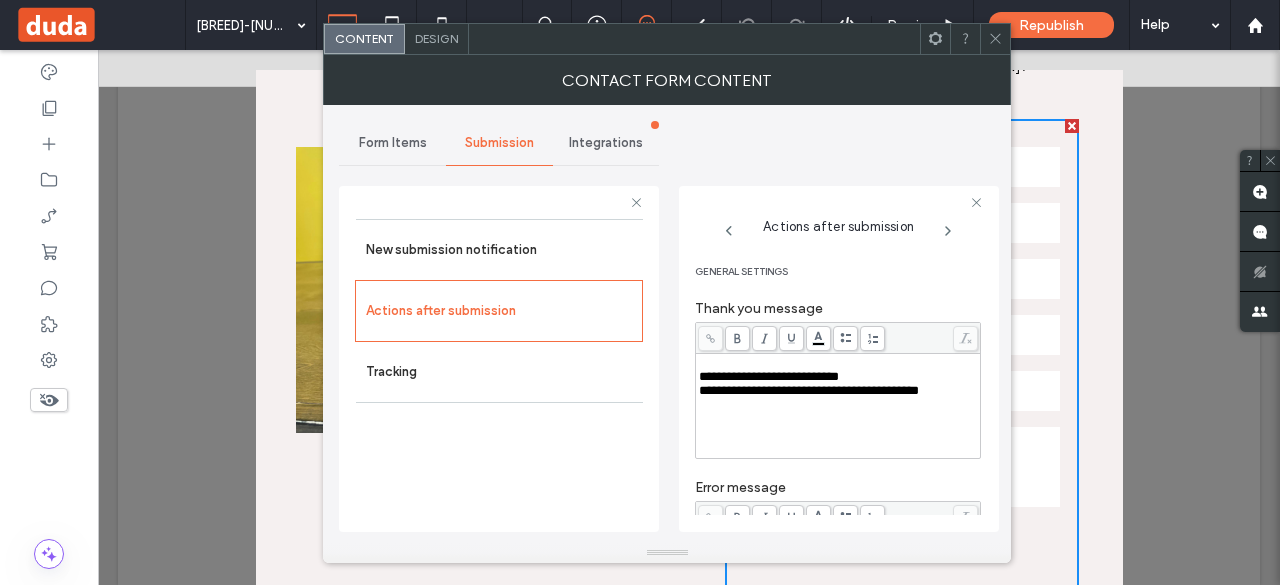 click 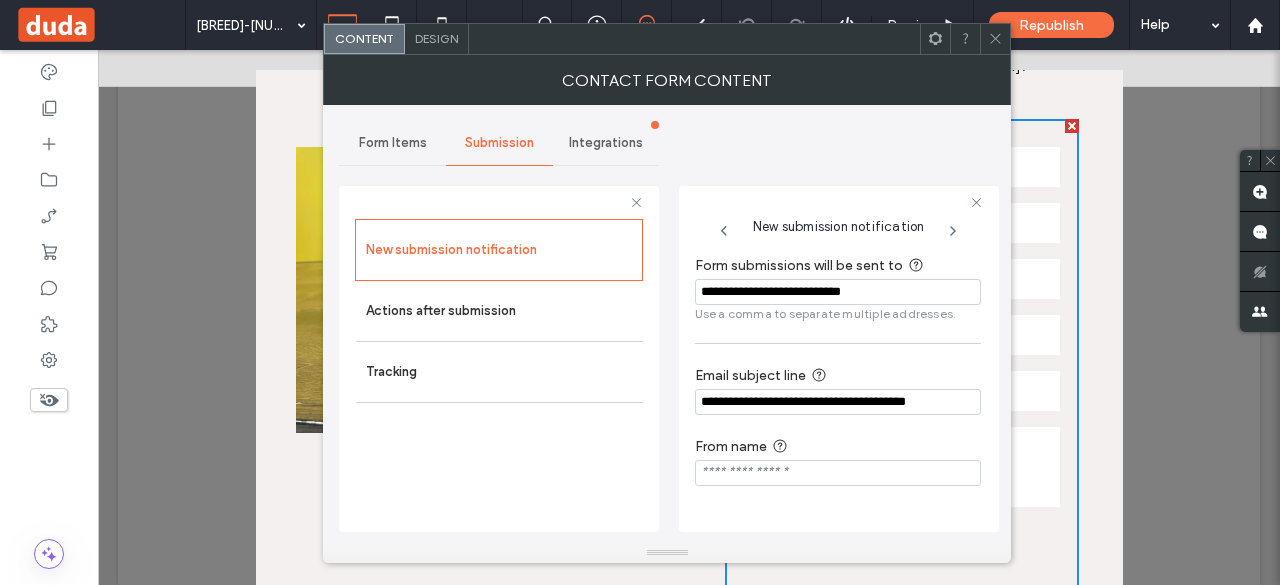 click 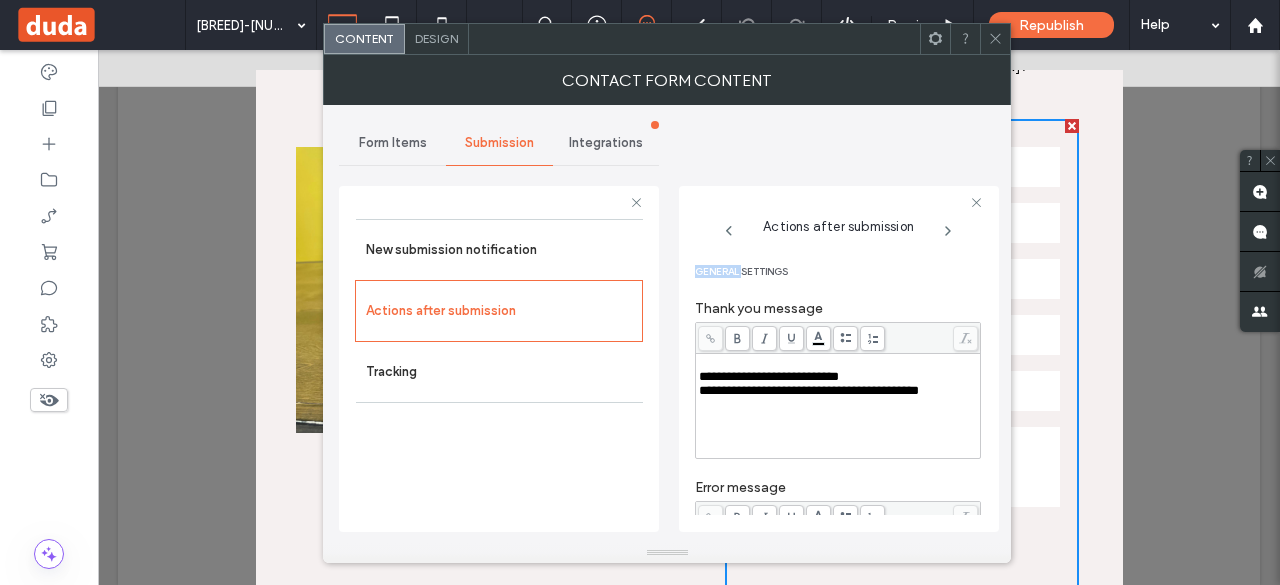 click at bounding box center [948, 231] 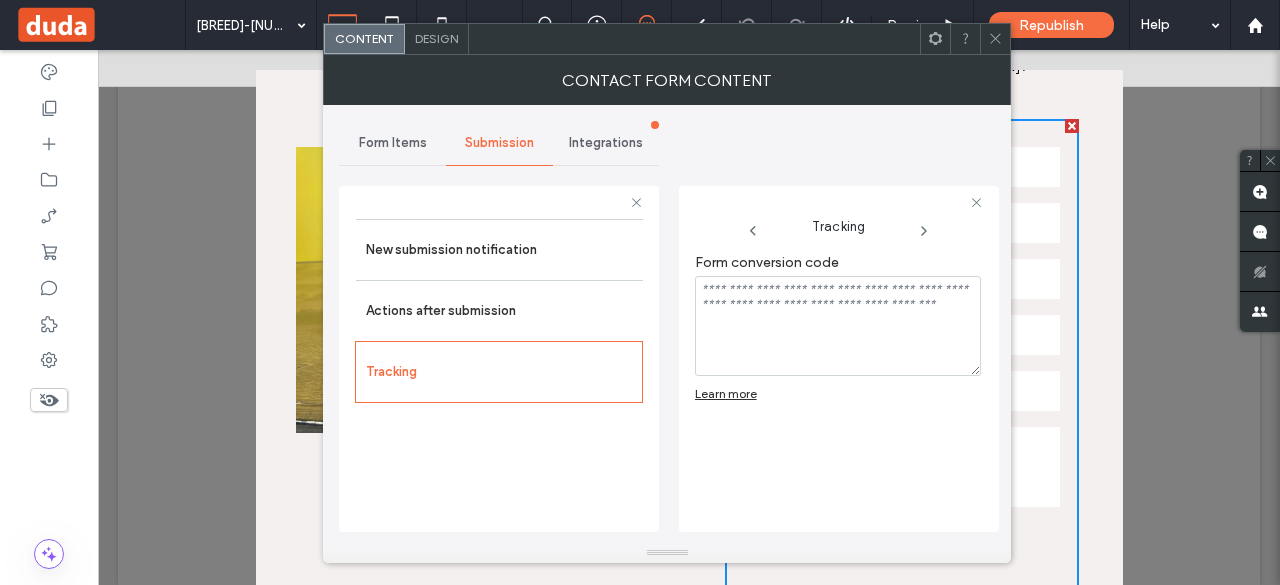click on "Form Items" at bounding box center [393, 143] 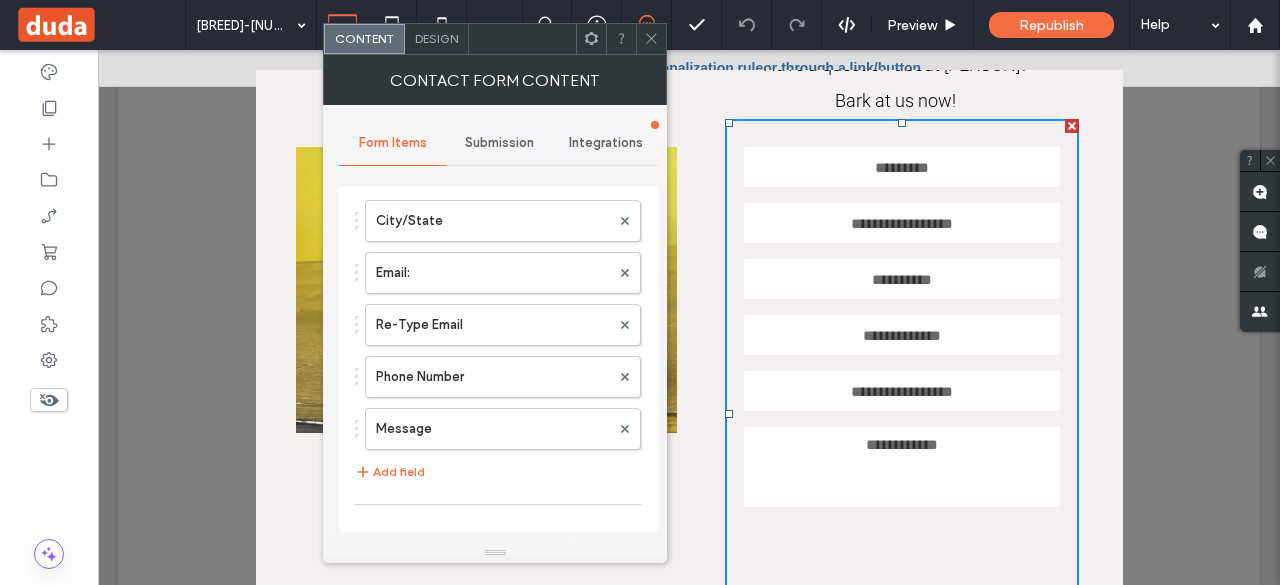 scroll, scrollTop: 0, scrollLeft: 0, axis: both 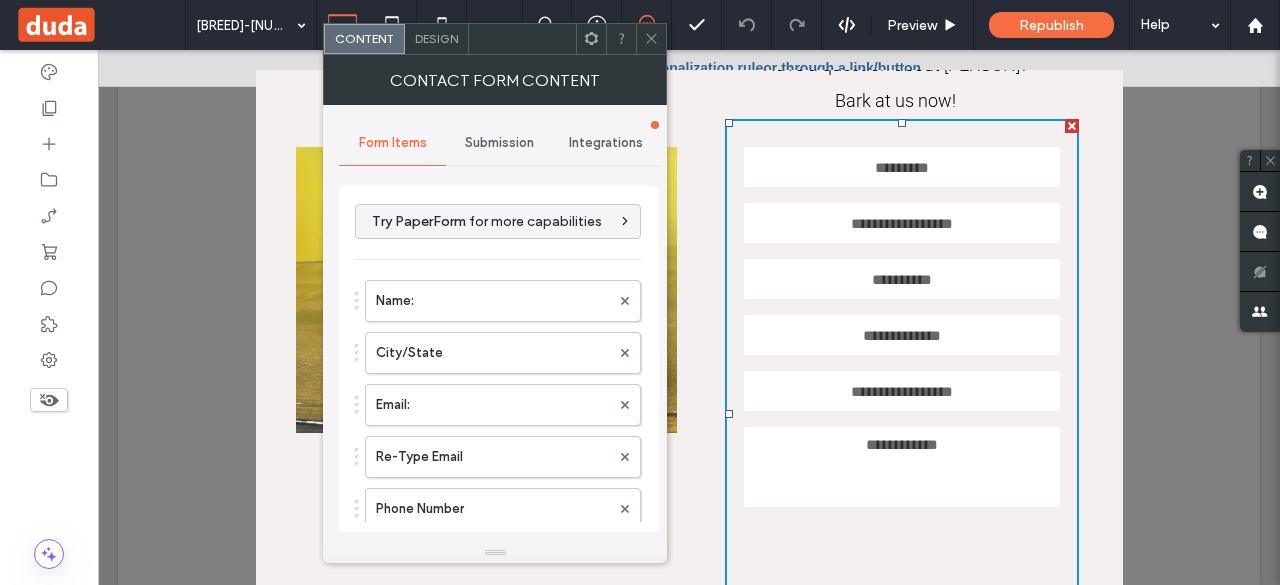 click on "Submission" at bounding box center (499, 143) 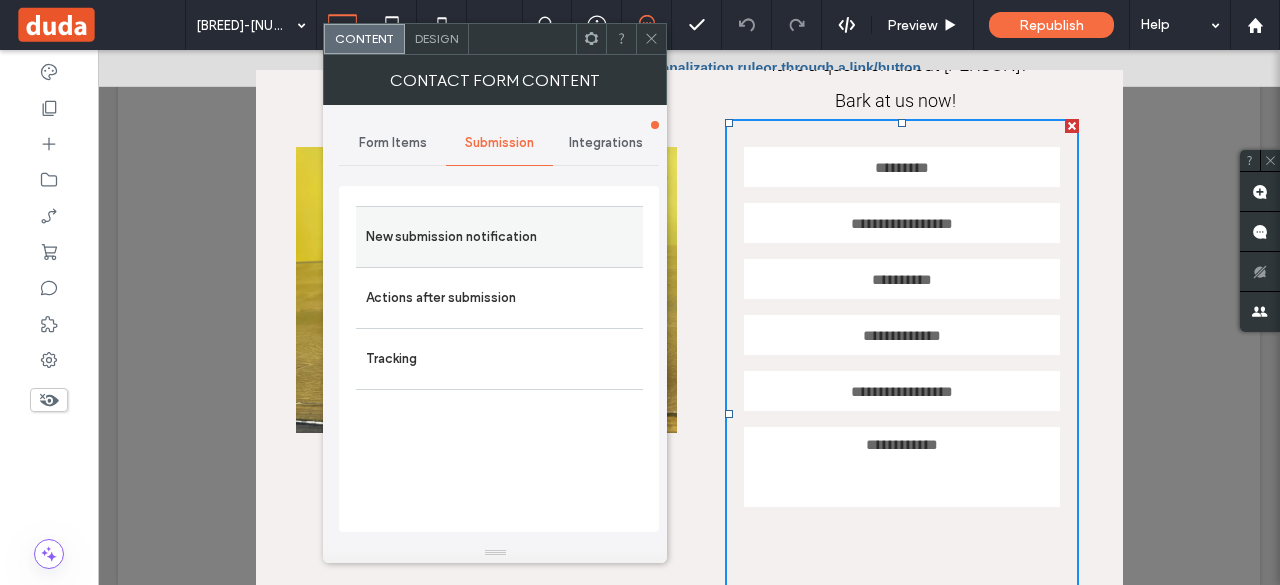 click on "New submission notification" at bounding box center [499, 237] 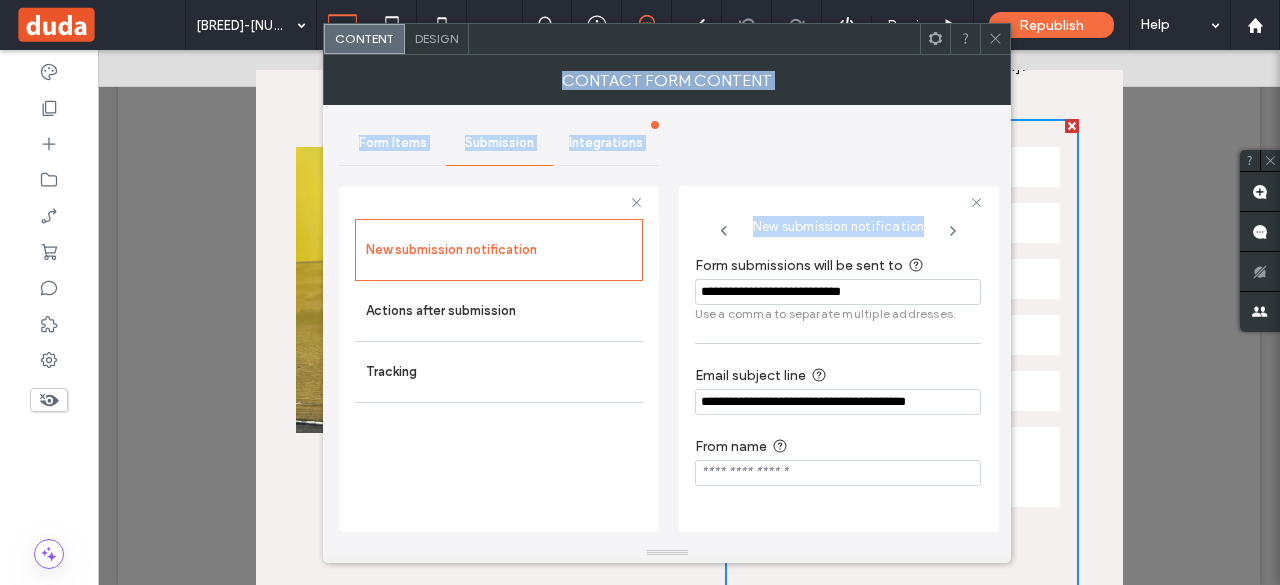 drag, startPoint x: 994, startPoint y: 41, endPoint x: 814, endPoint y: 351, distance: 358.46896 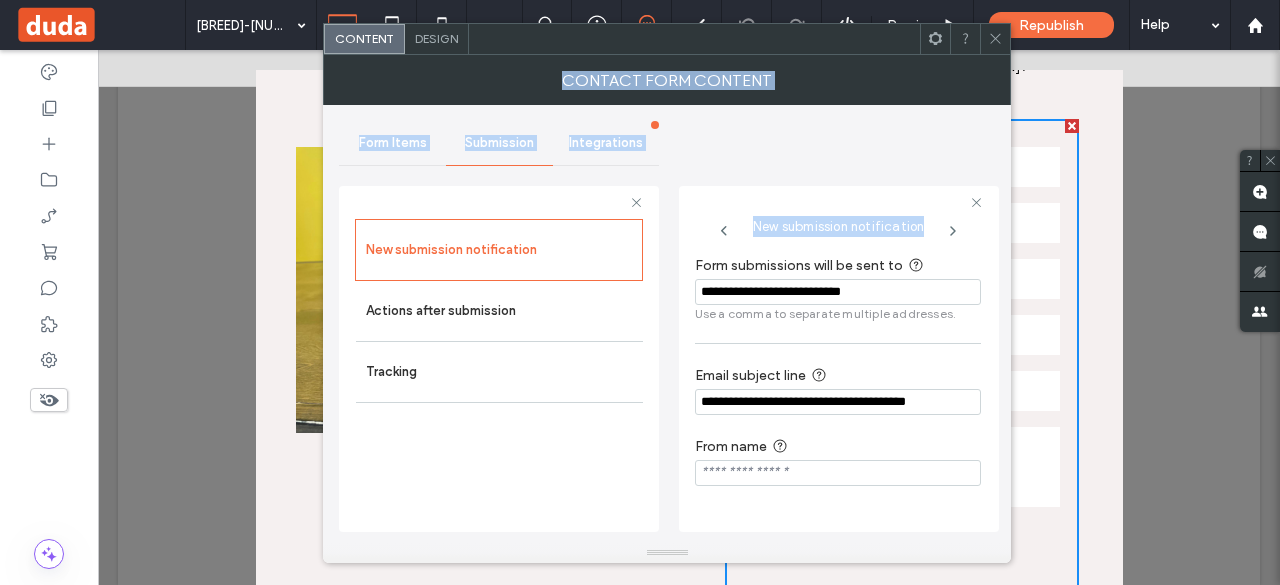 click on "**********" at bounding box center (667, 293) 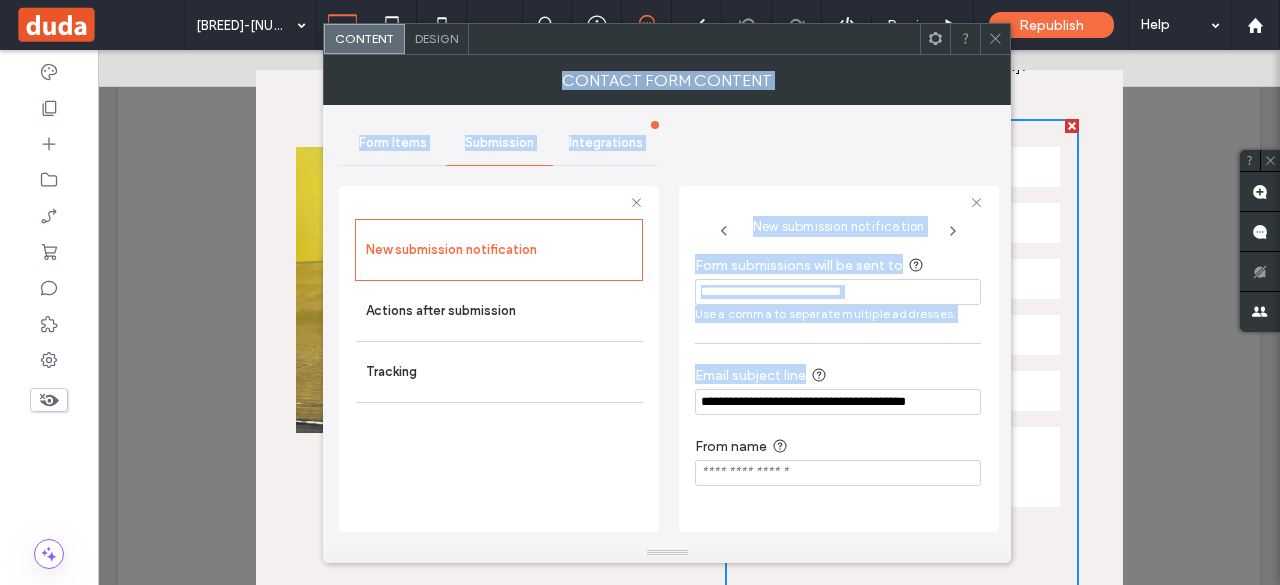 click on "**********" at bounding box center [839, 356] 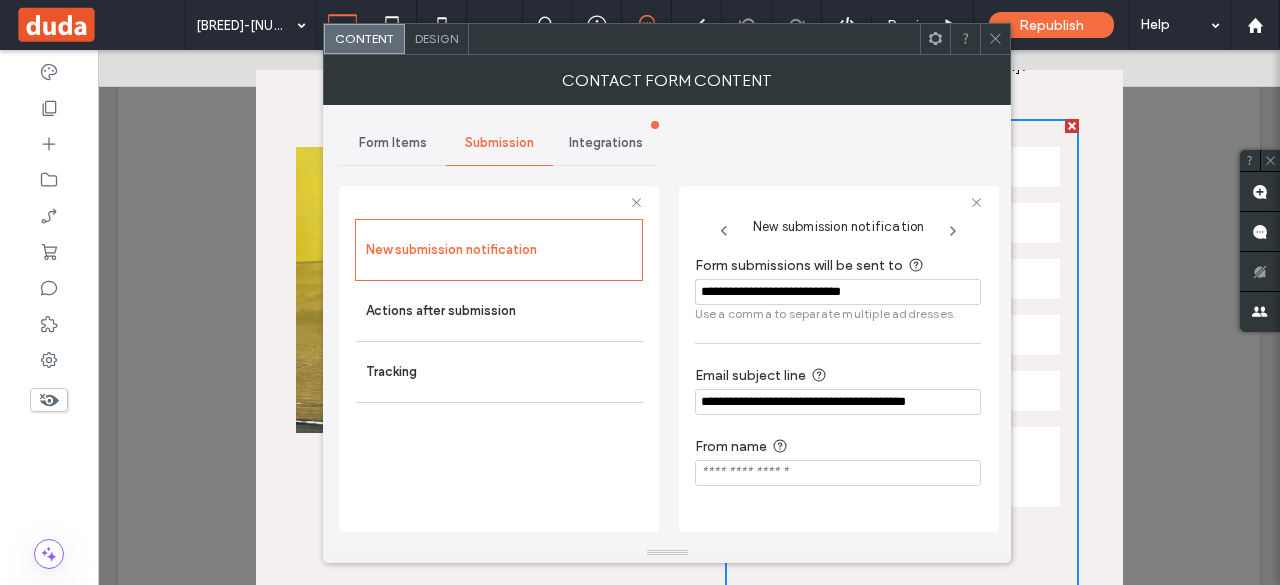 click on "Integrations" at bounding box center [606, 143] 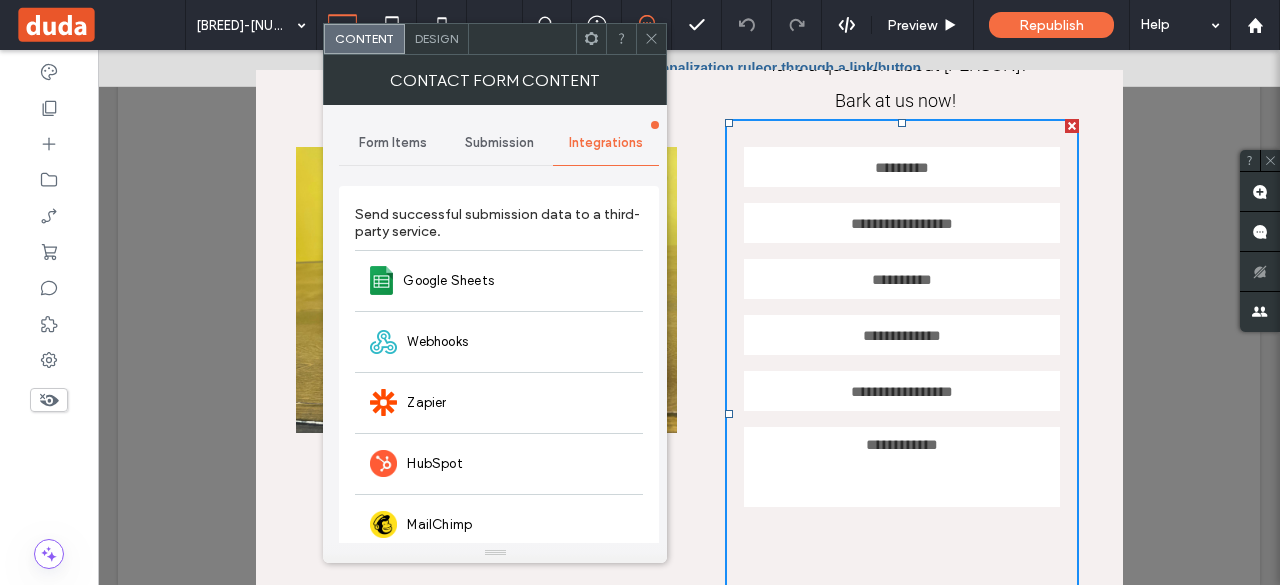 click on "Form Items" at bounding box center (393, 143) 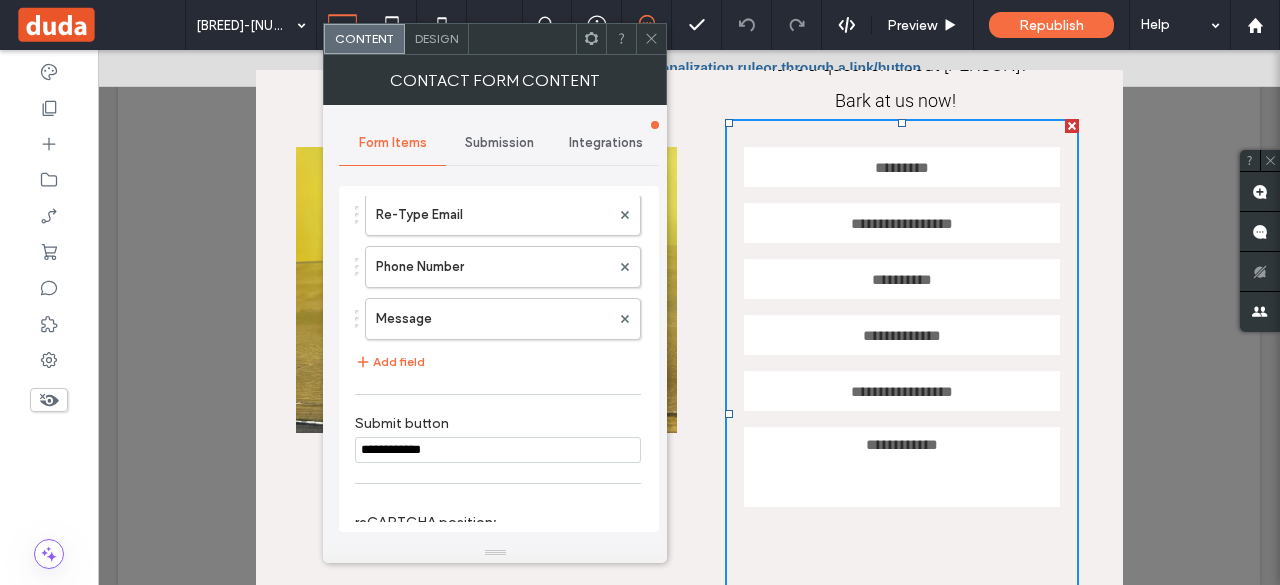 scroll, scrollTop: 254, scrollLeft: 0, axis: vertical 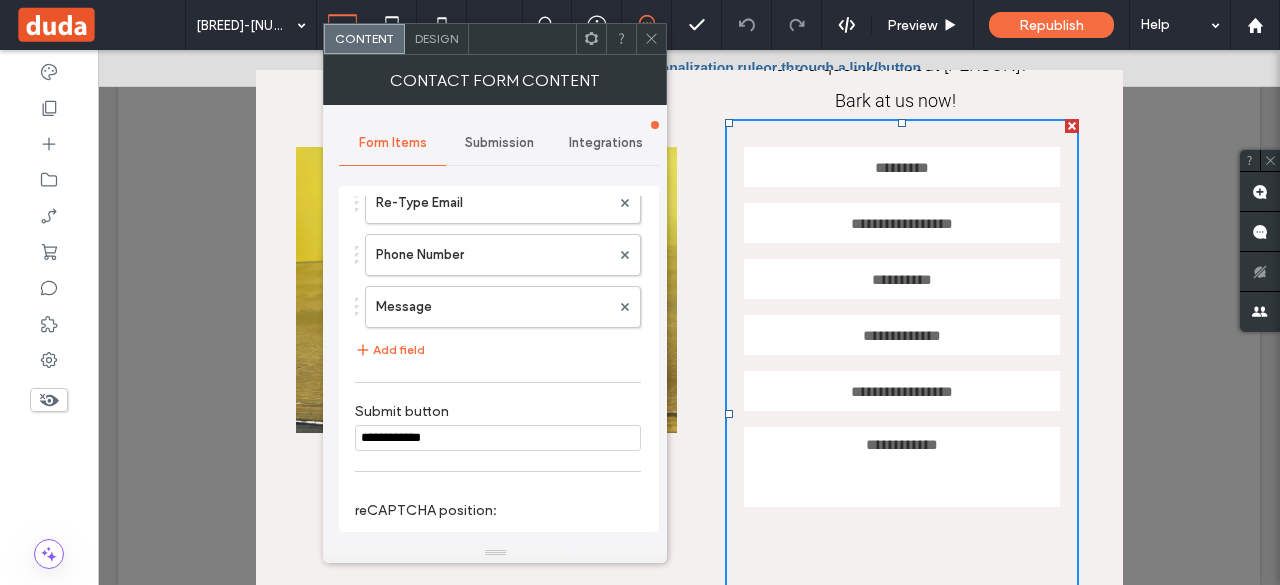 click 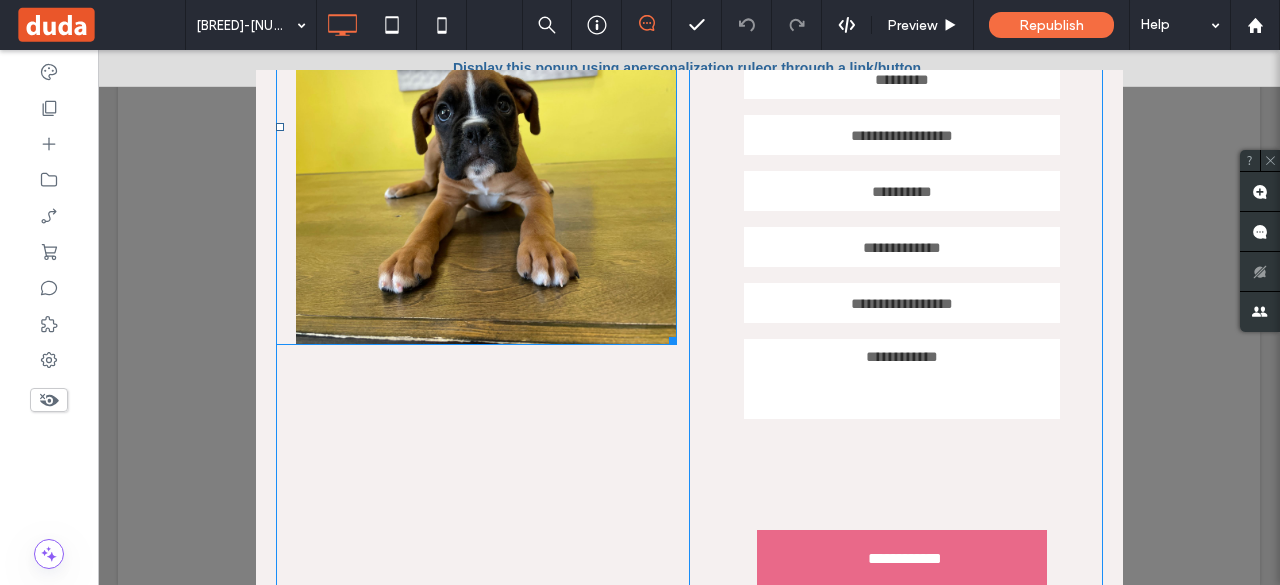 scroll, scrollTop: 0, scrollLeft: 0, axis: both 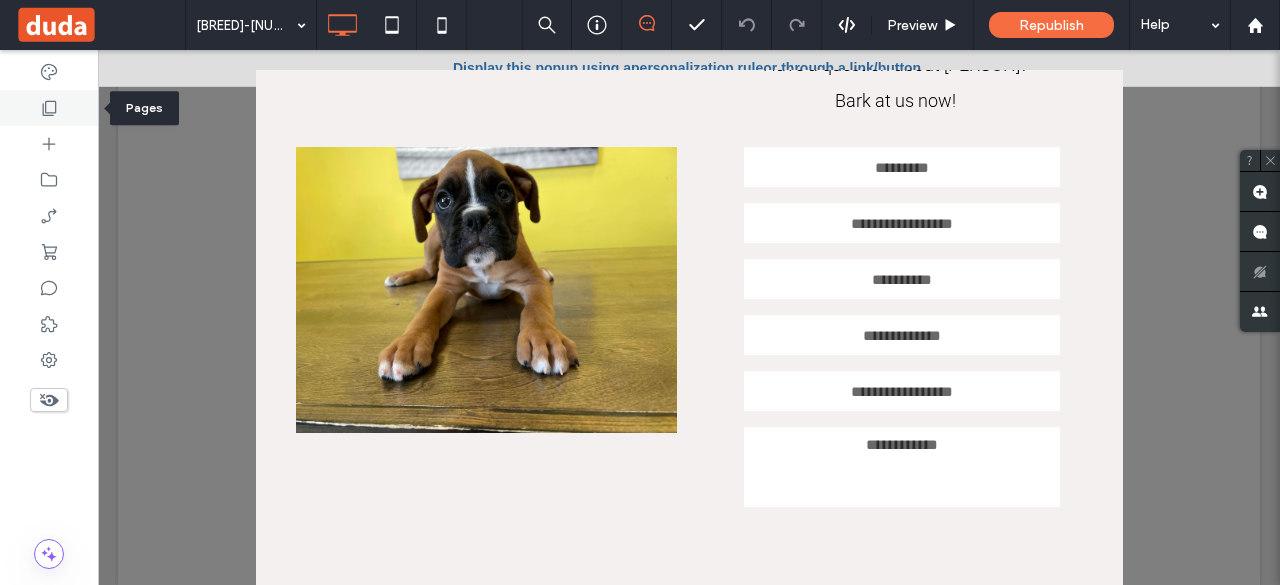 click 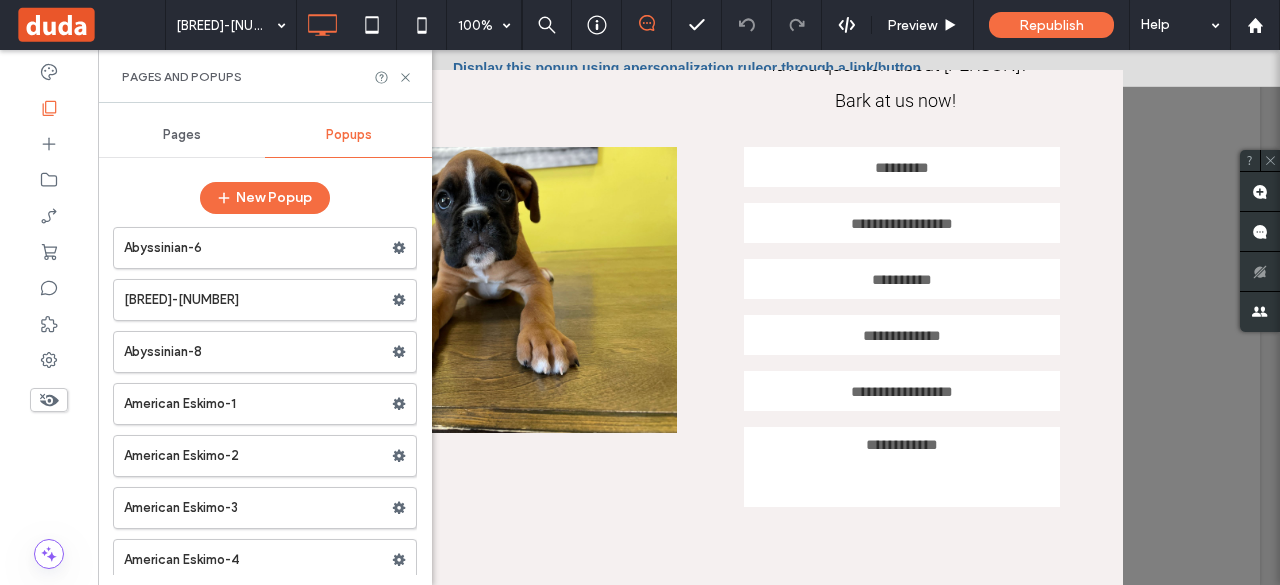 scroll, scrollTop: 469, scrollLeft: 0, axis: vertical 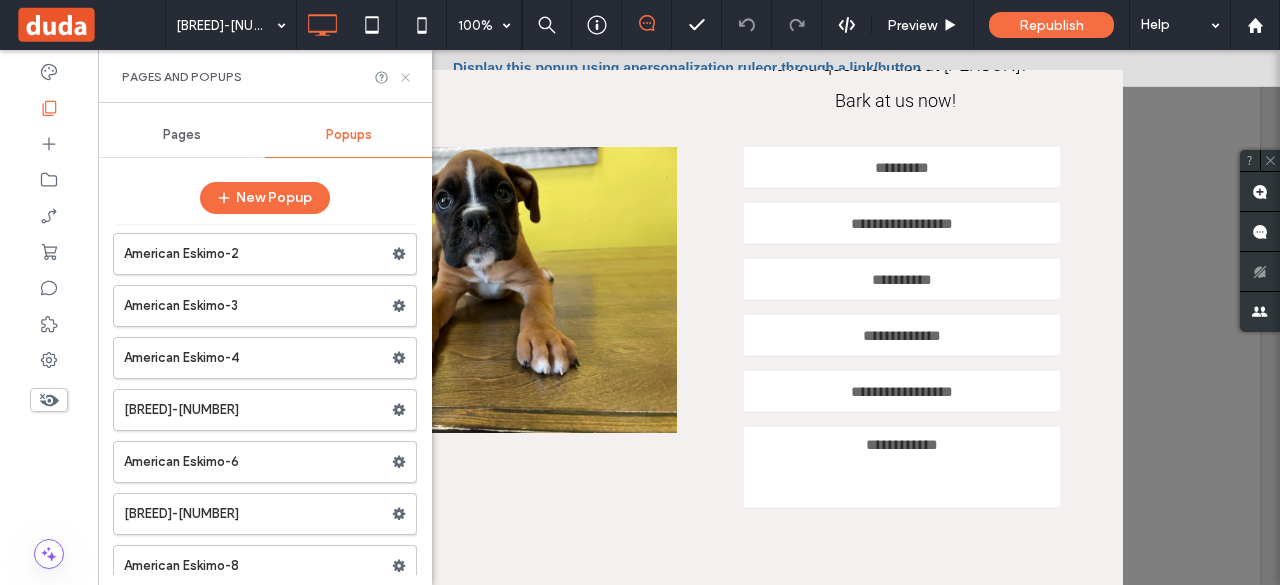 click 